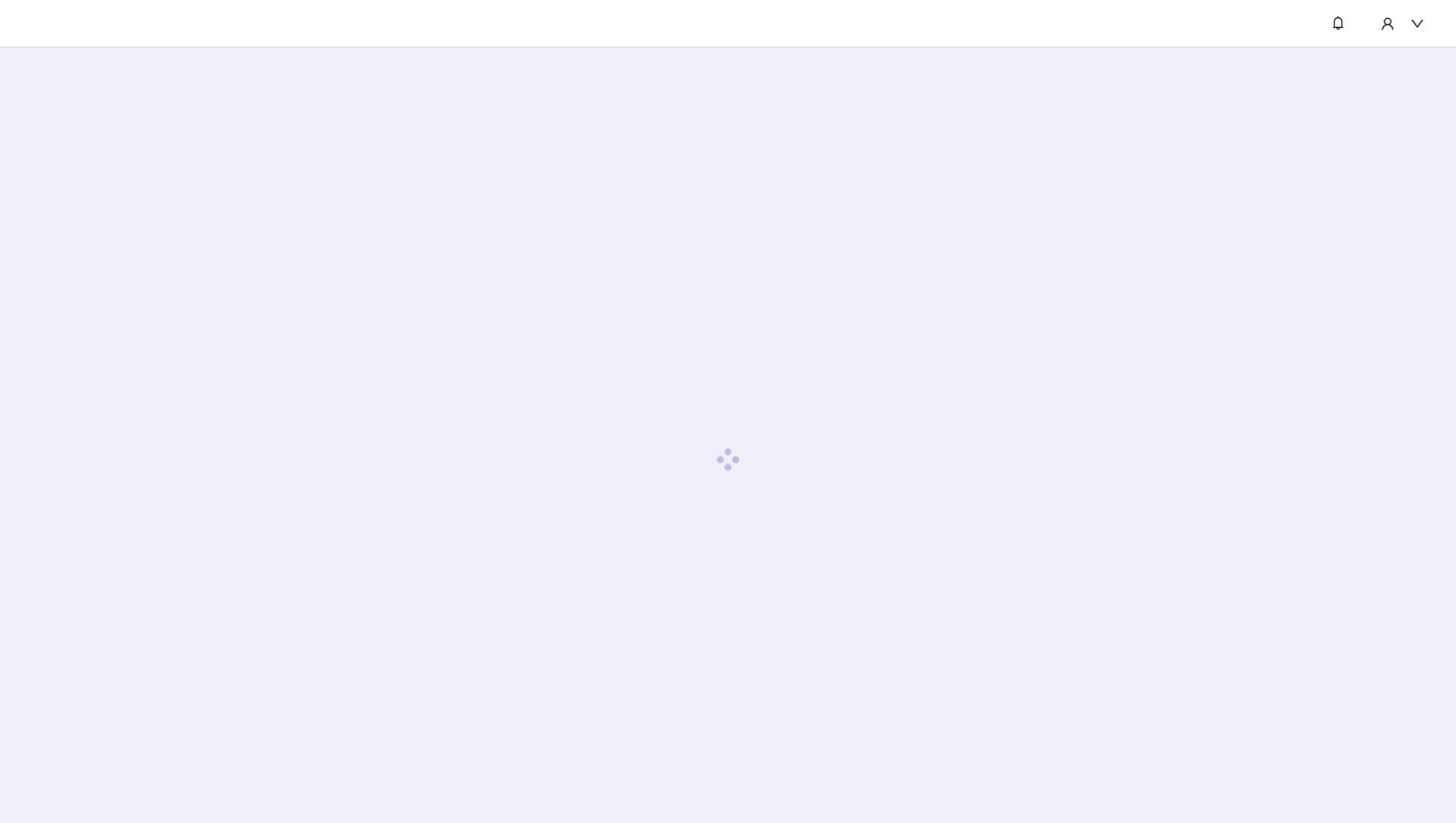 scroll, scrollTop: 0, scrollLeft: 0, axis: both 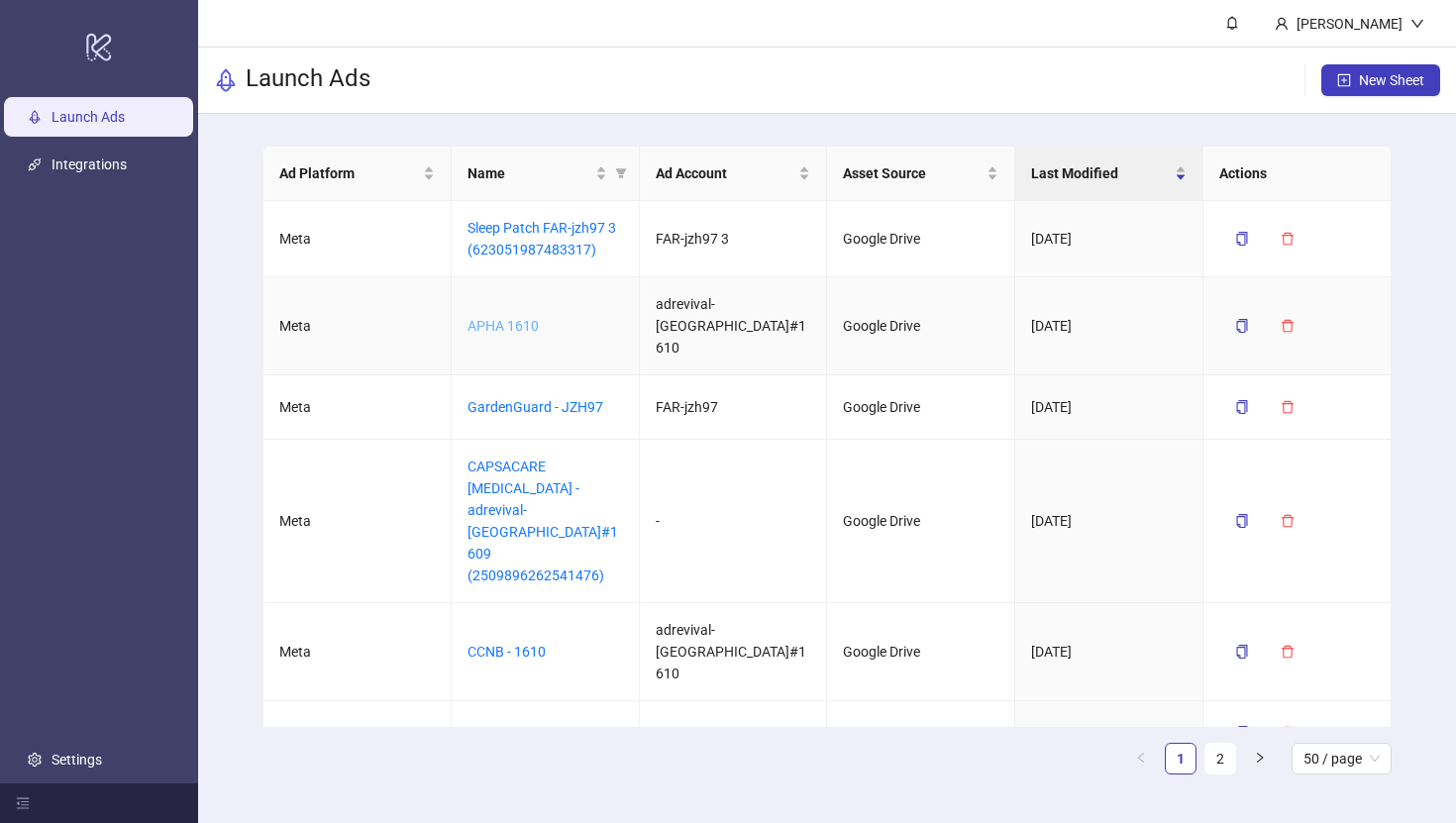 click on "APHA 1610" at bounding box center (503, 326) 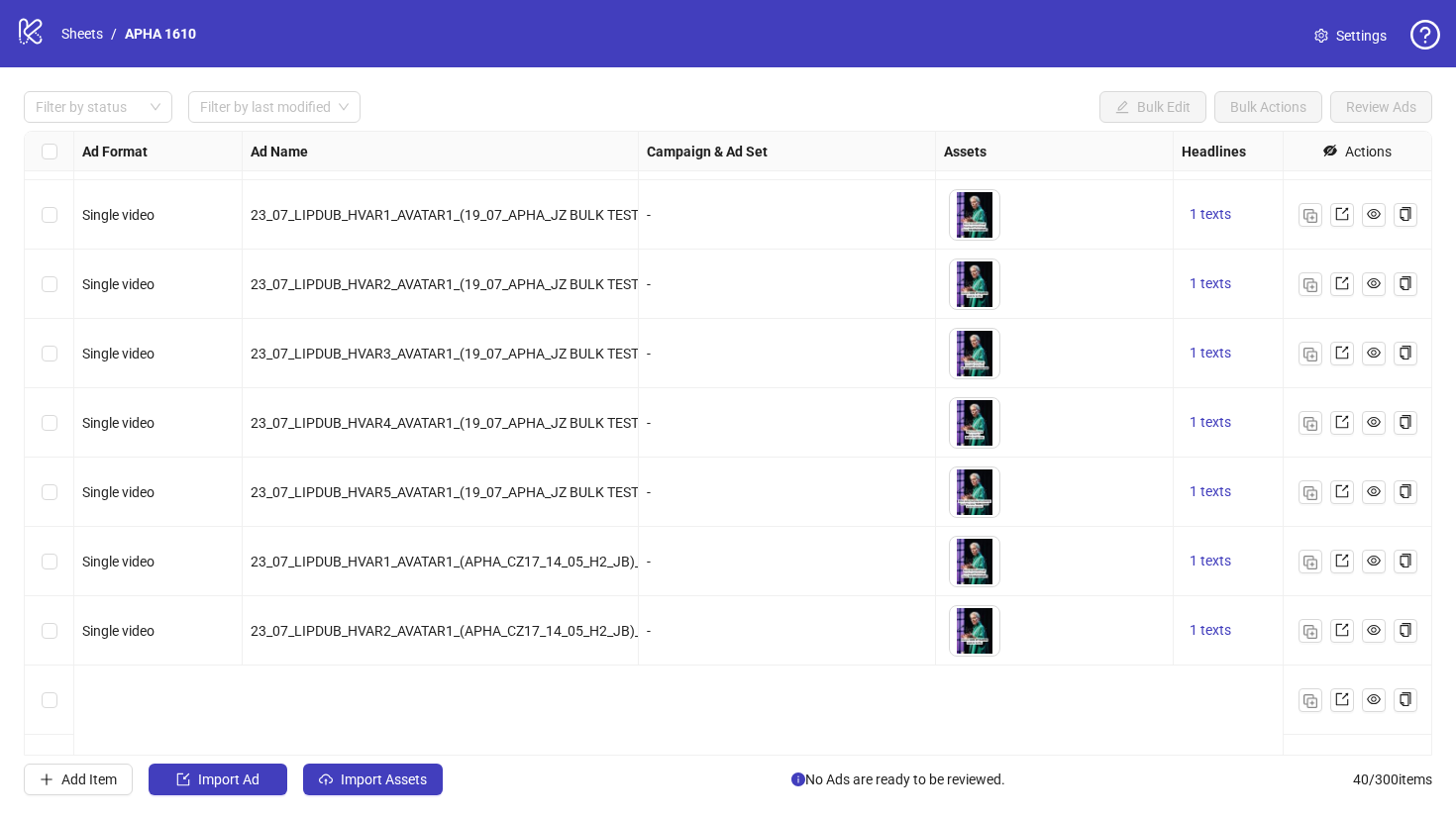 scroll, scrollTop: 2190, scrollLeft: 0, axis: vertical 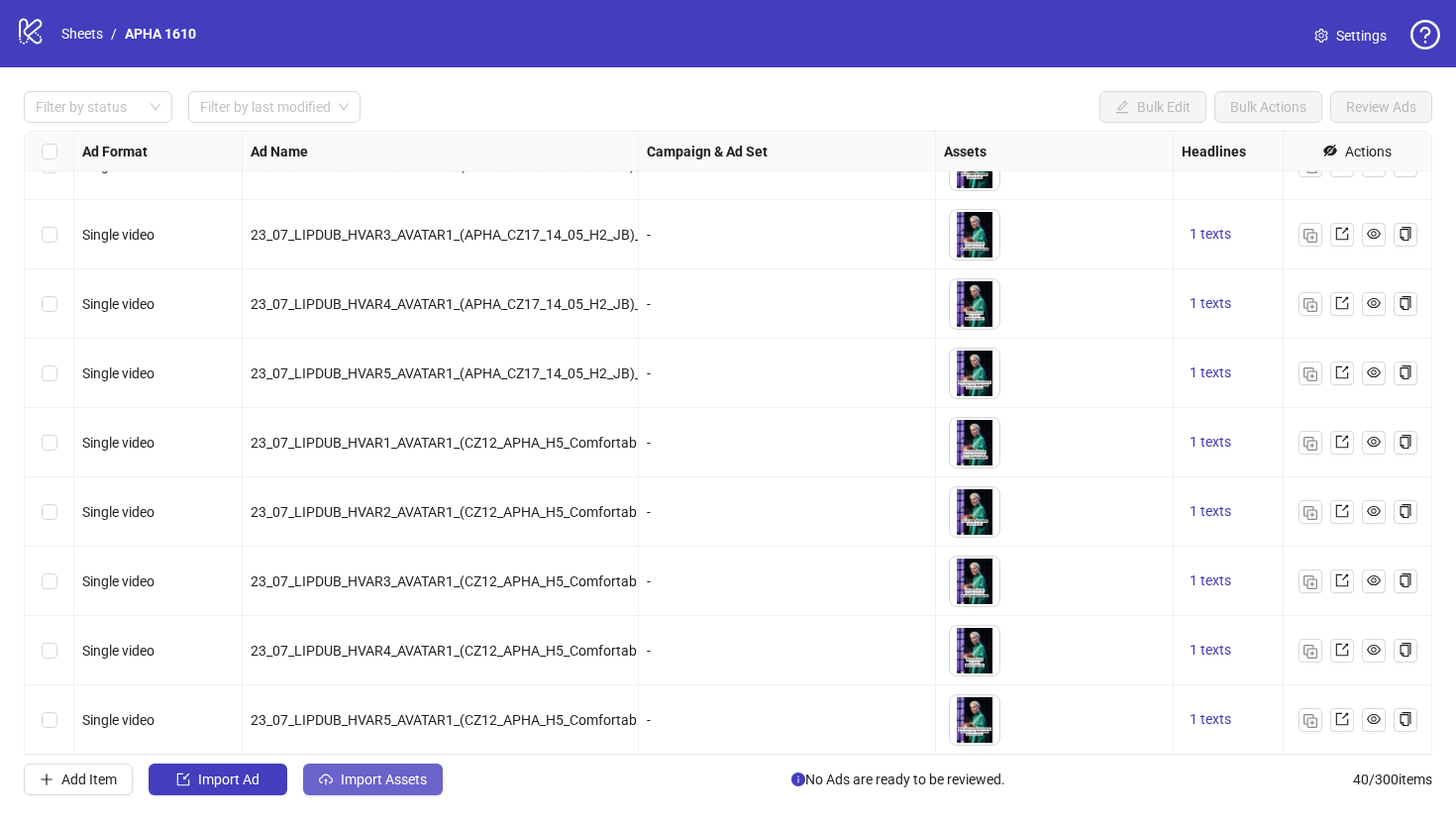 click on "Import Assets" at bounding box center [383, 779] 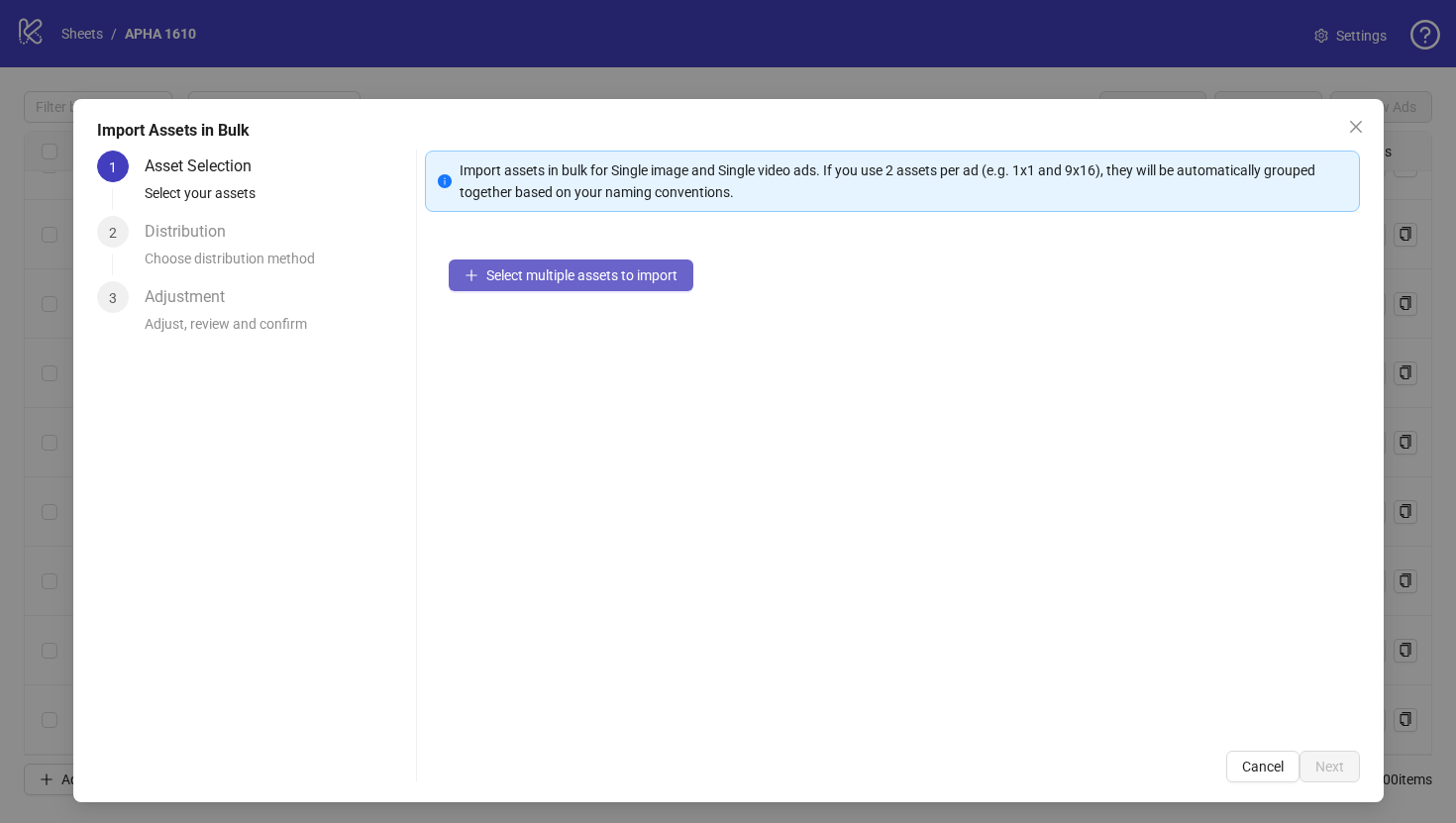 click on "Select multiple assets to import" at bounding box center [581, 275] 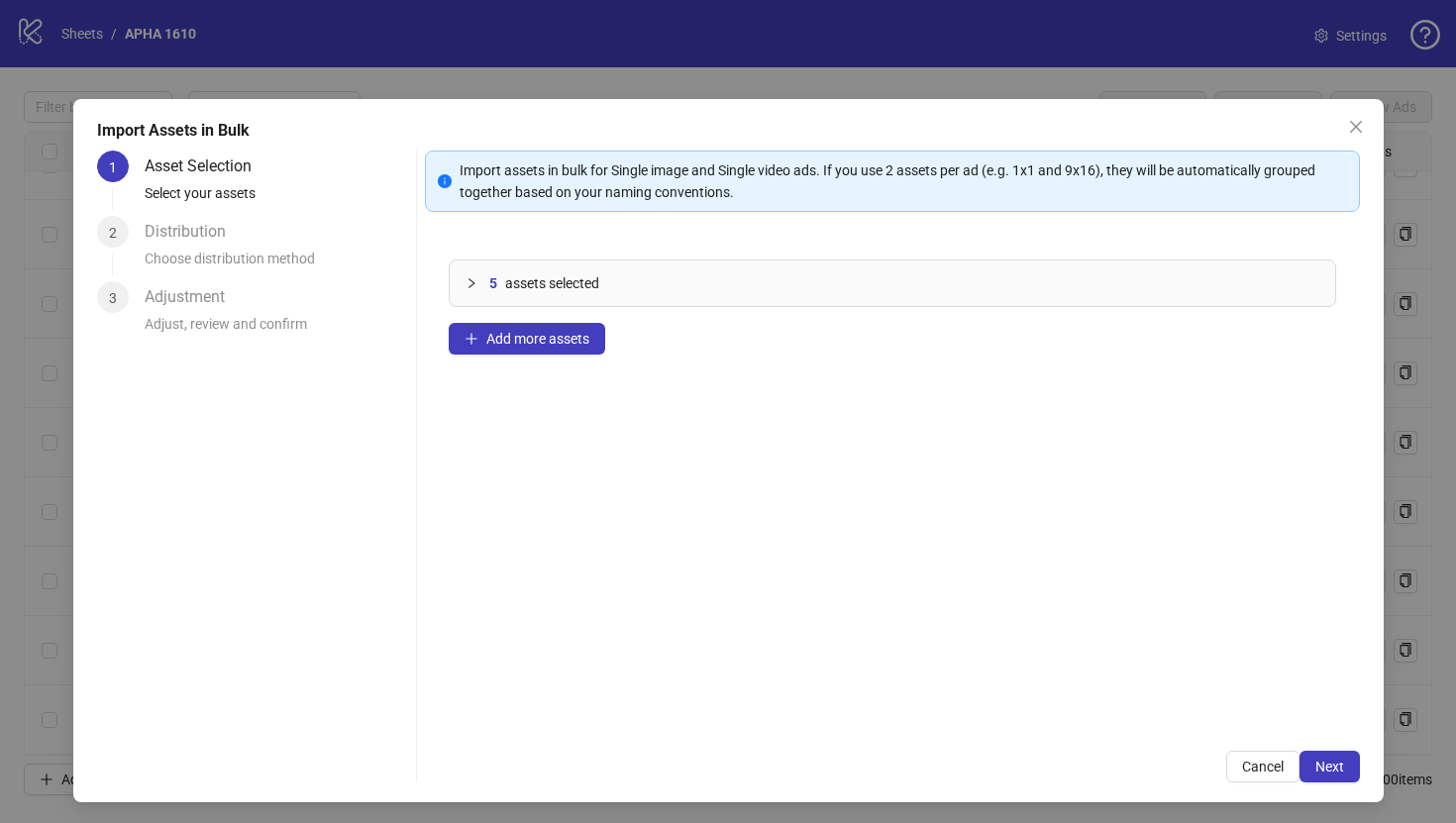 type 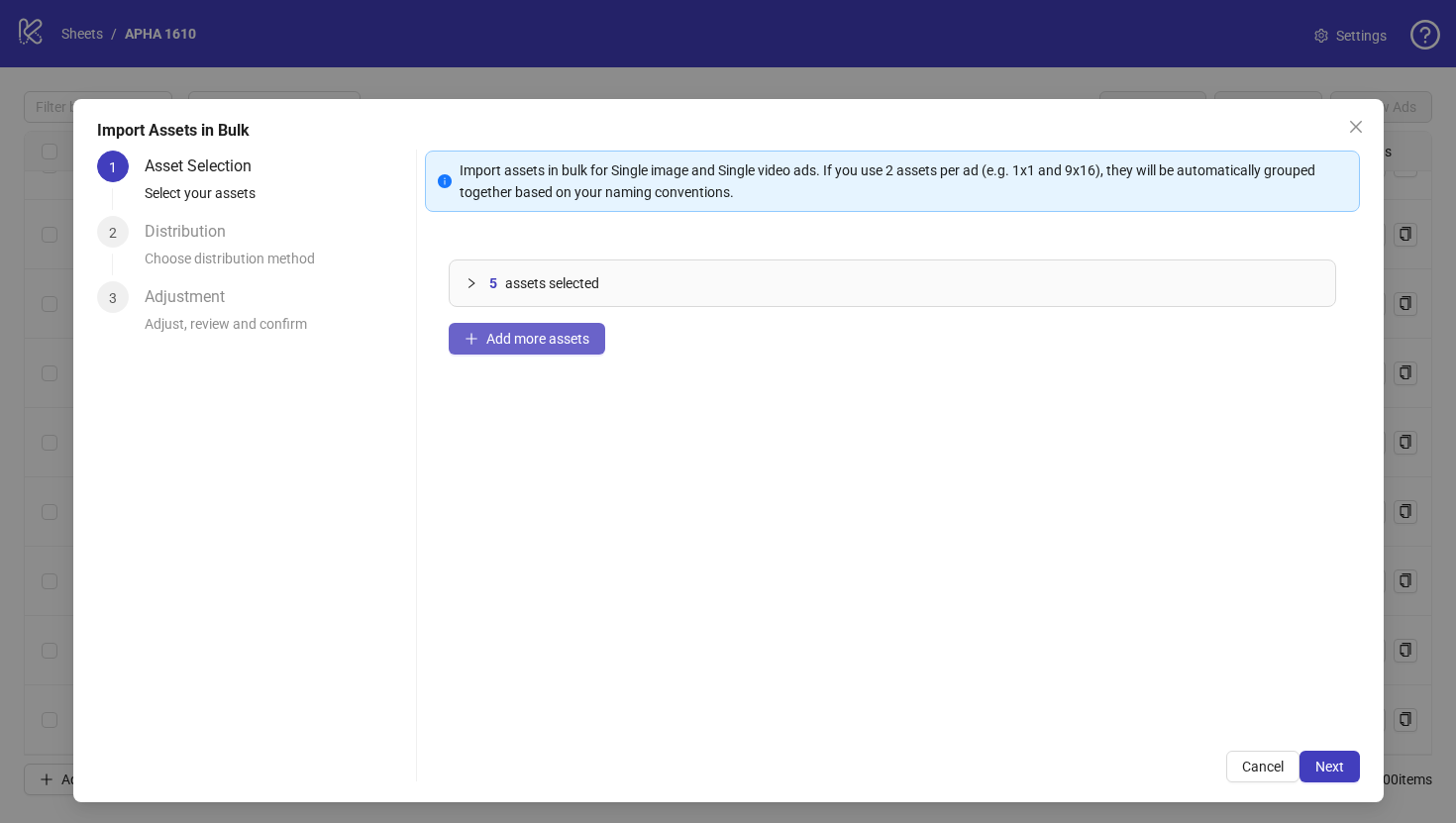 click on "Add more assets" at bounding box center (527, 339) 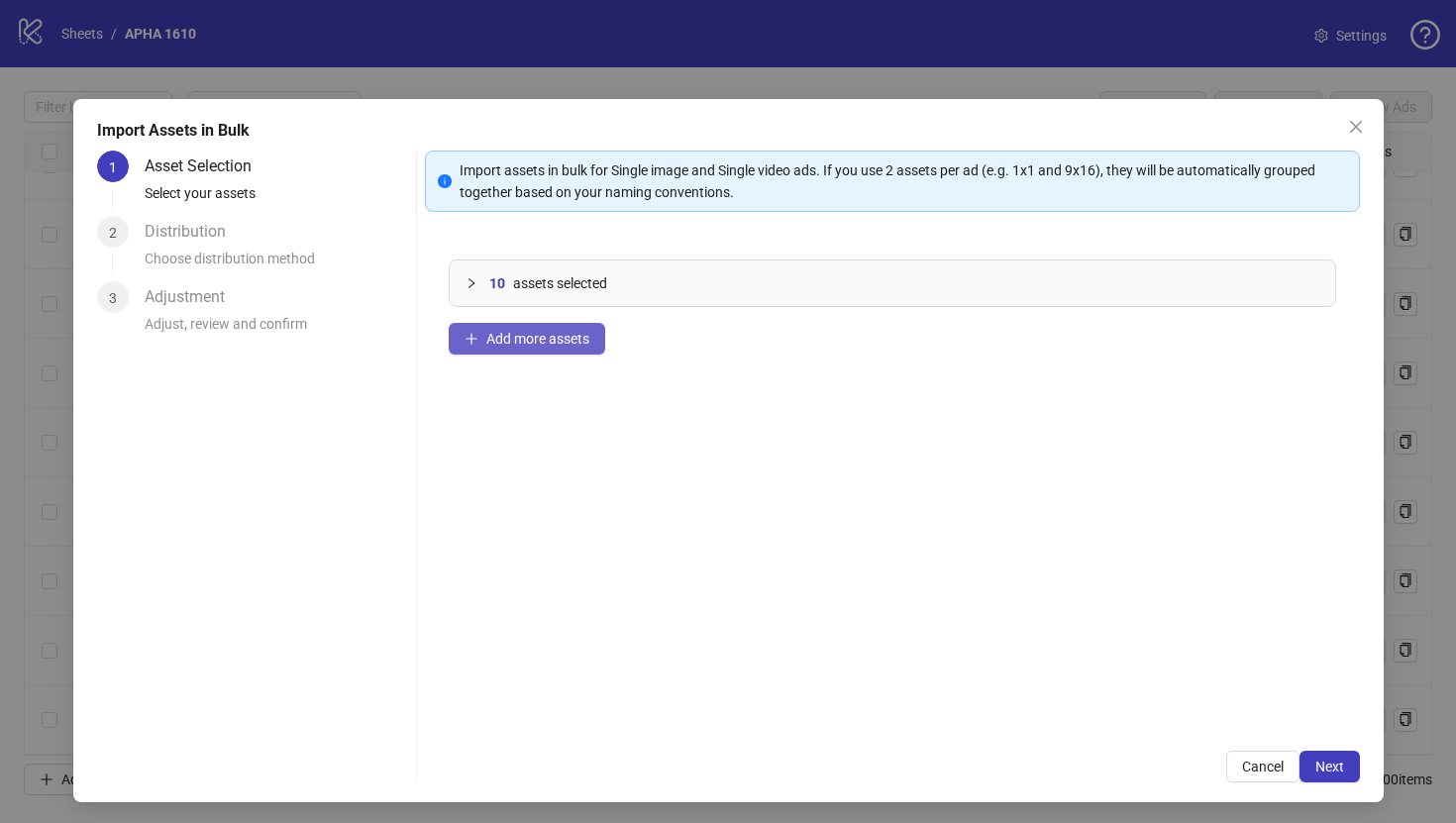 click on "Add more assets" at bounding box center (527, 339) 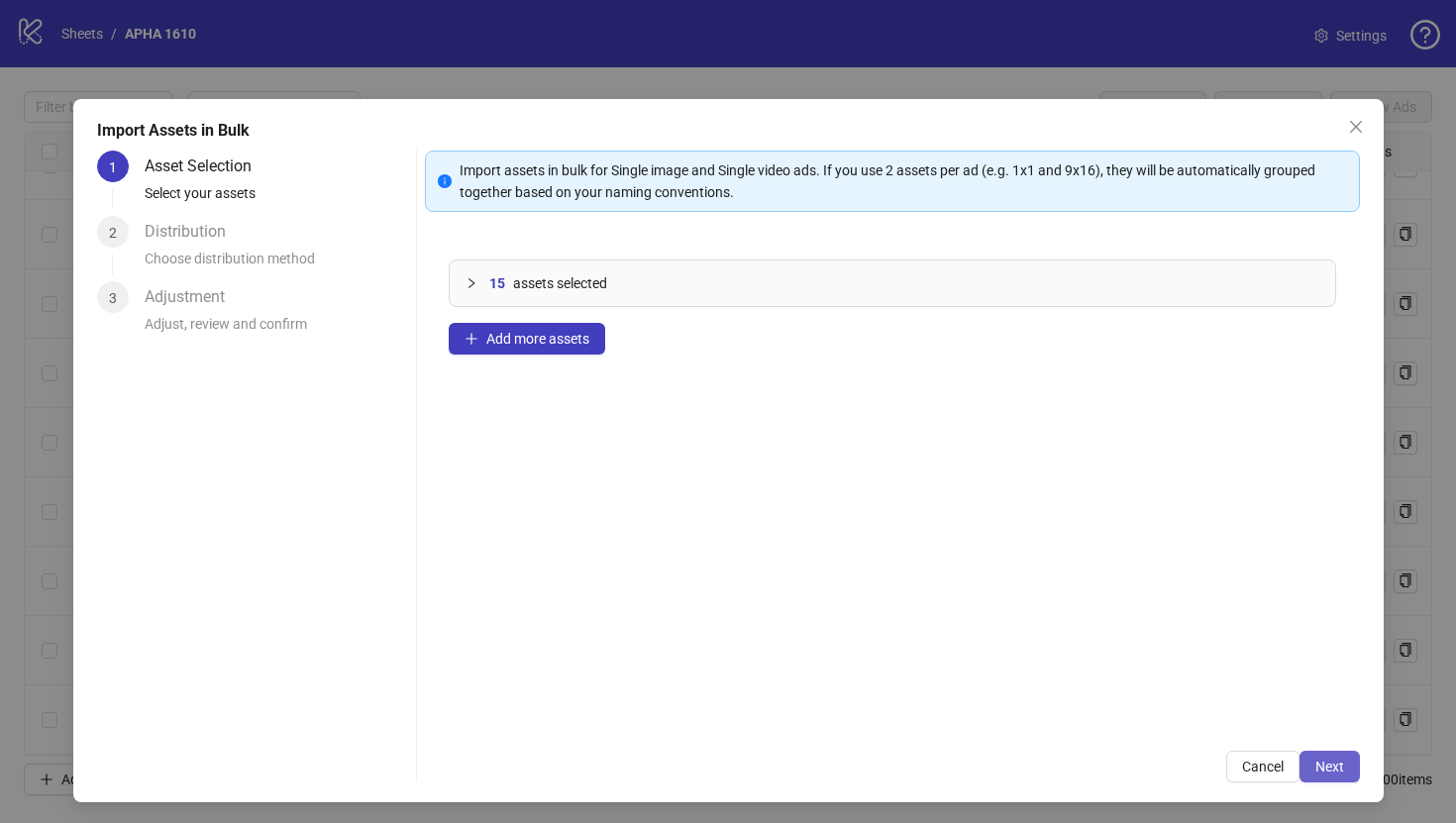 click on "Next" at bounding box center (1329, 767) 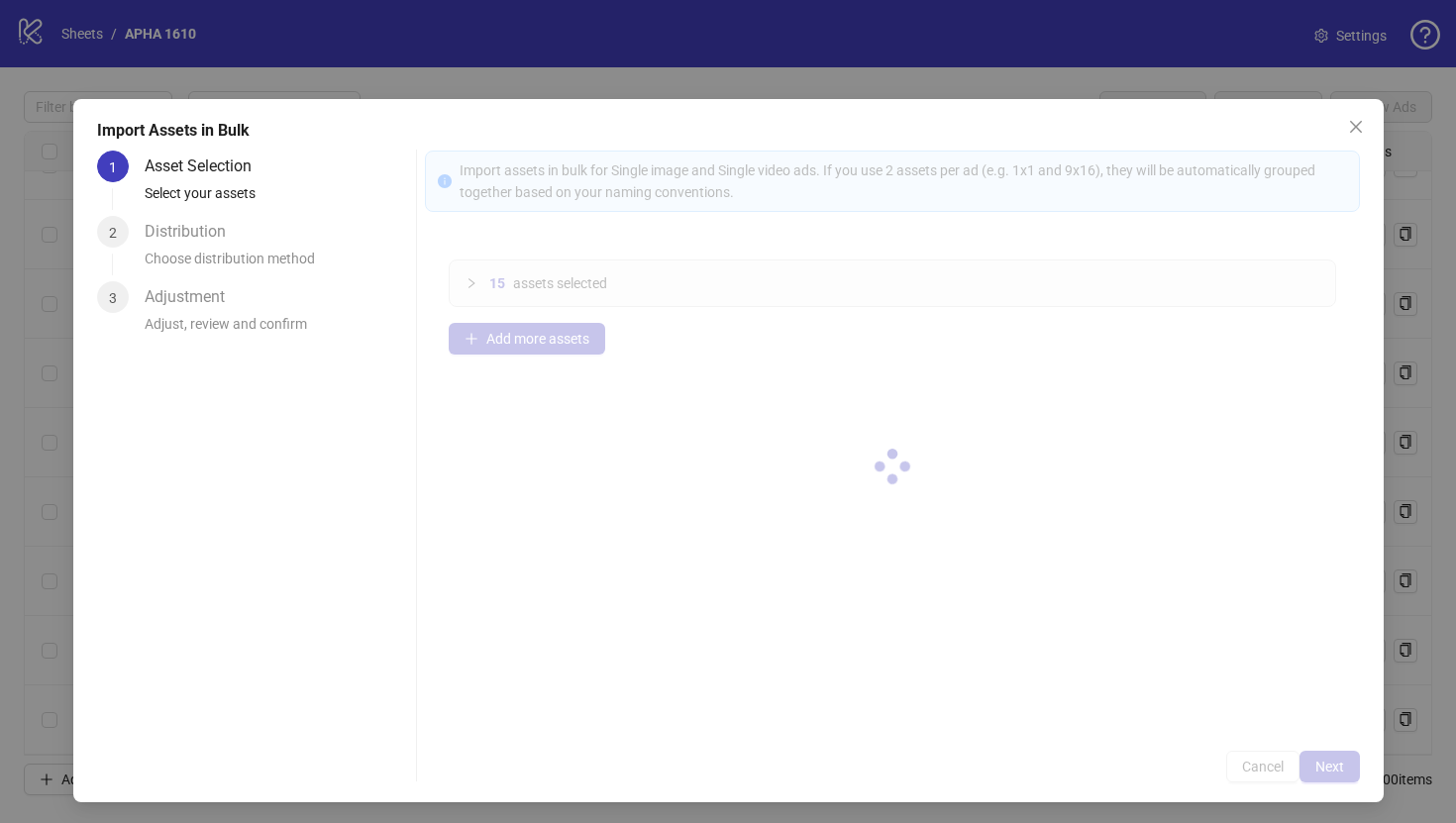 type 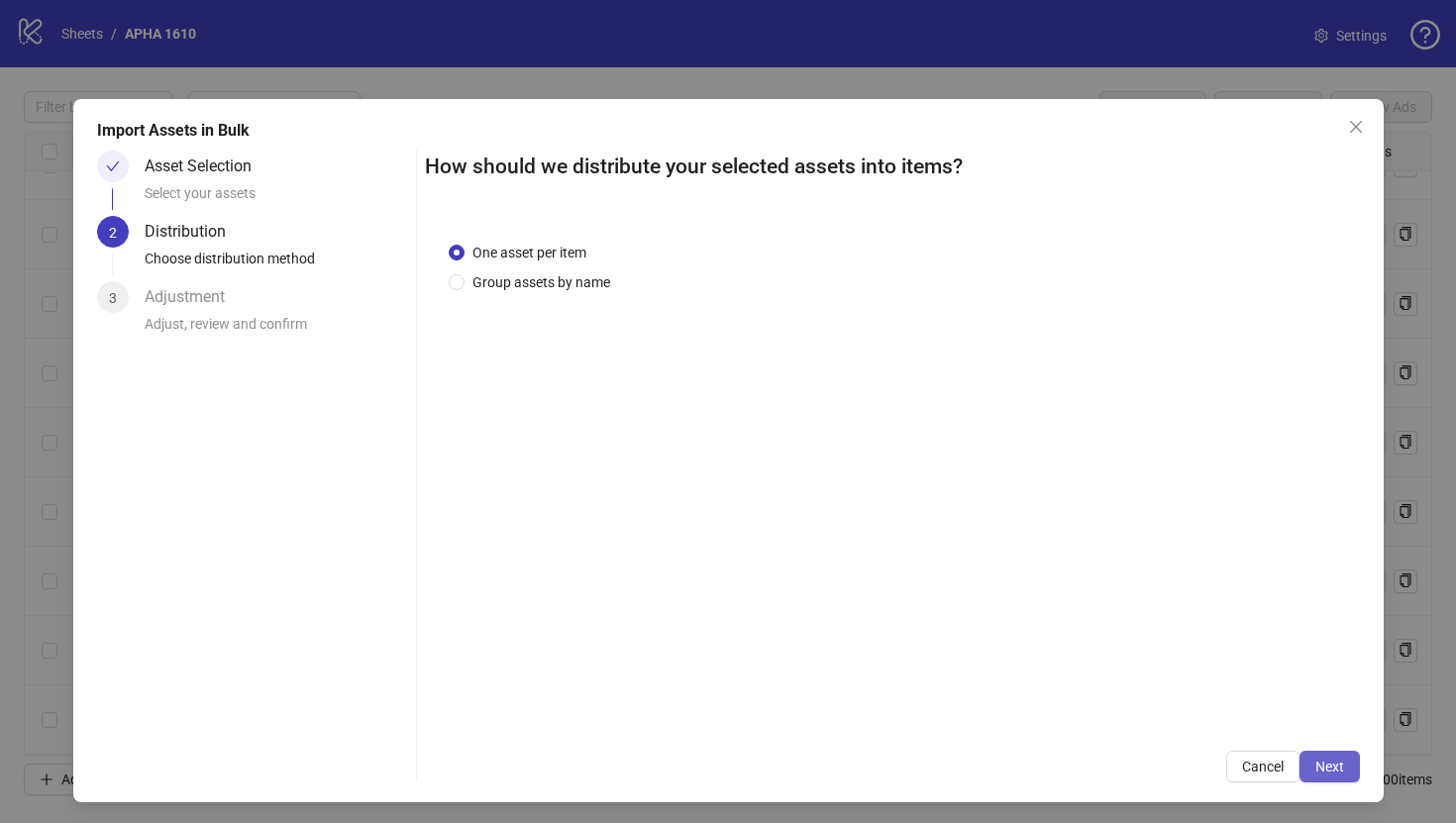 click on "Next" at bounding box center [1329, 767] 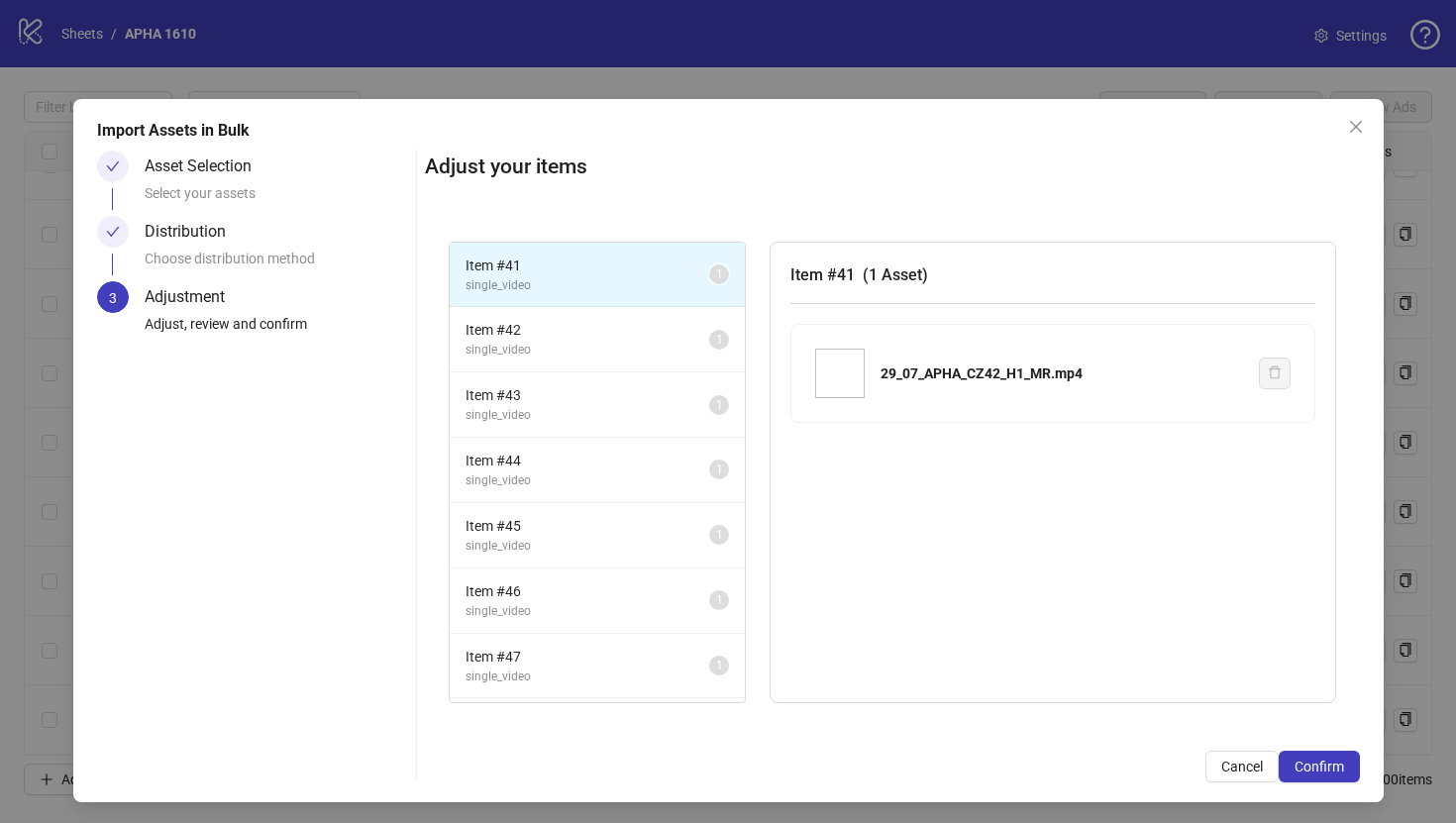 click on "Confirm" at bounding box center (1319, 767) 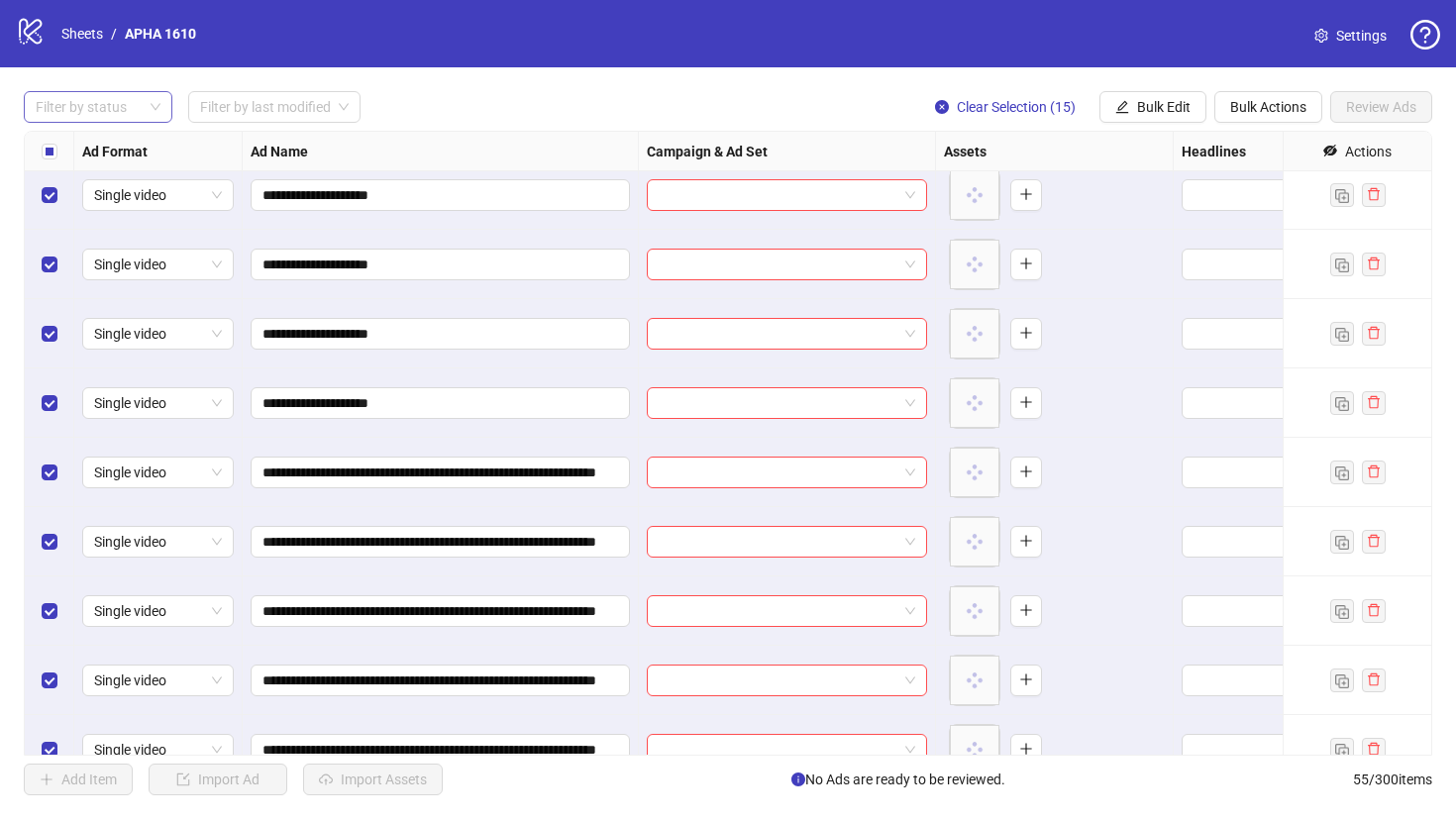scroll, scrollTop: 3230, scrollLeft: 0, axis: vertical 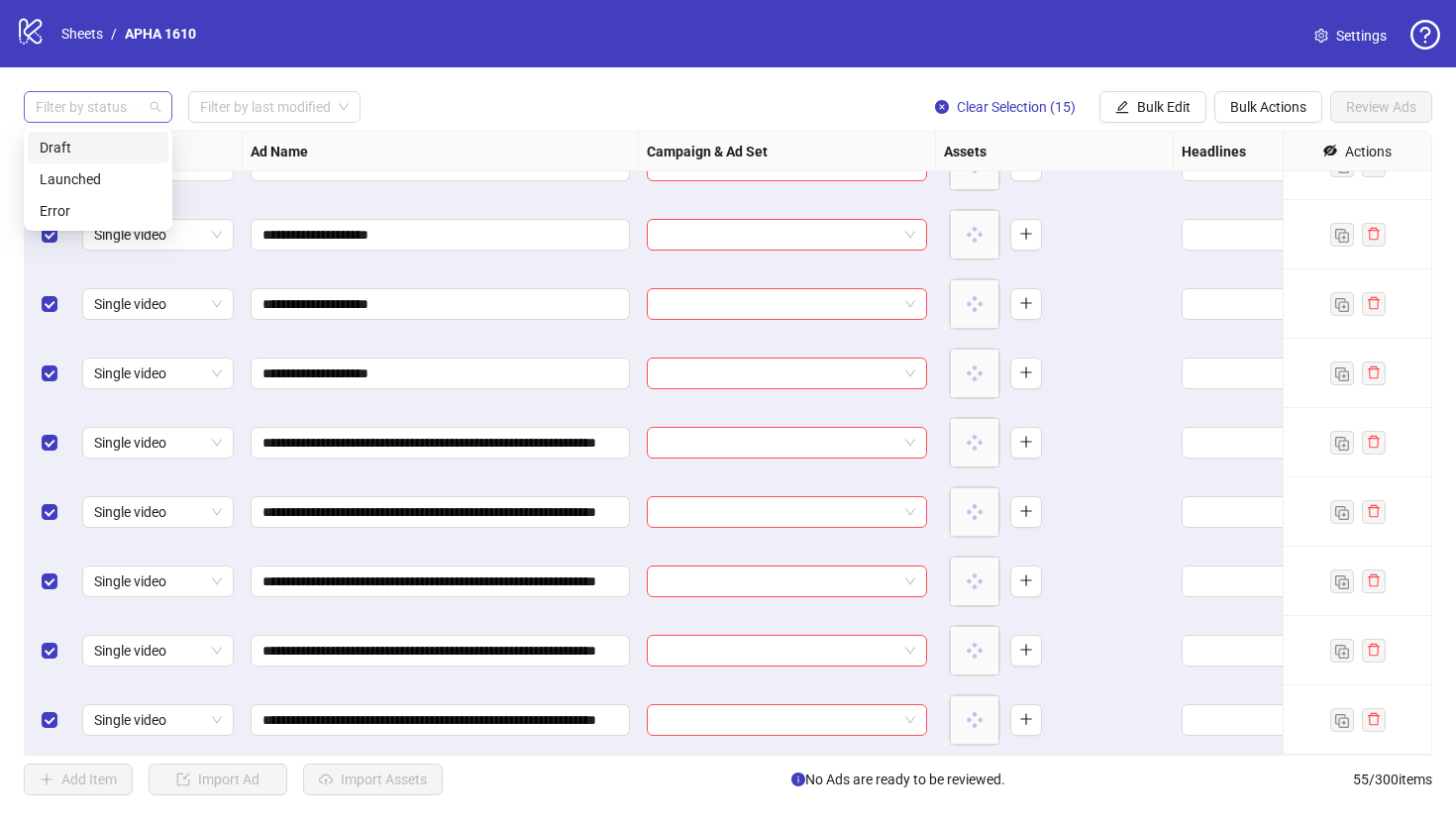 click at bounding box center [87, 107] 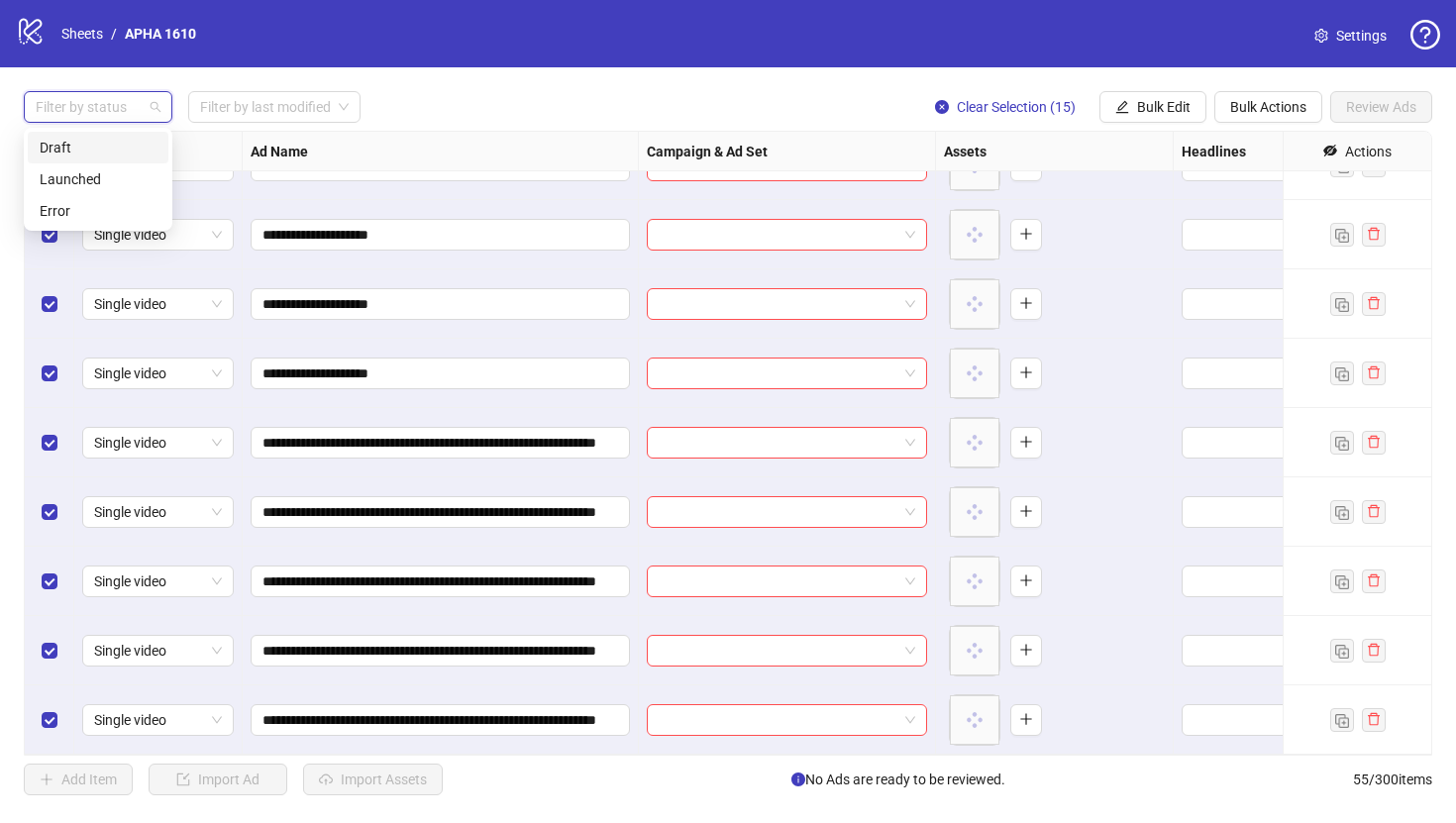click on "Draft" at bounding box center [98, 148] 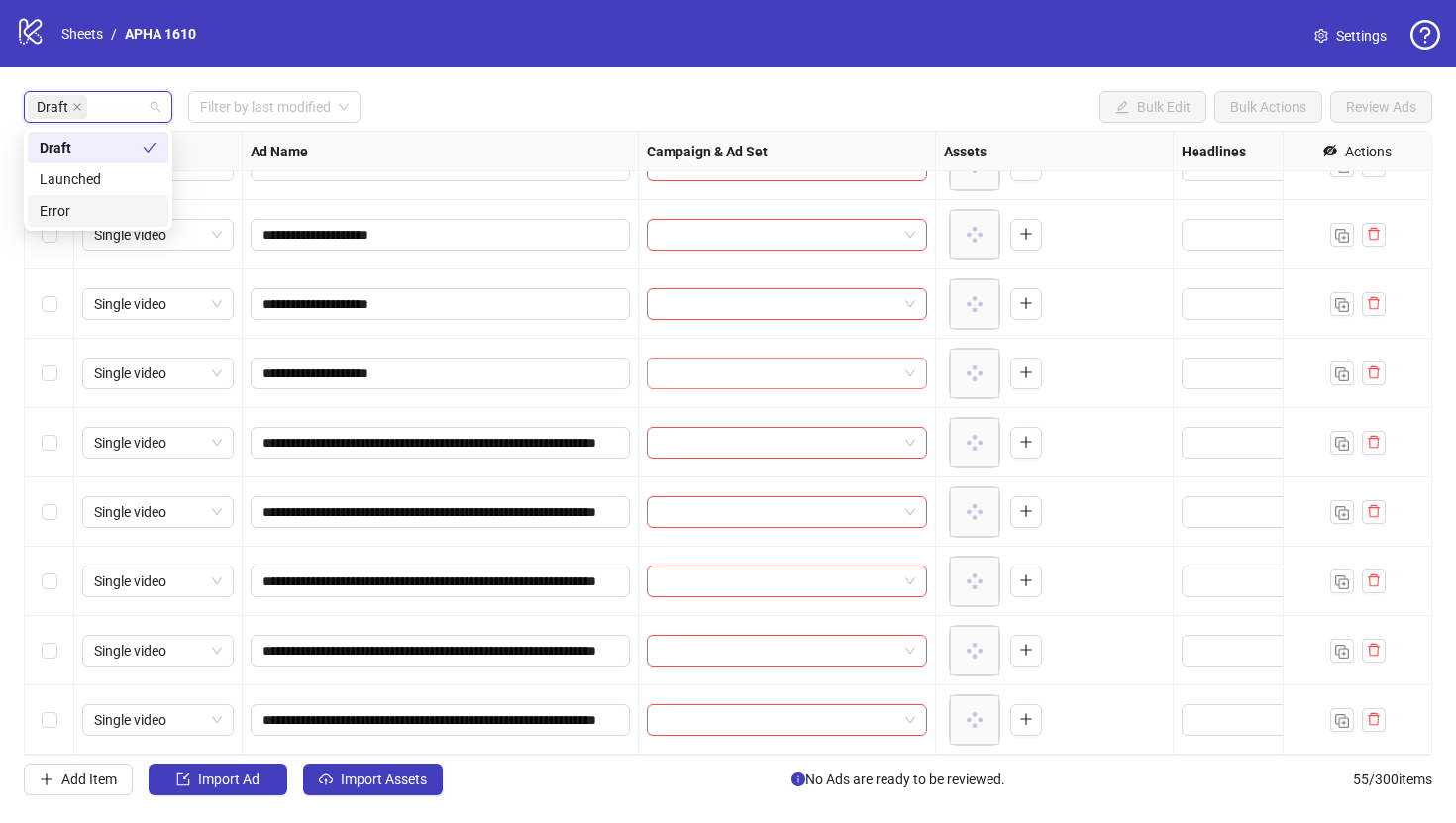 scroll, scrollTop: 0, scrollLeft: 0, axis: both 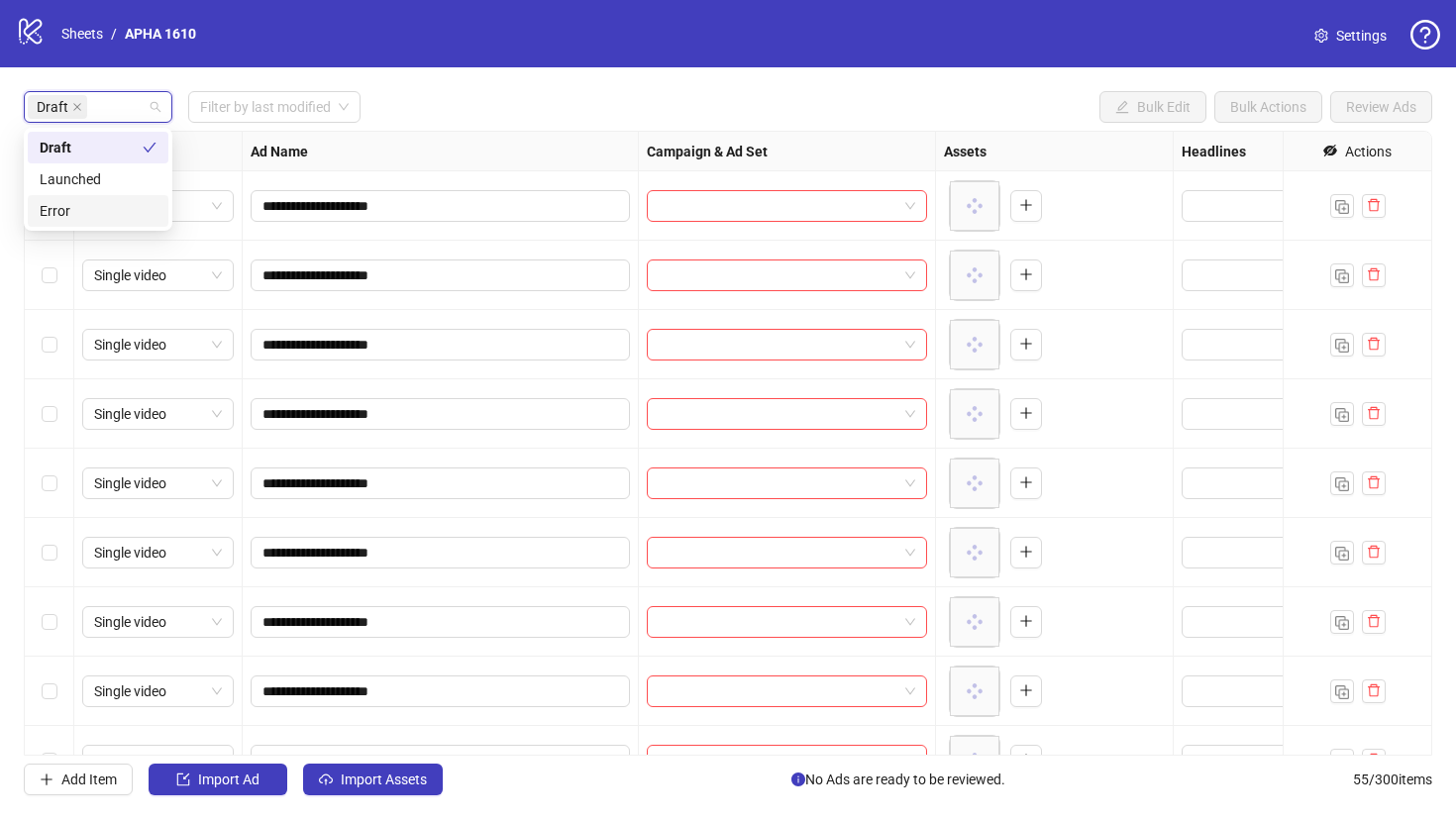 click on "Draft   Filter by last modified Bulk Edit Bulk Actions Review Ads" at bounding box center (728, 107) 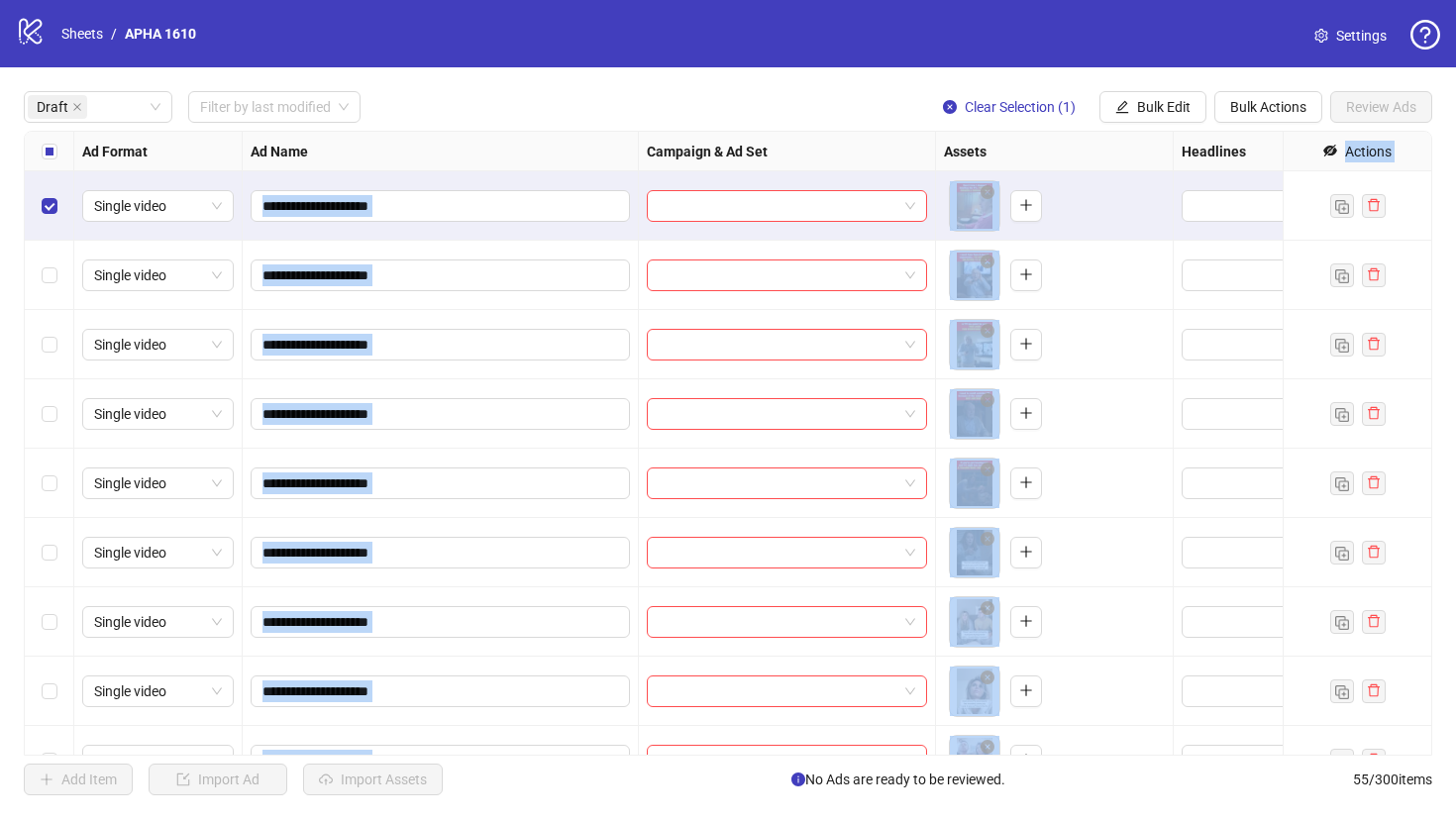 click at bounding box center [50, 483] 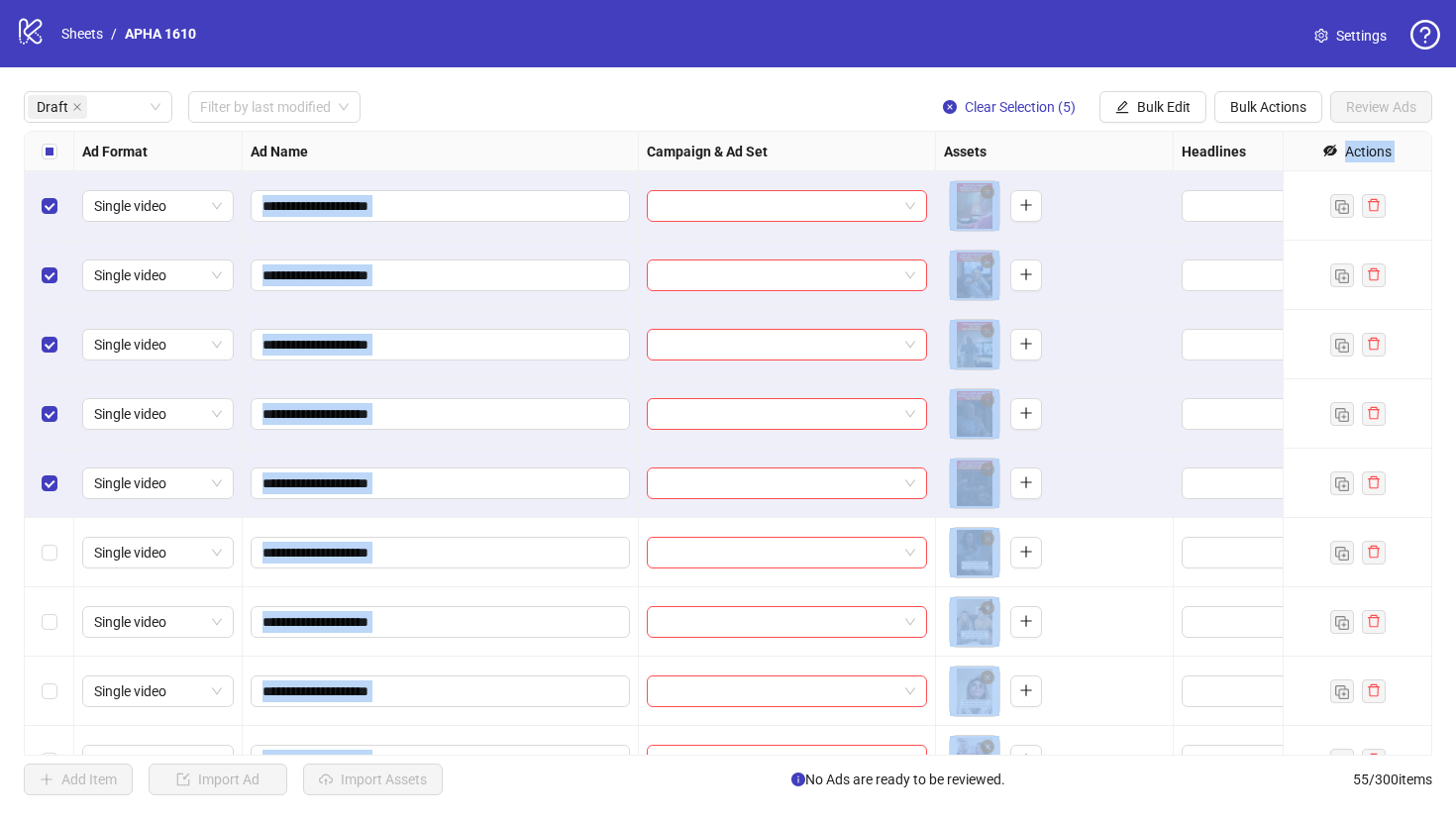 click on "Draft   Filter by last modified Clear Selection (5) Bulk Edit Bulk Actions Review Ads" at bounding box center (728, 107) 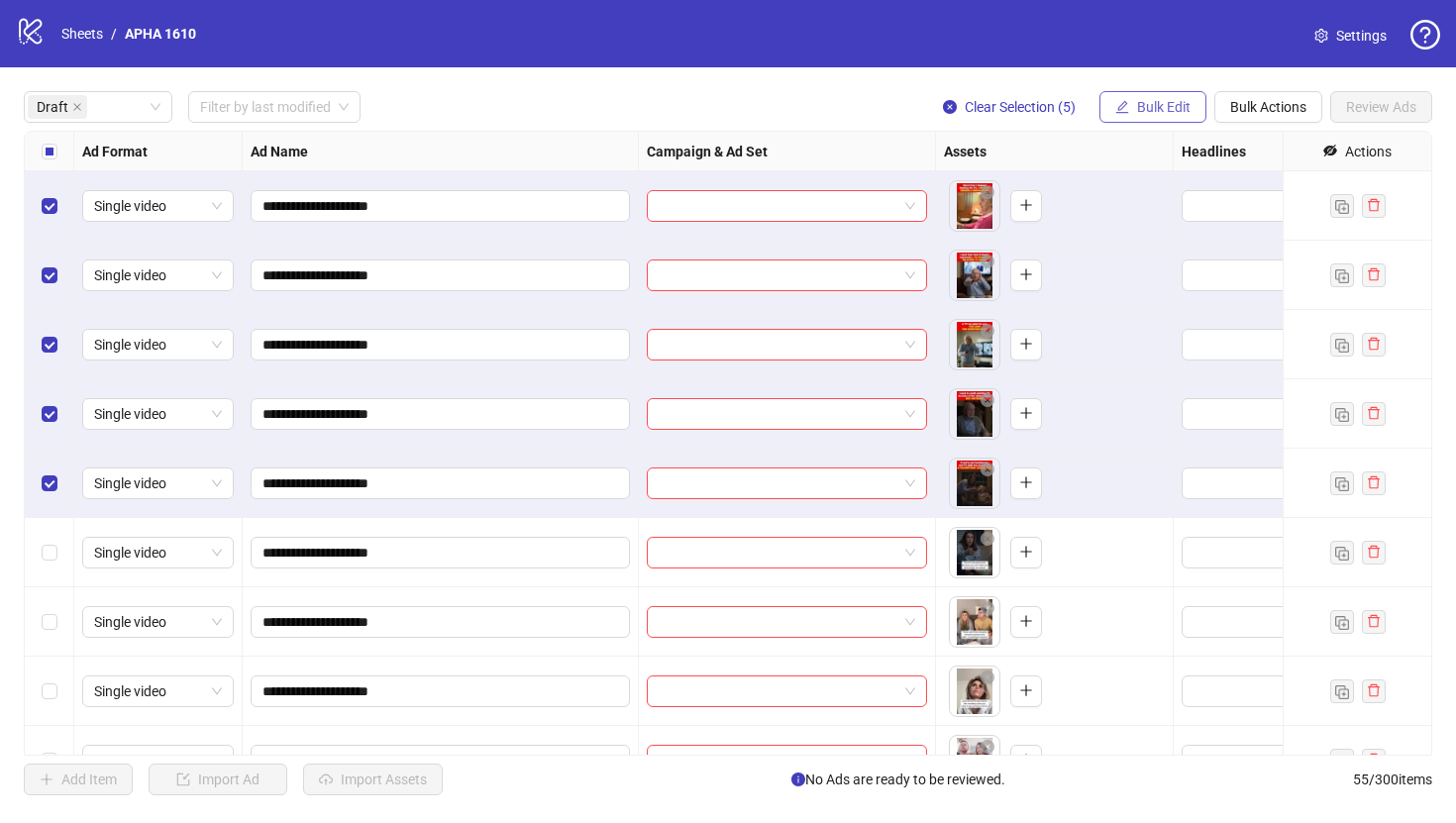 click on "Bulk Edit" at bounding box center (1164, 107) 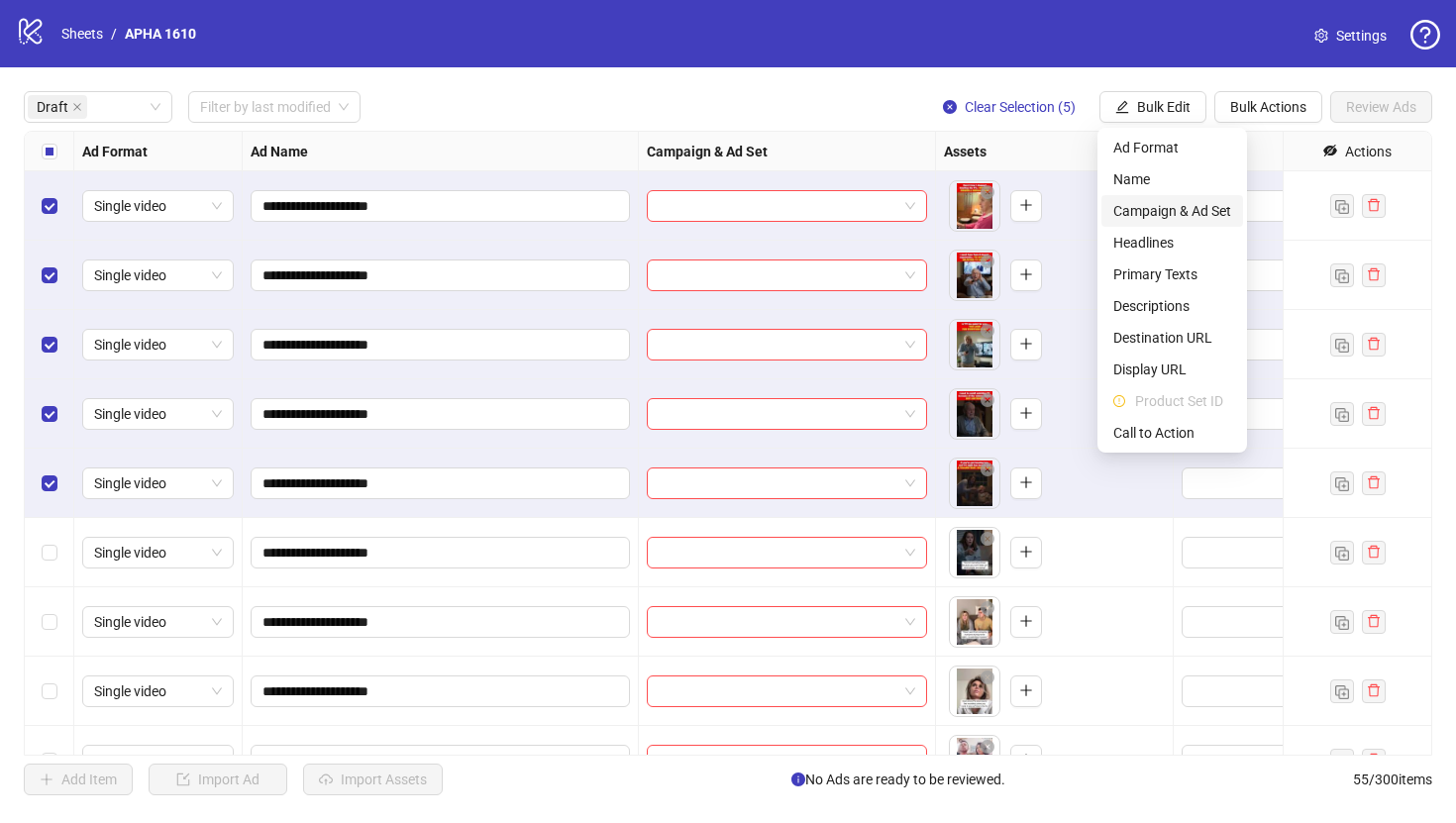 click on "Campaign & Ad Set" at bounding box center [1172, 211] 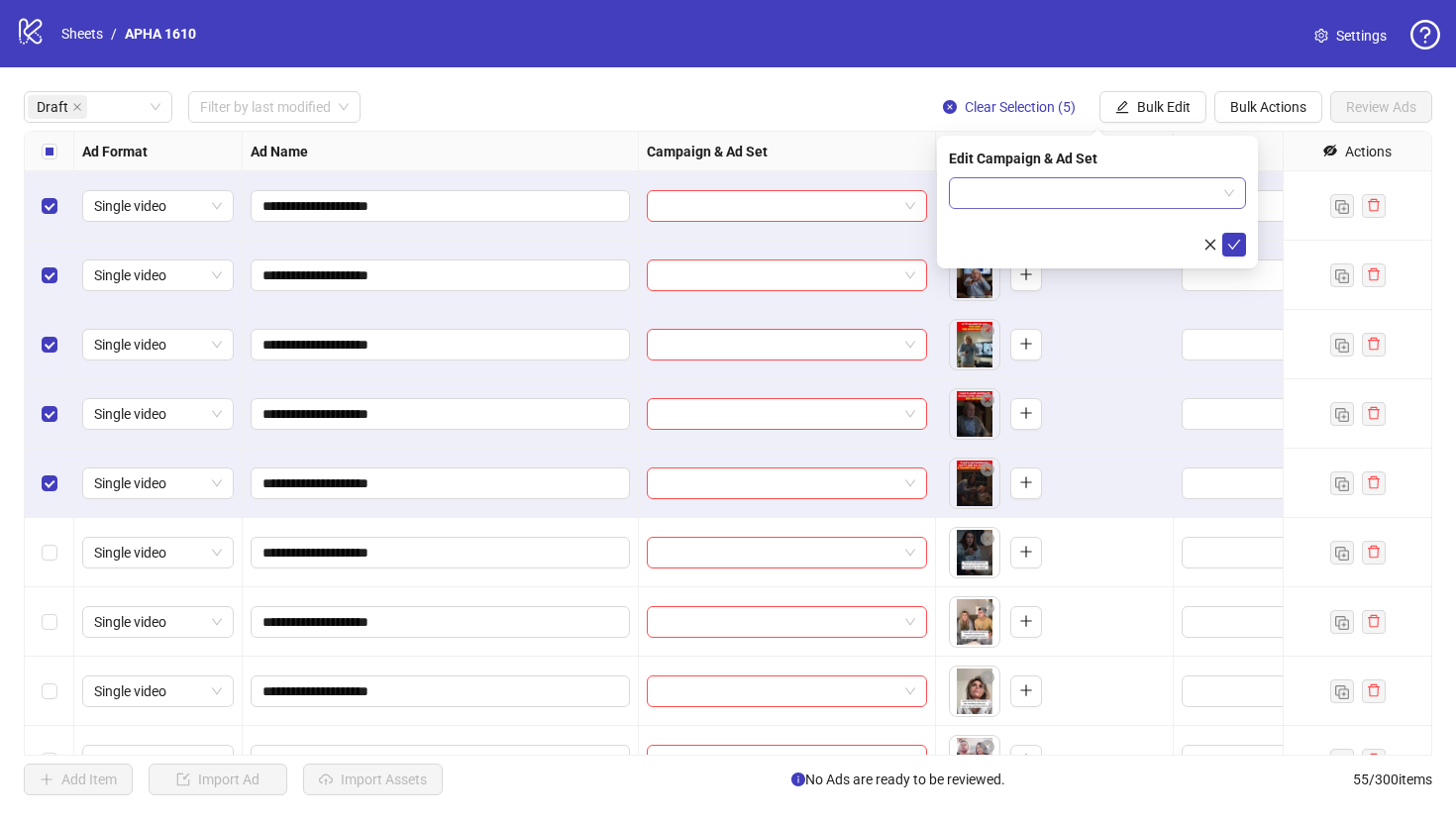 click at bounding box center (1089, 193) 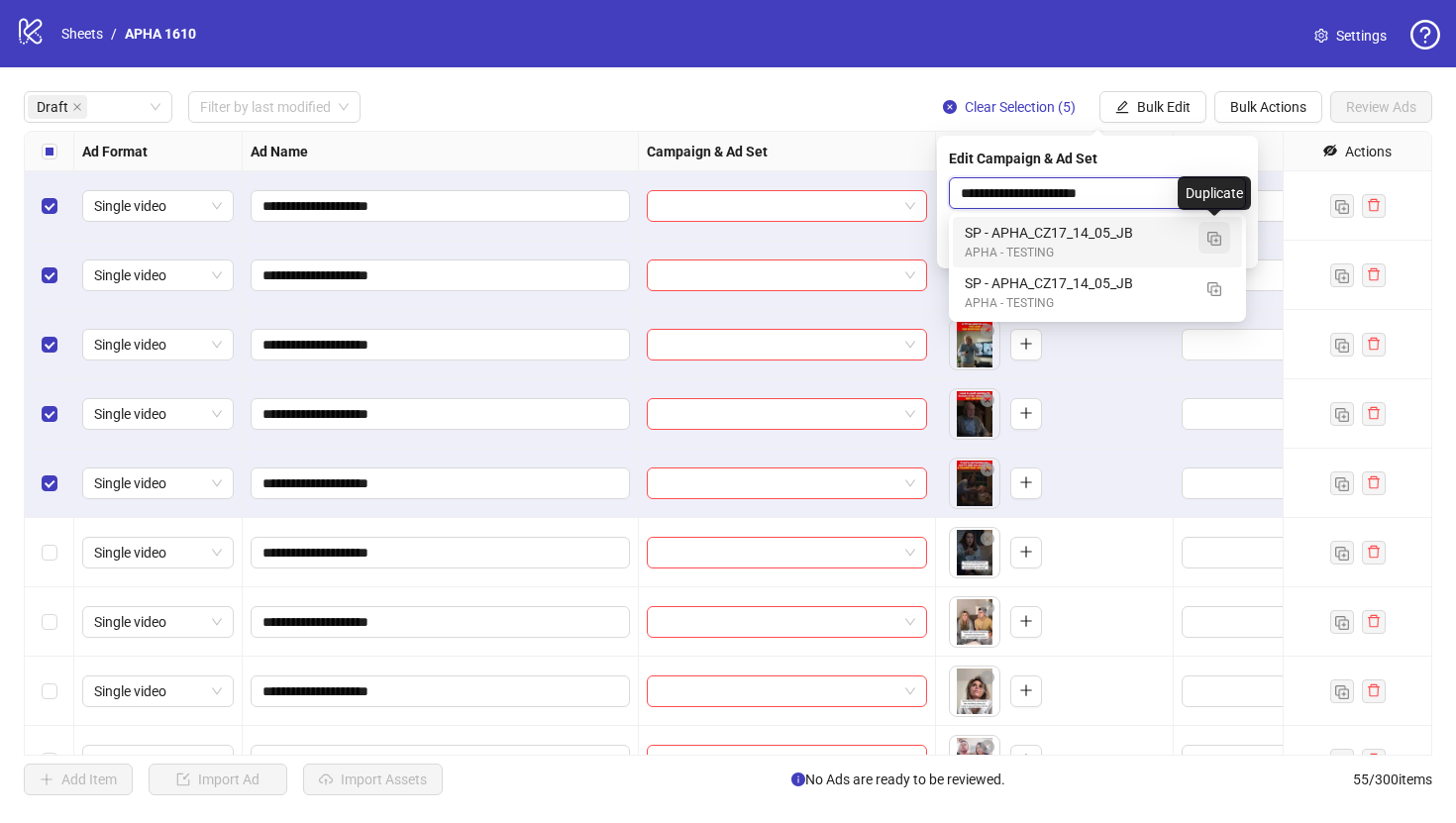 click at bounding box center (1214, 239) 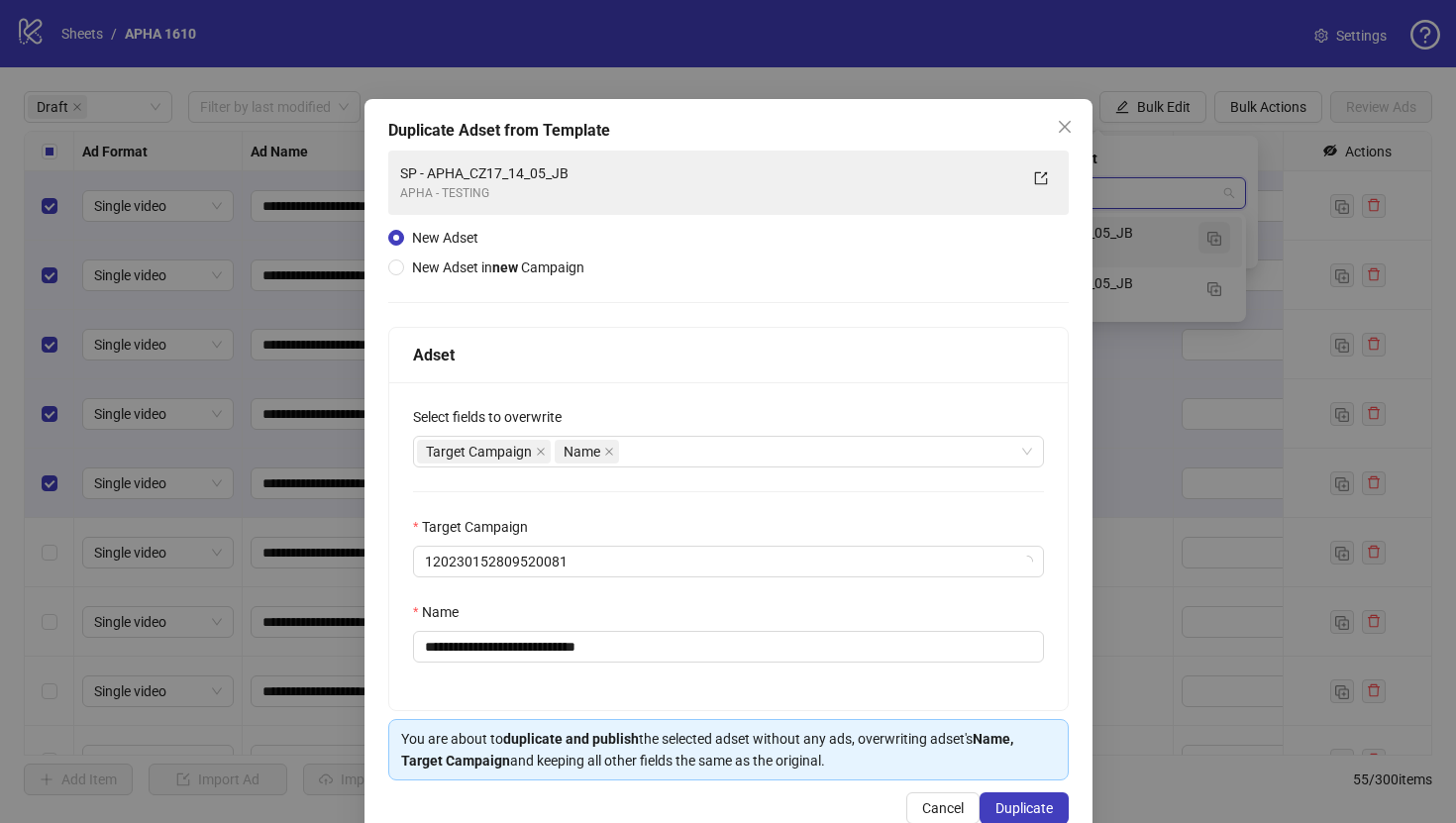 type on "**********" 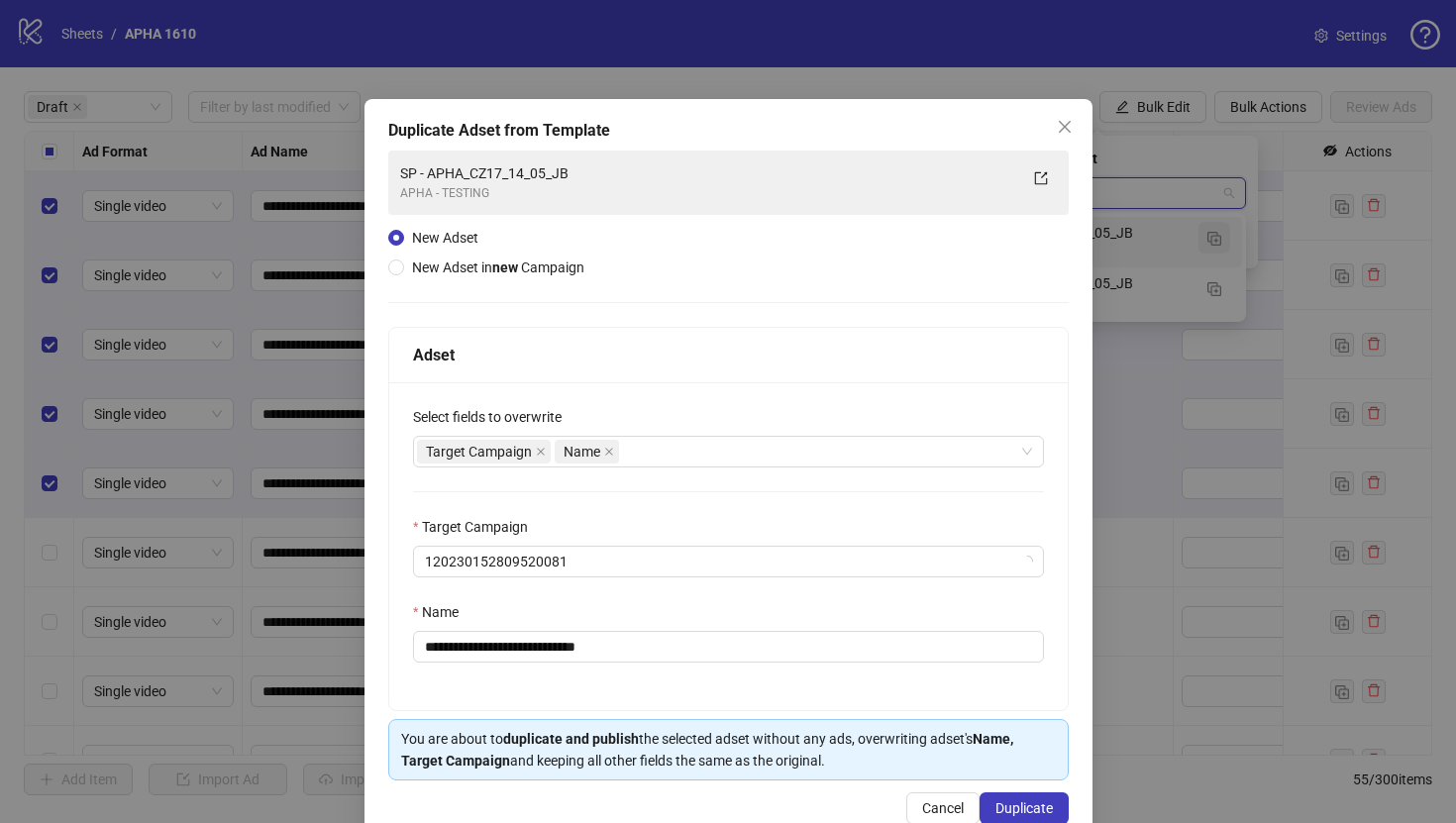type 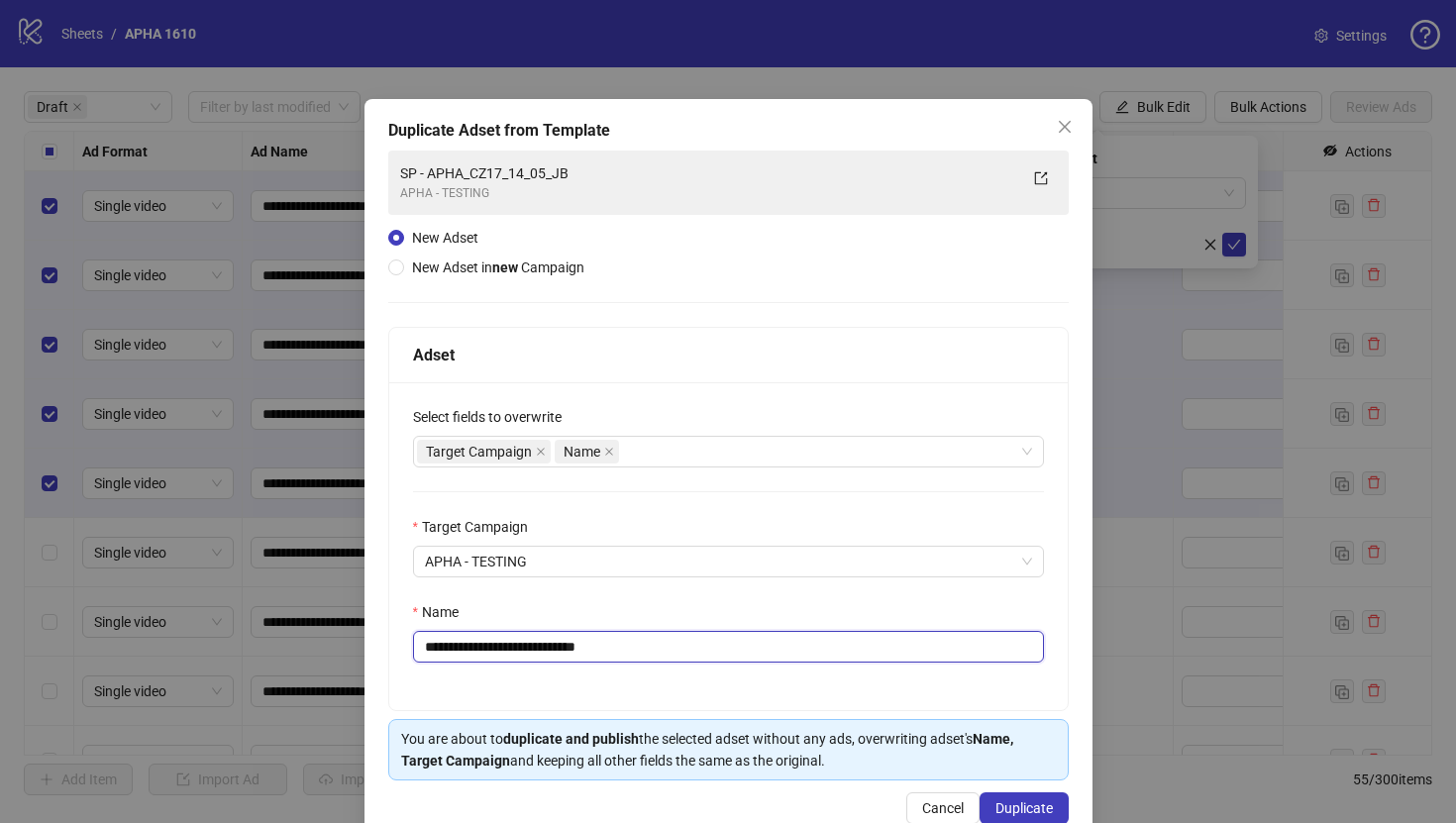 click on "**********" at bounding box center [728, 647] 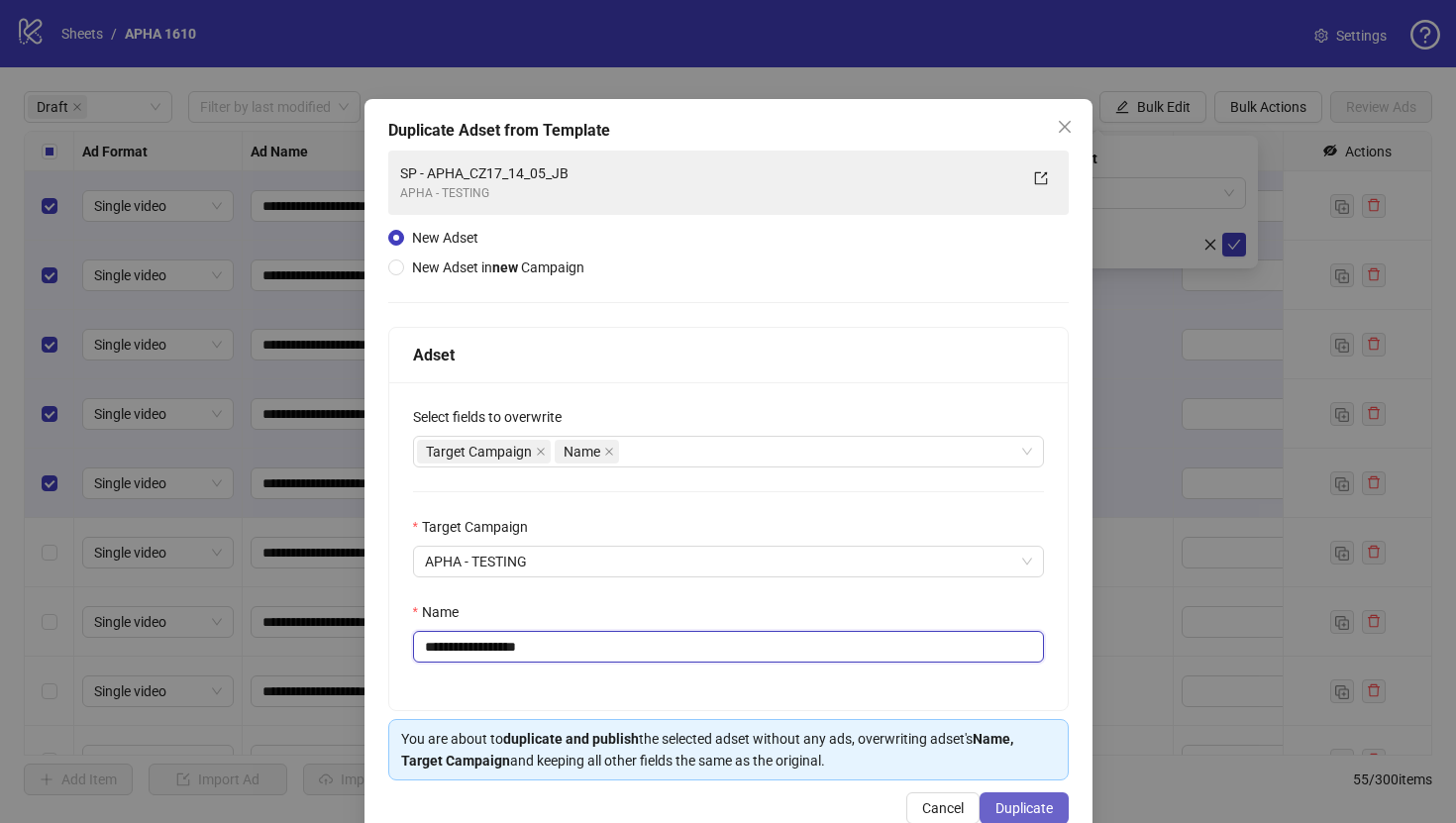 type on "**********" 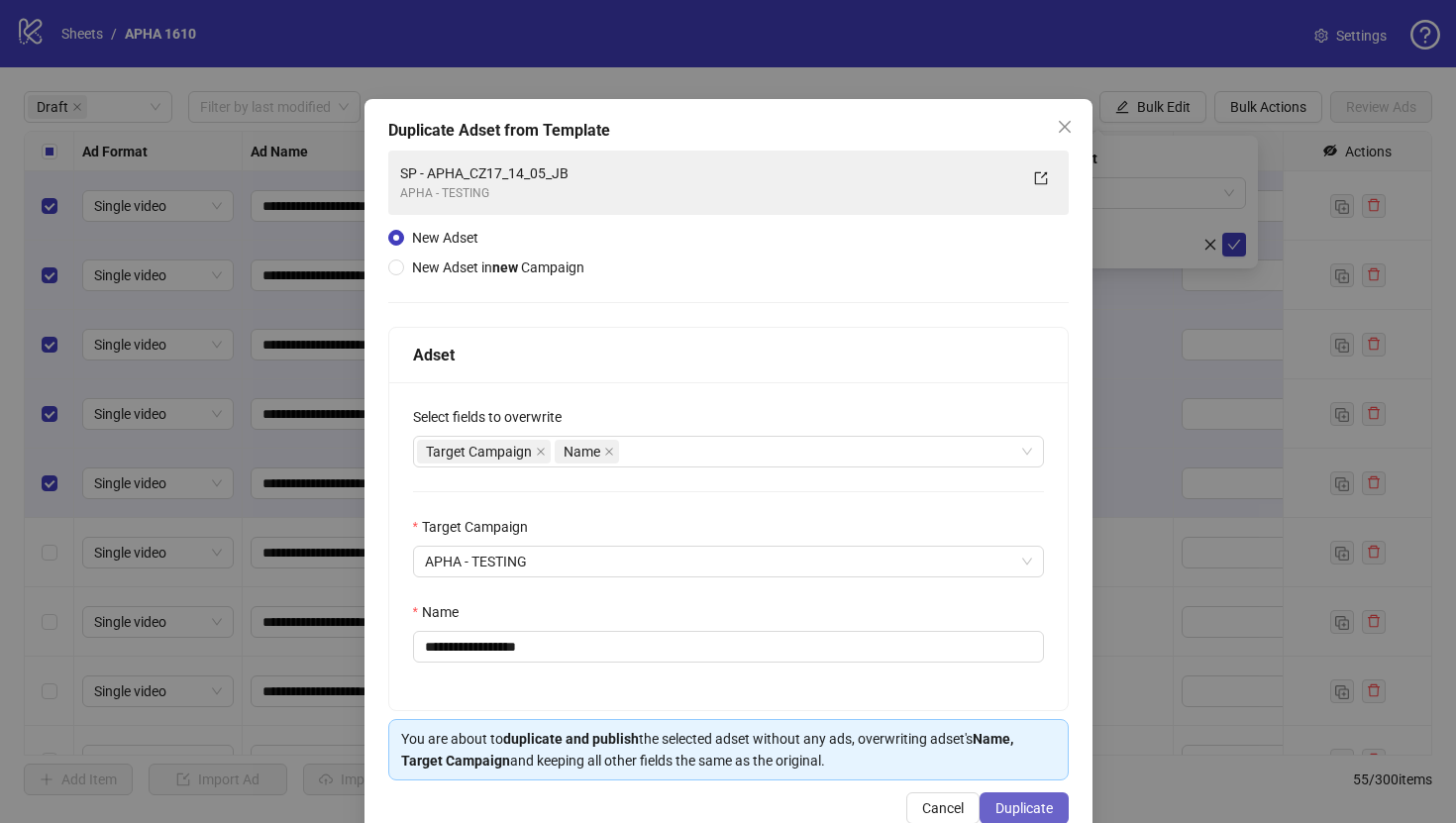 click on "Duplicate" at bounding box center (1024, 808) 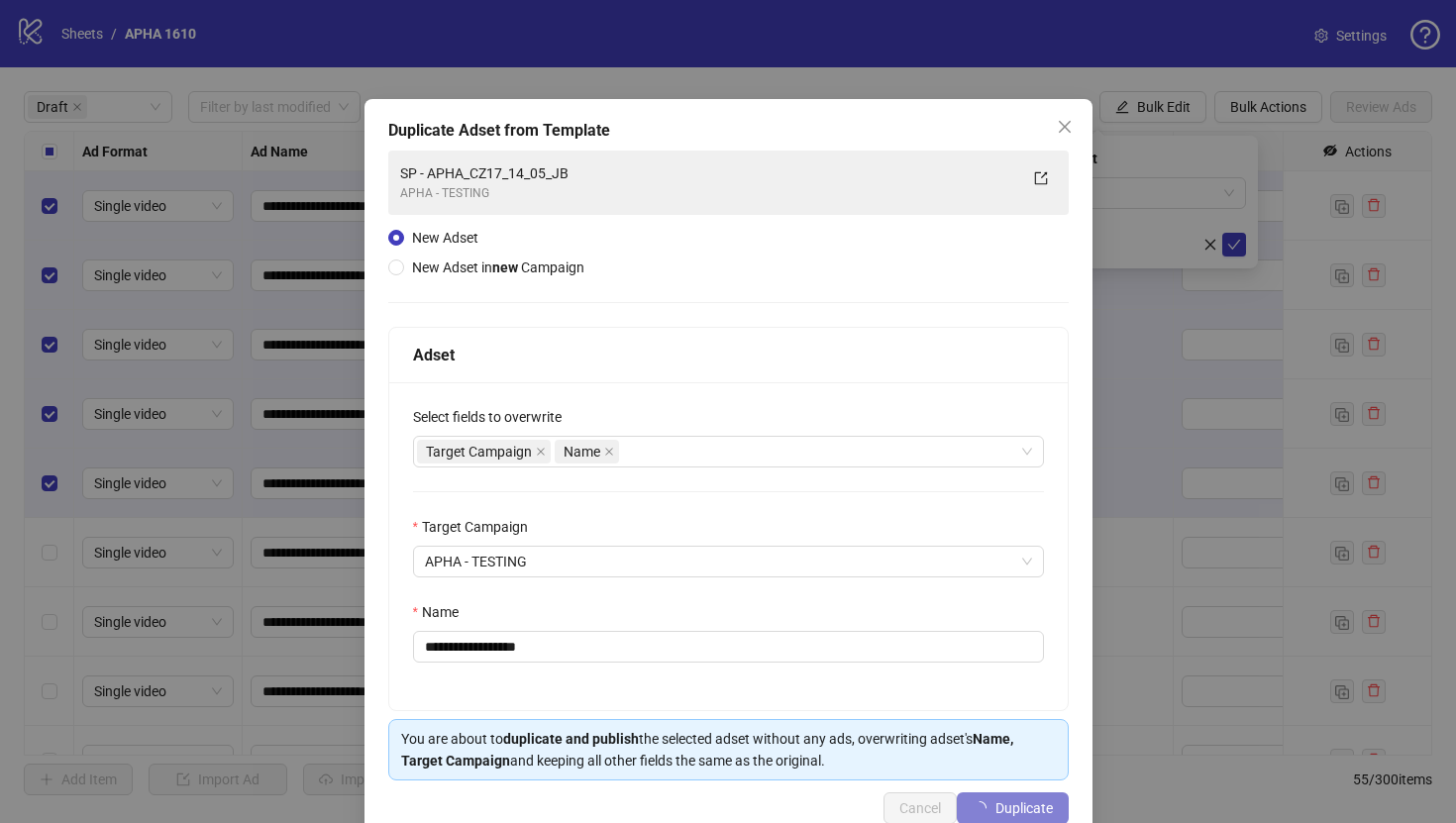 type 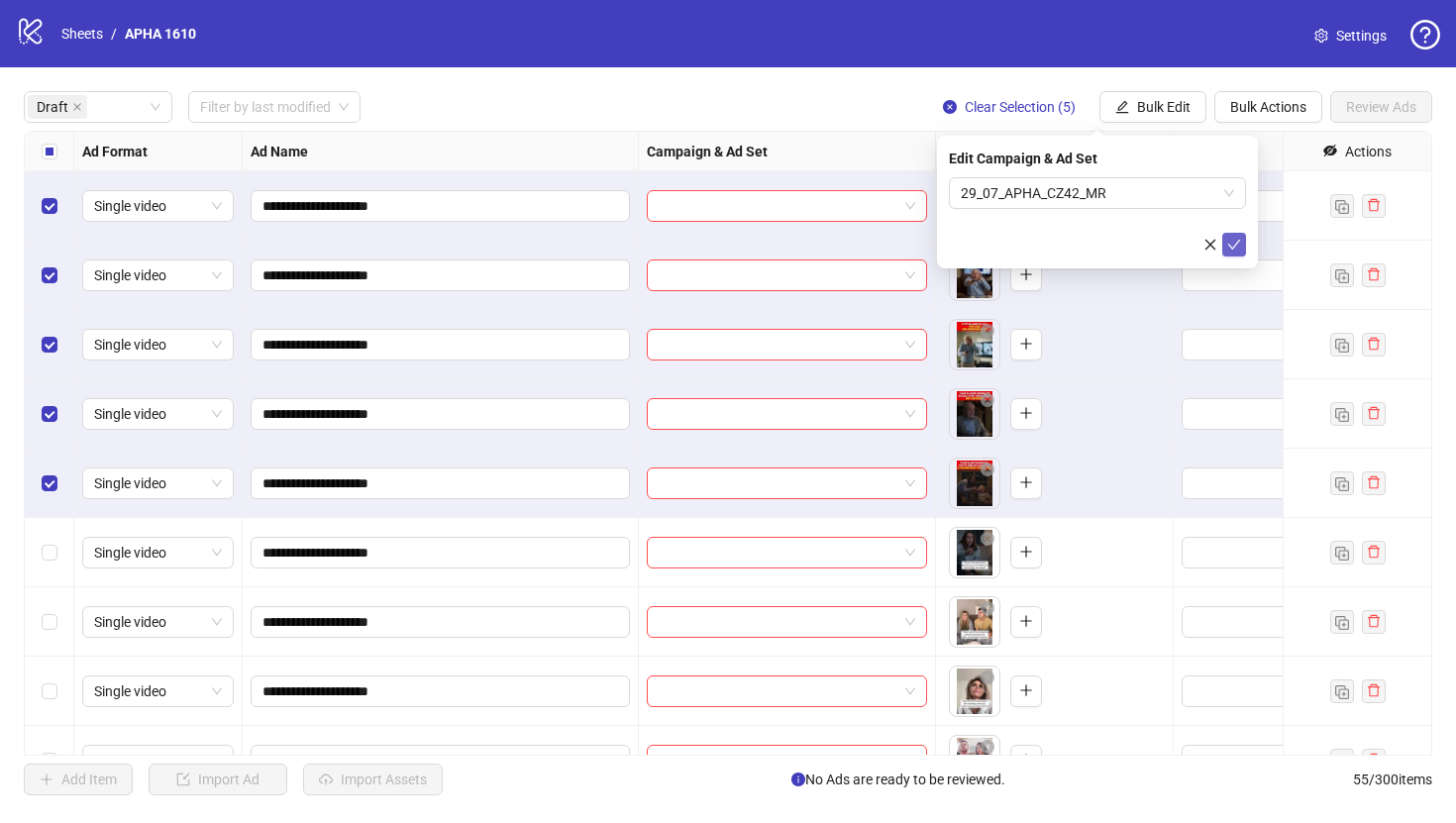 click 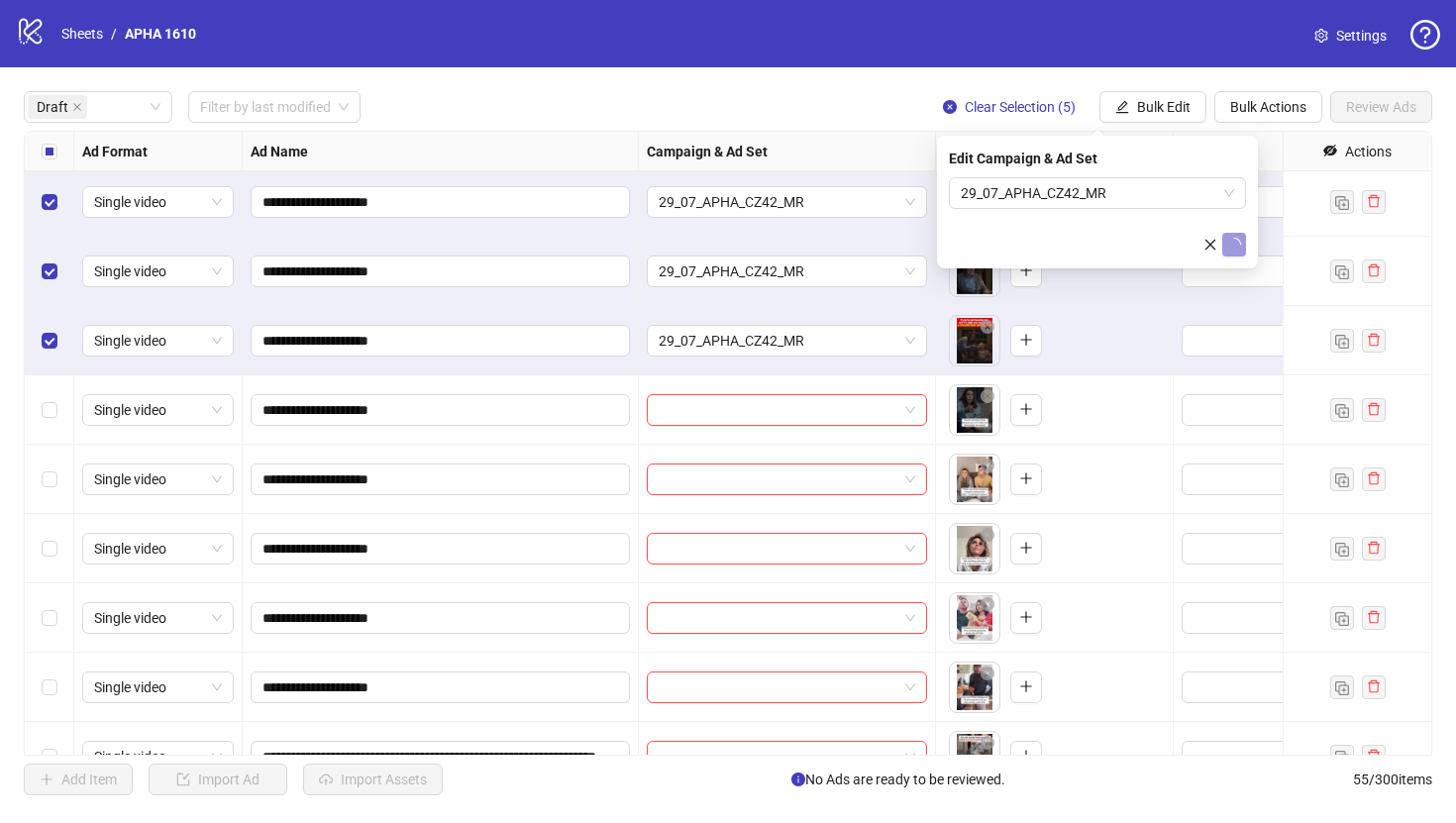 scroll, scrollTop: 218, scrollLeft: 0, axis: vertical 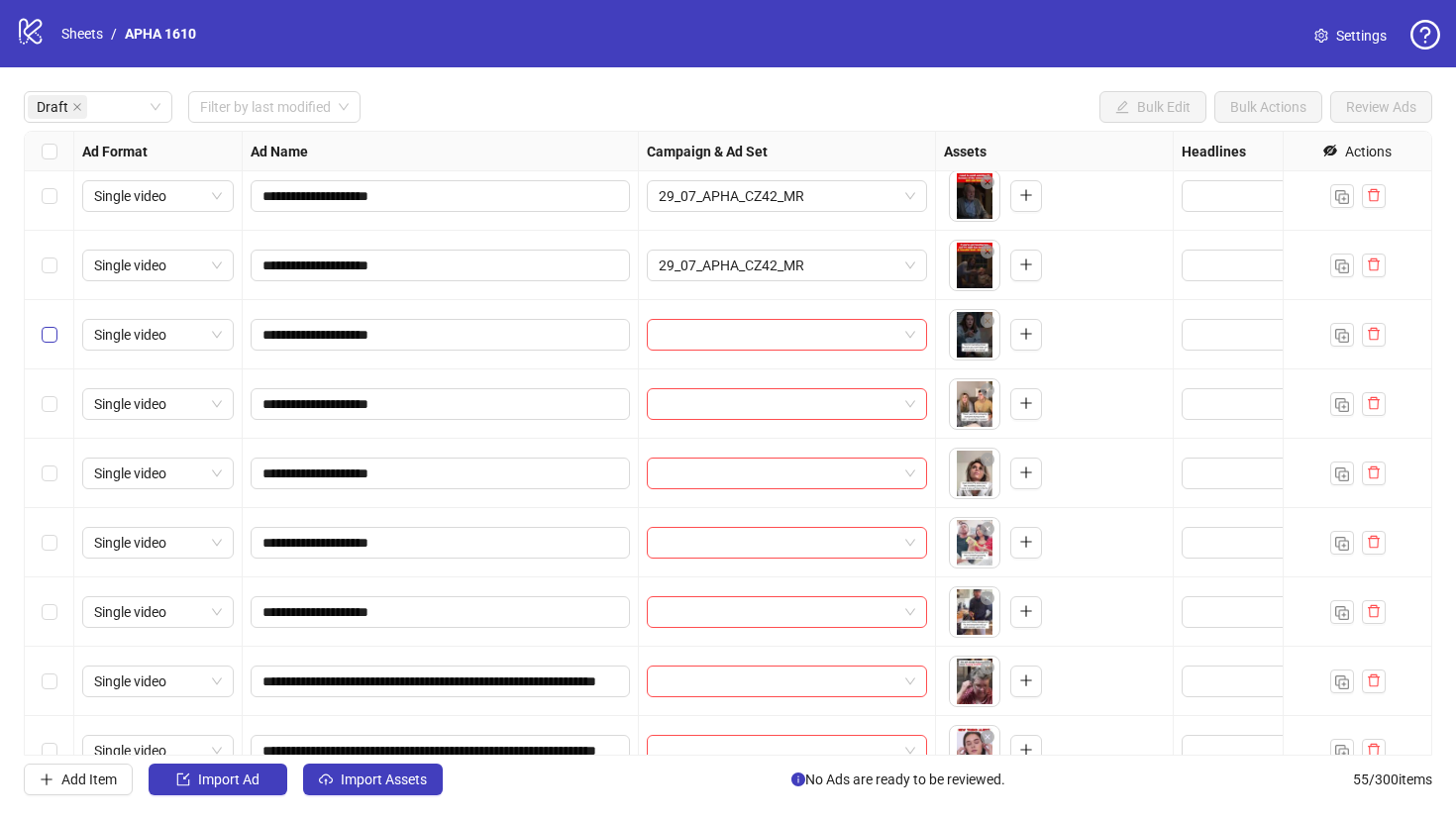 click at bounding box center [50, 335] 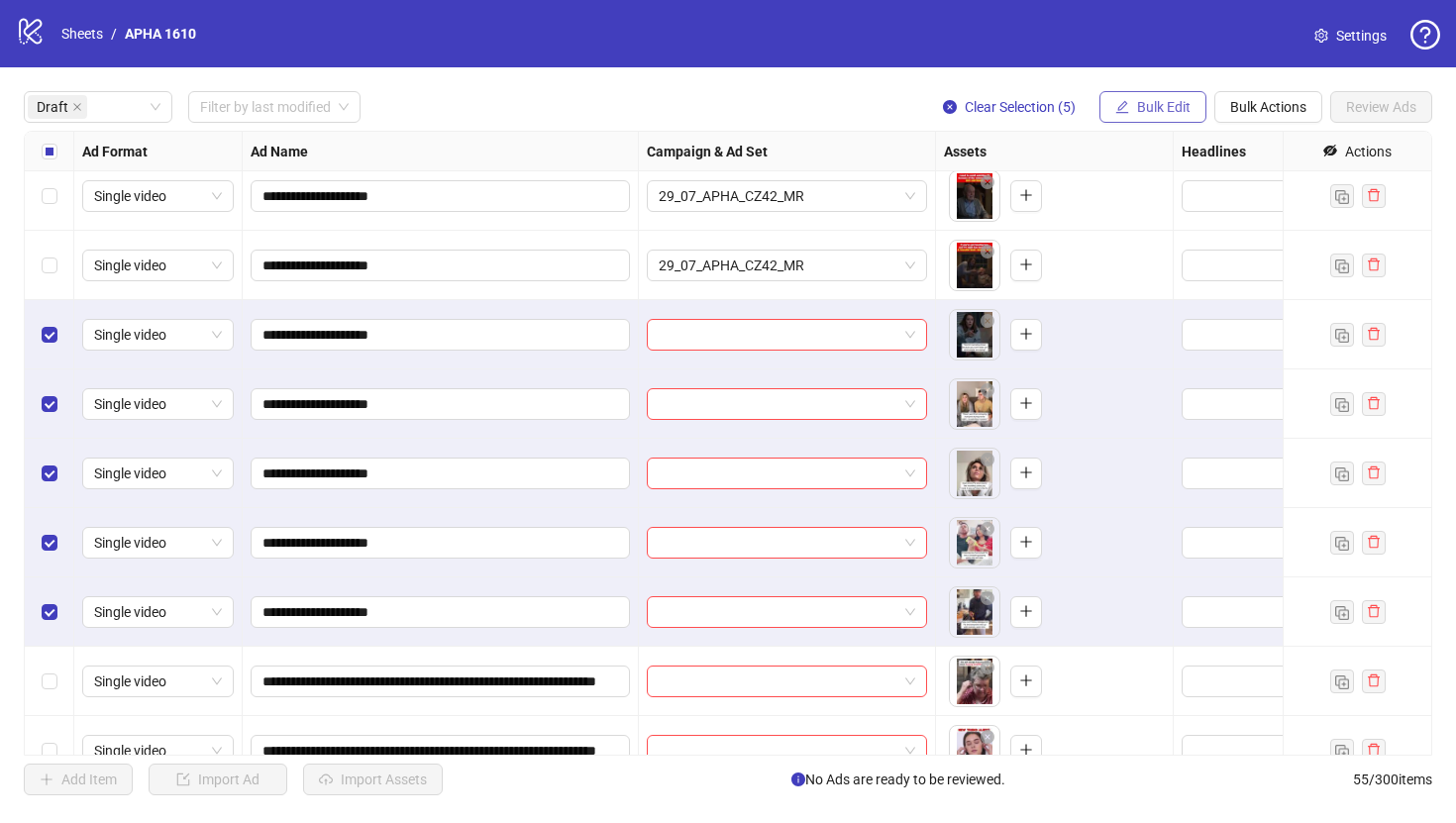 click on "Bulk Edit" at bounding box center (1164, 107) 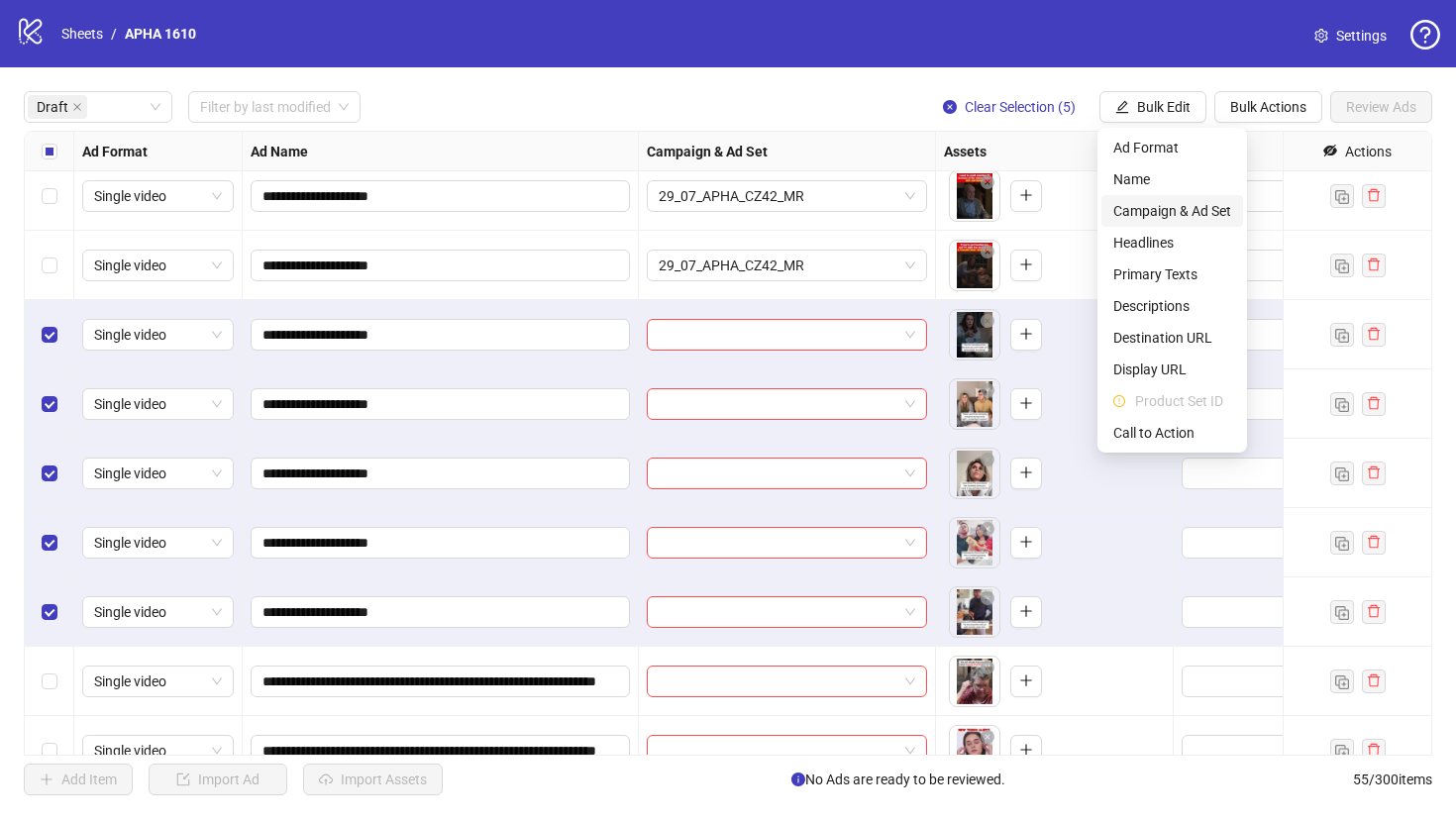 click on "Campaign & Ad Set" at bounding box center [1172, 211] 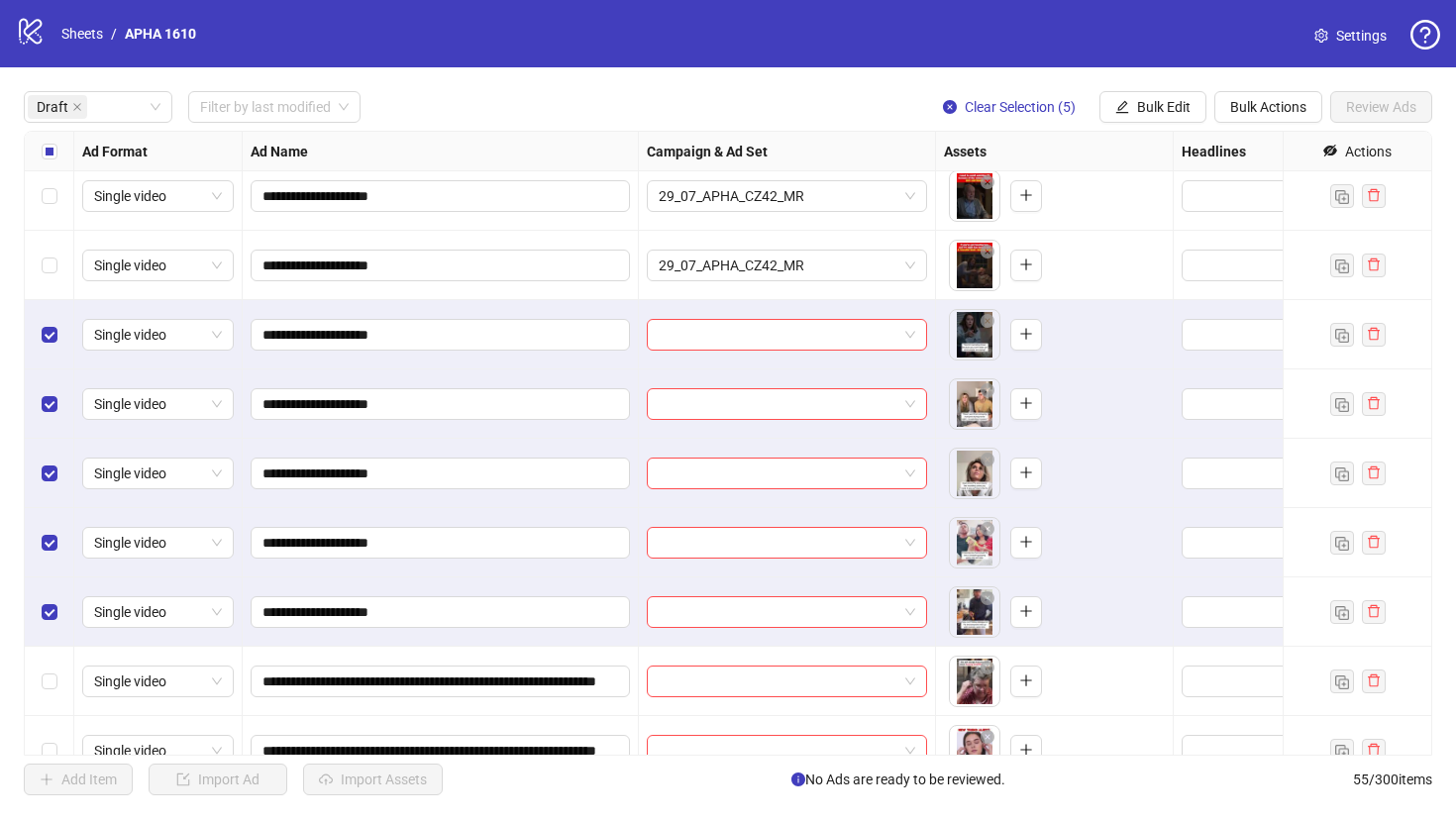 type 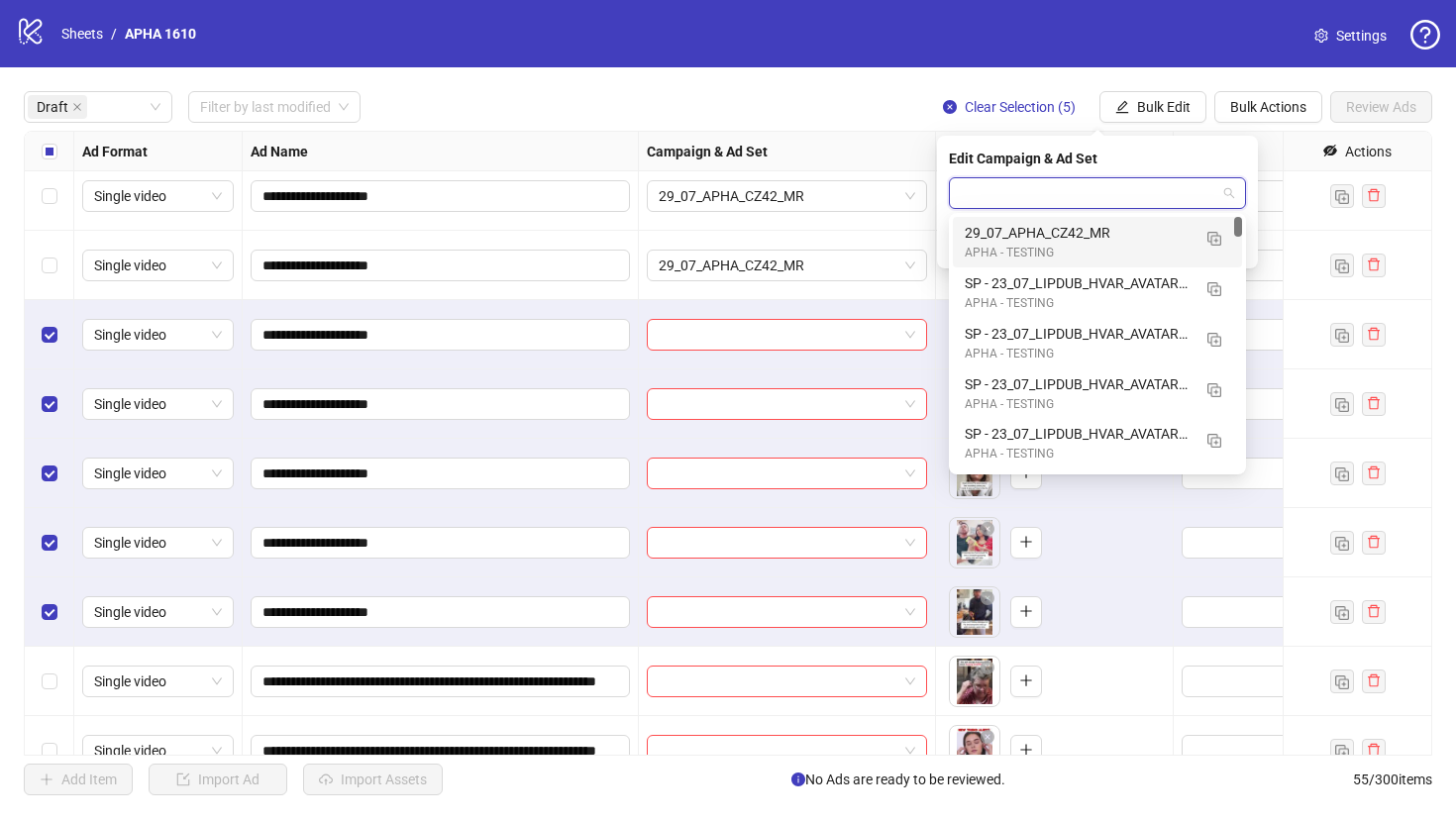 click at bounding box center (1089, 193) 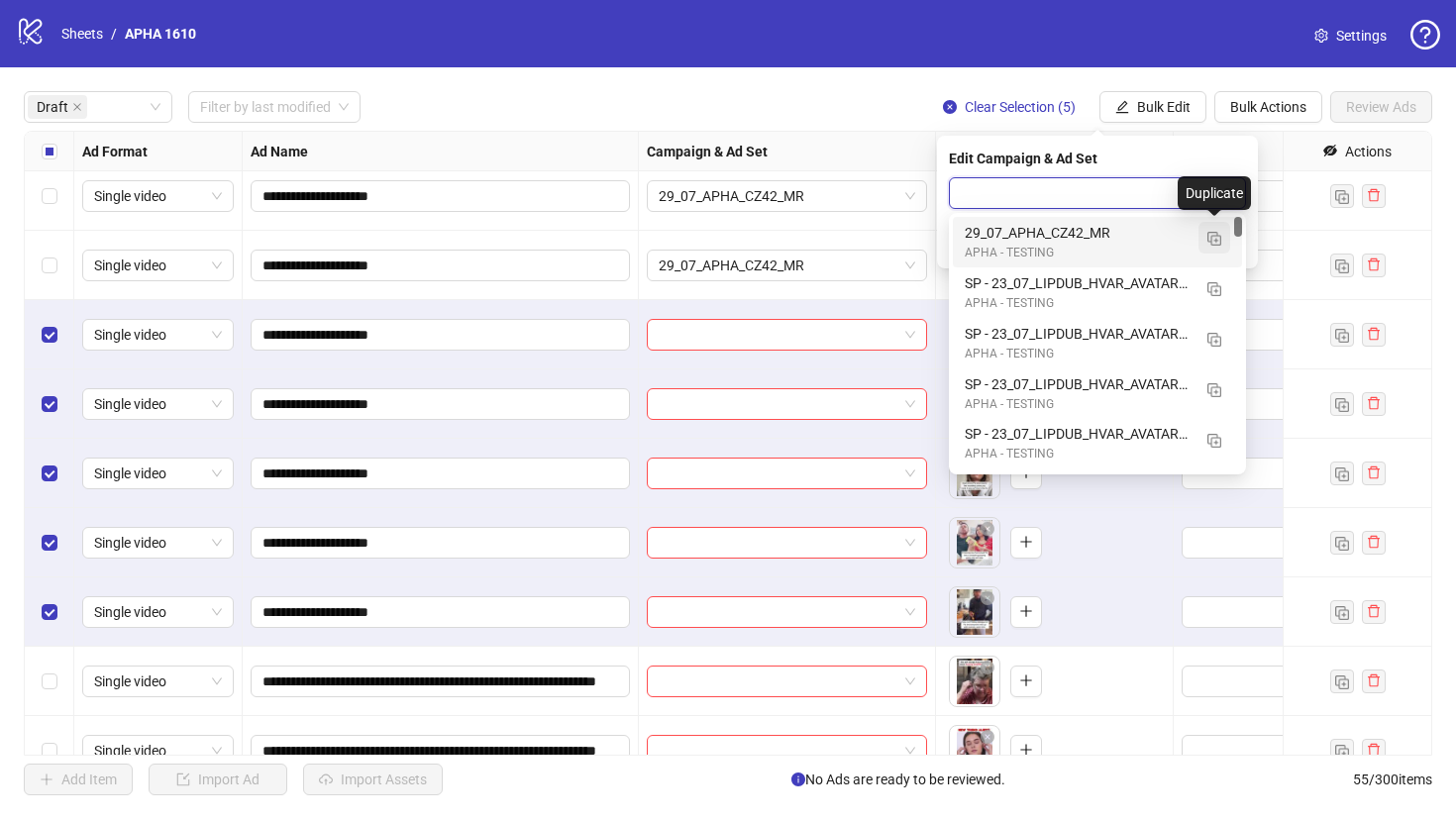 click at bounding box center (1214, 239) 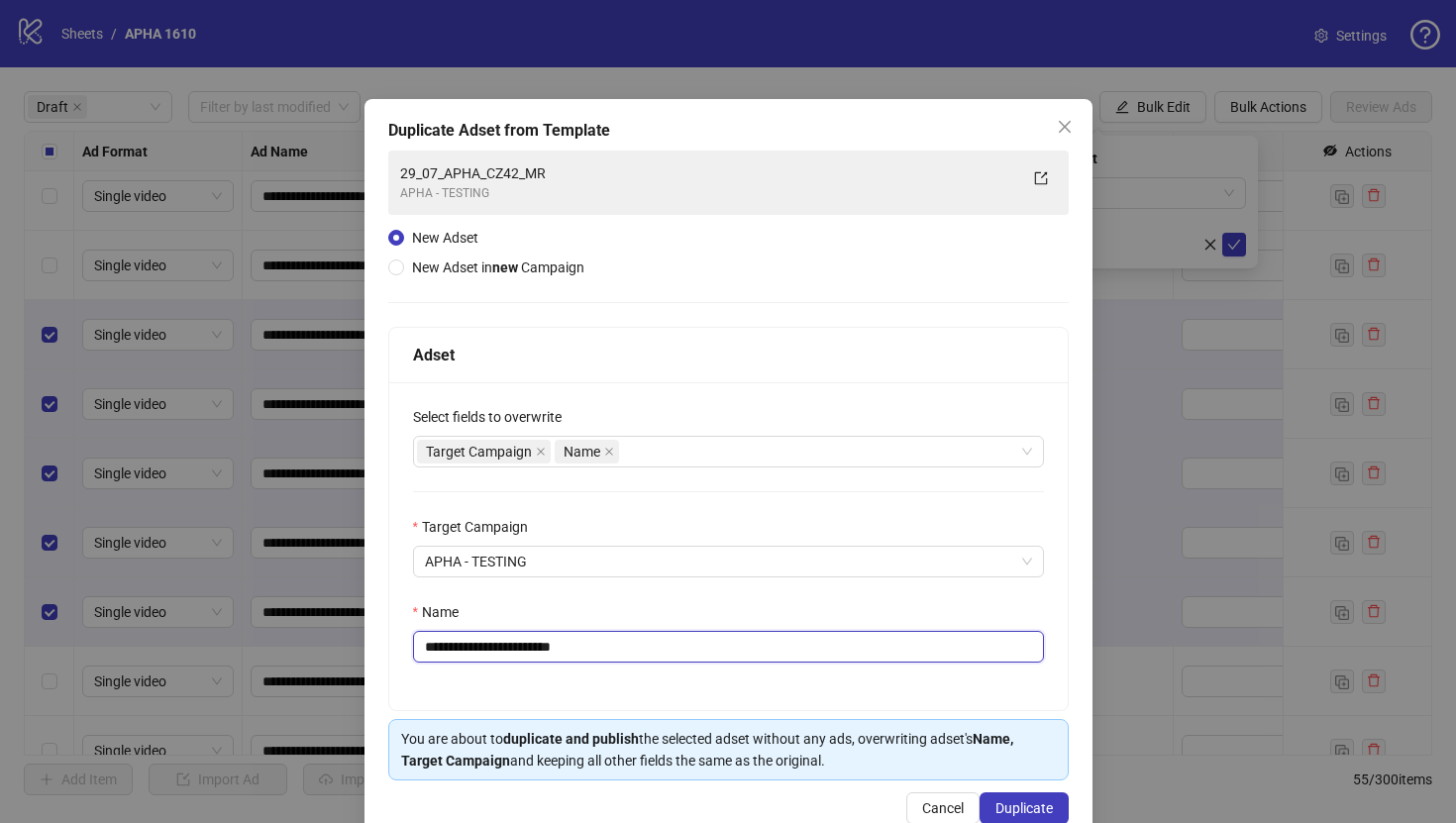 click on "**********" at bounding box center (728, 647) 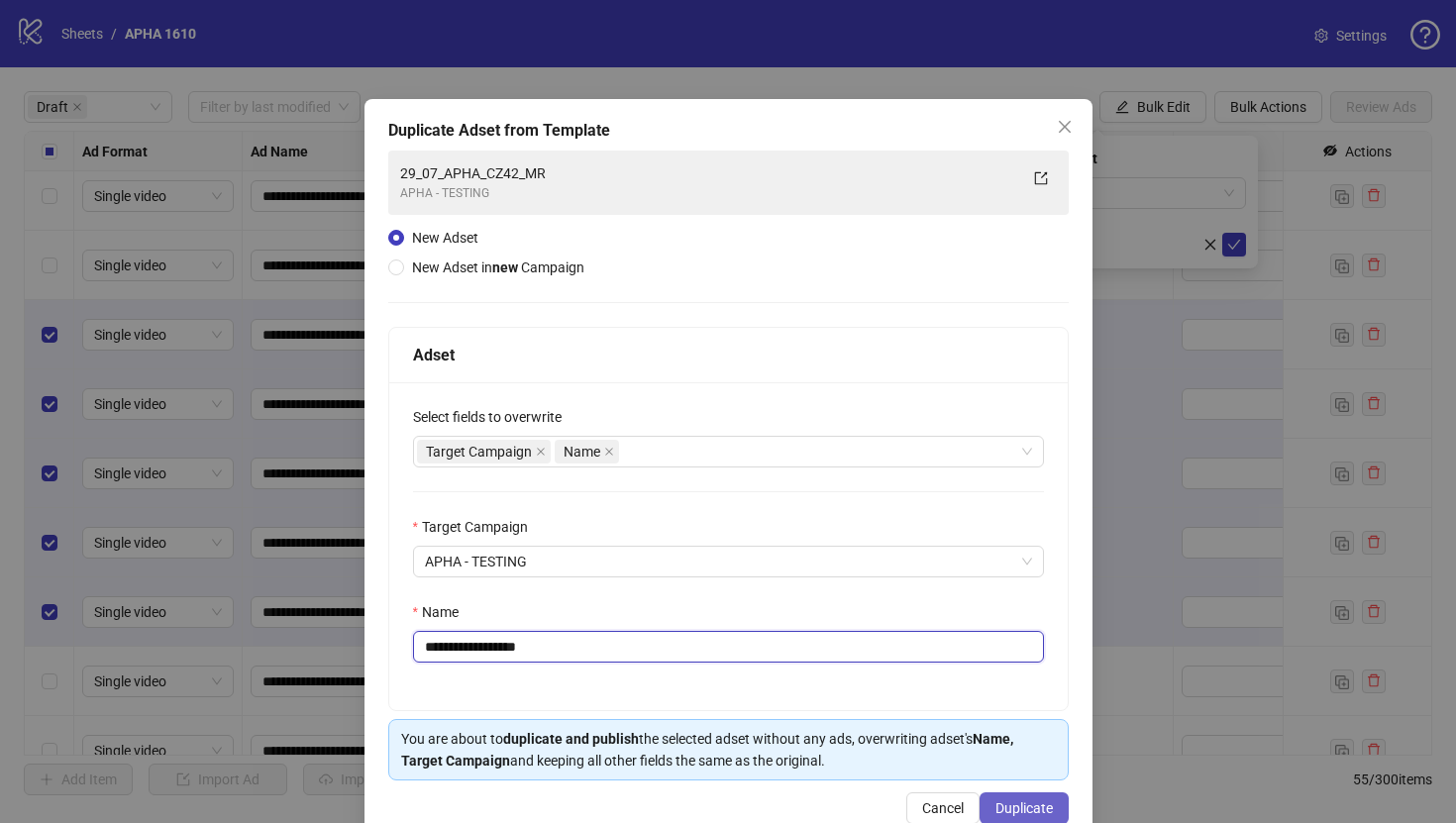 type on "**********" 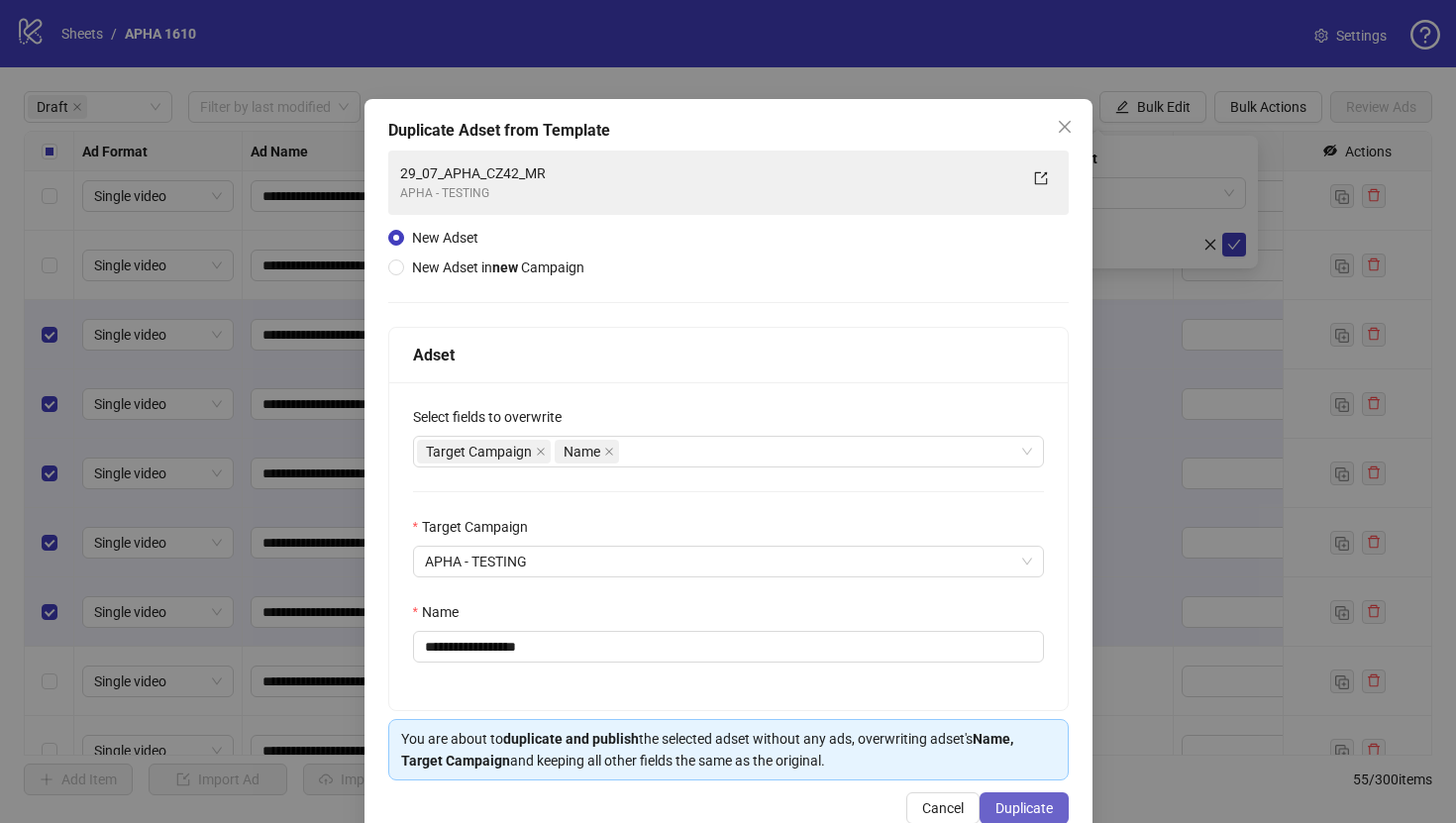 click on "Duplicate" at bounding box center [1024, 808] 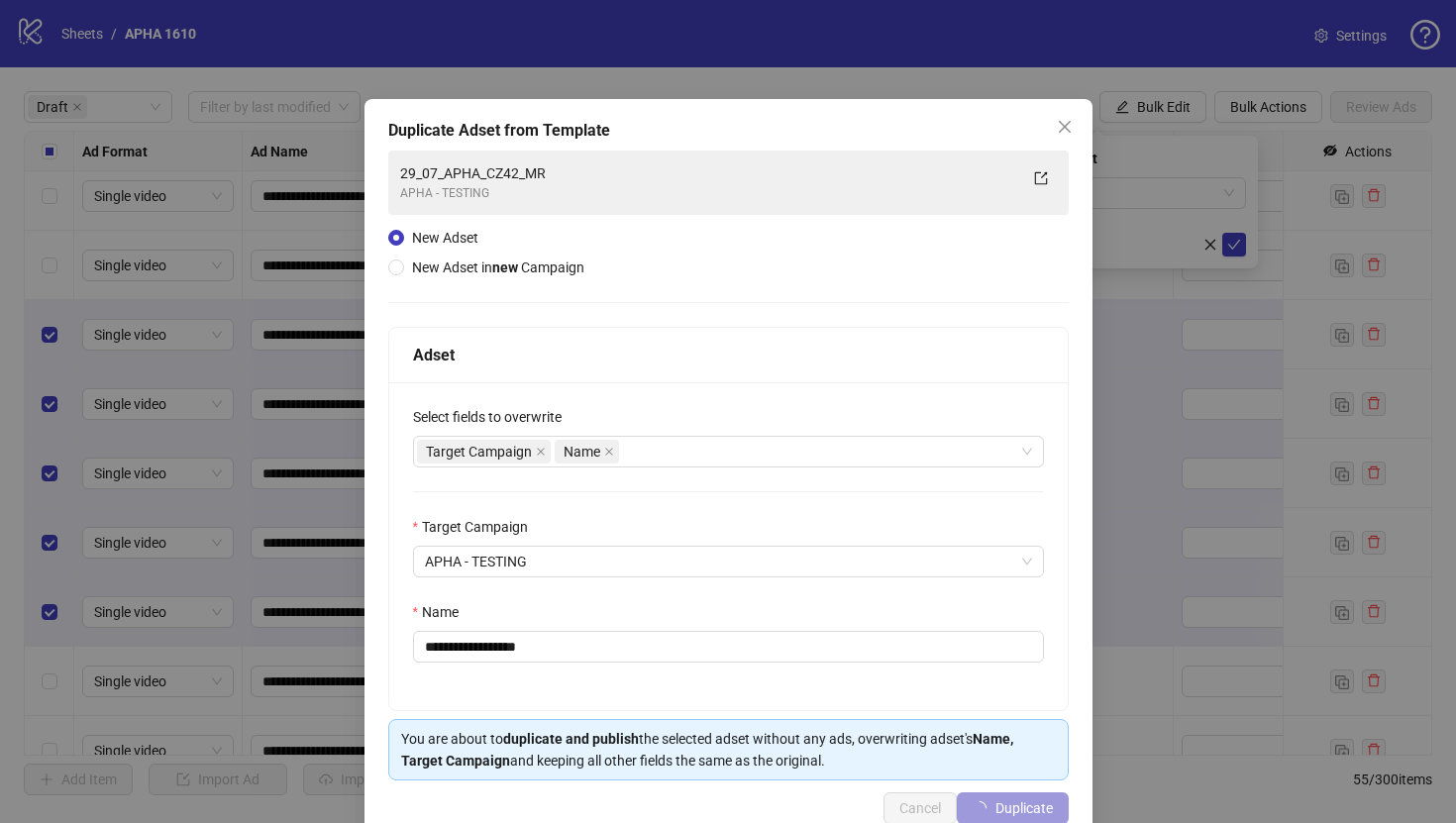 type 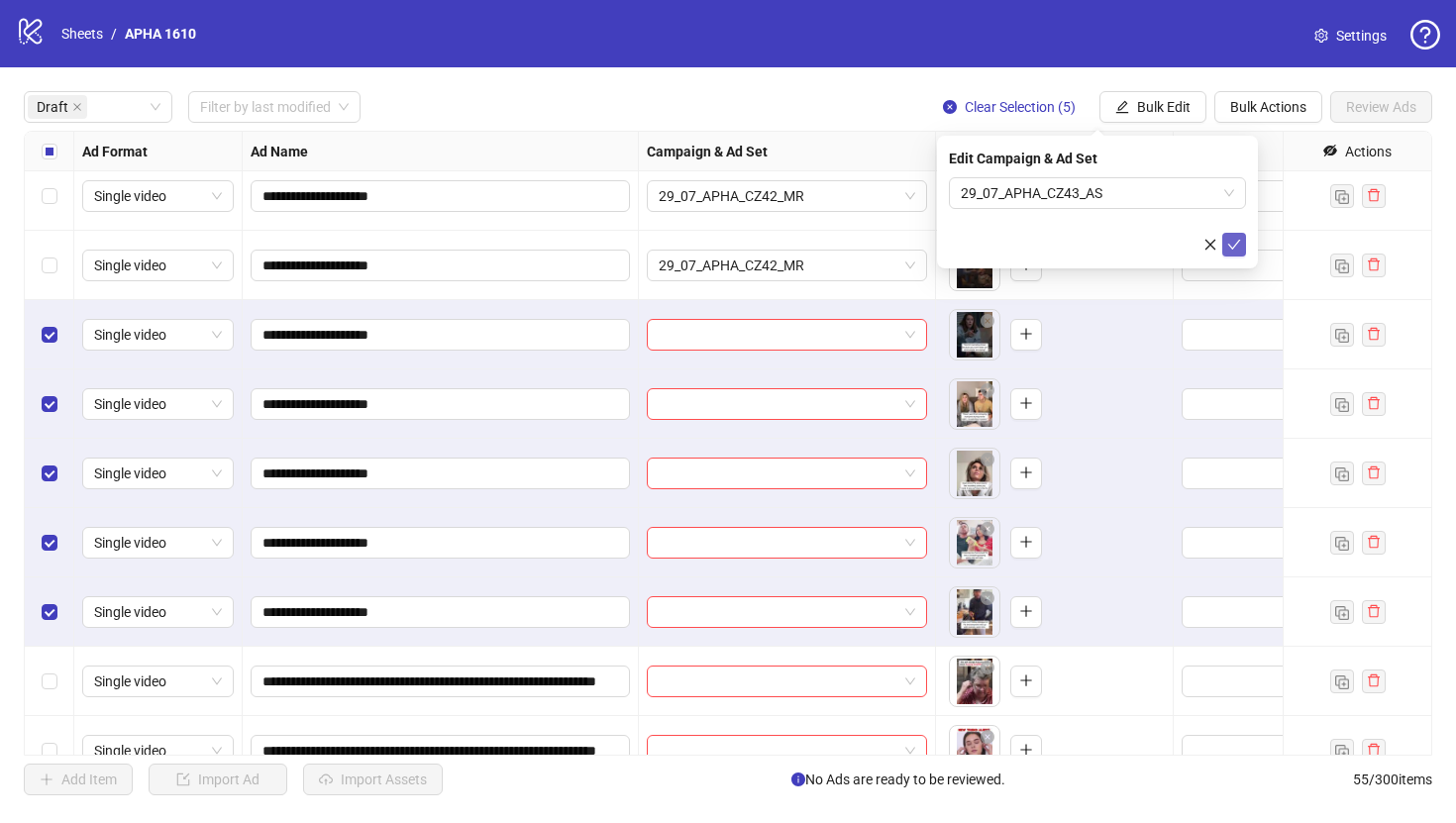 click 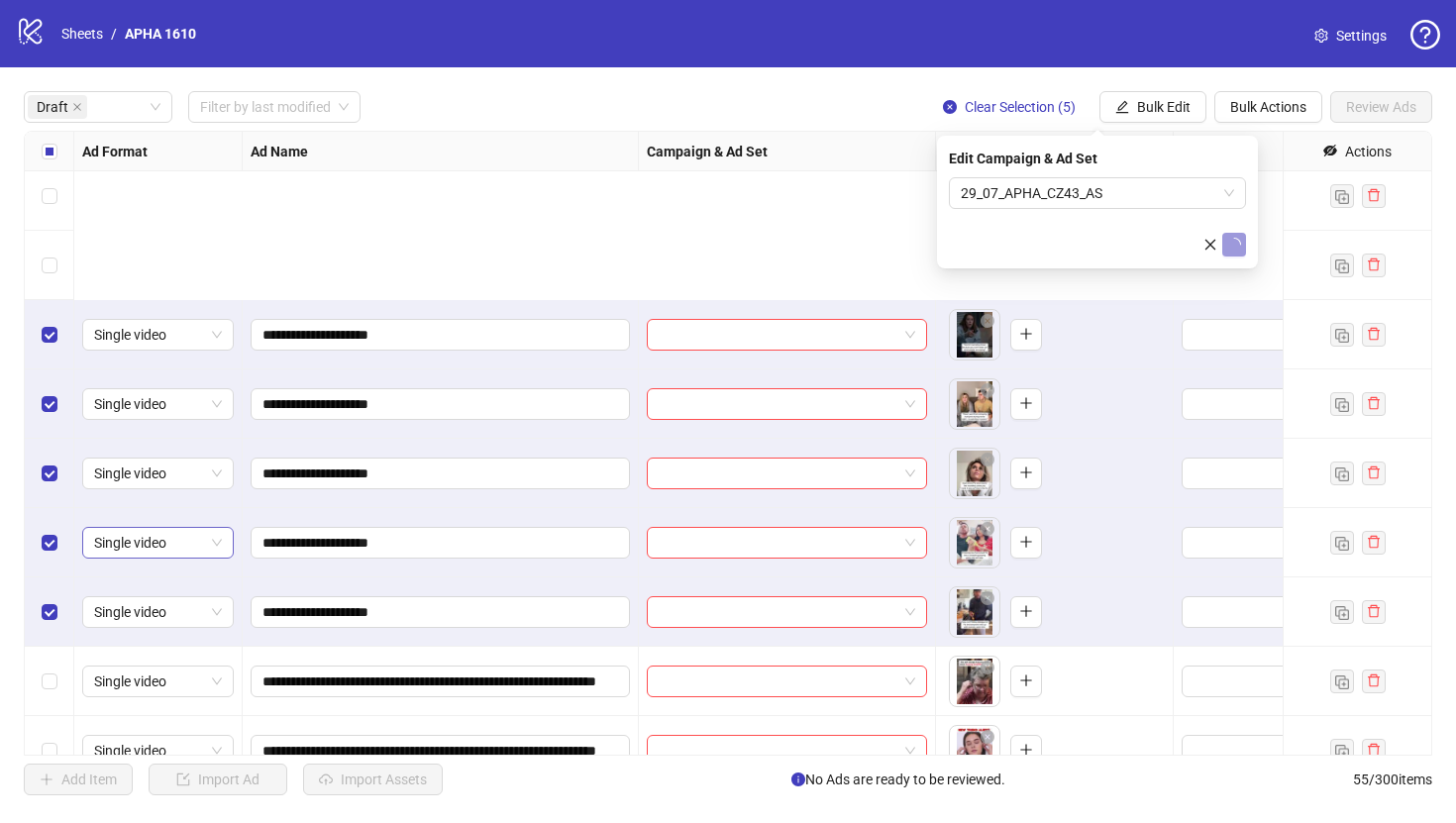 scroll, scrollTop: 457, scrollLeft: 0, axis: vertical 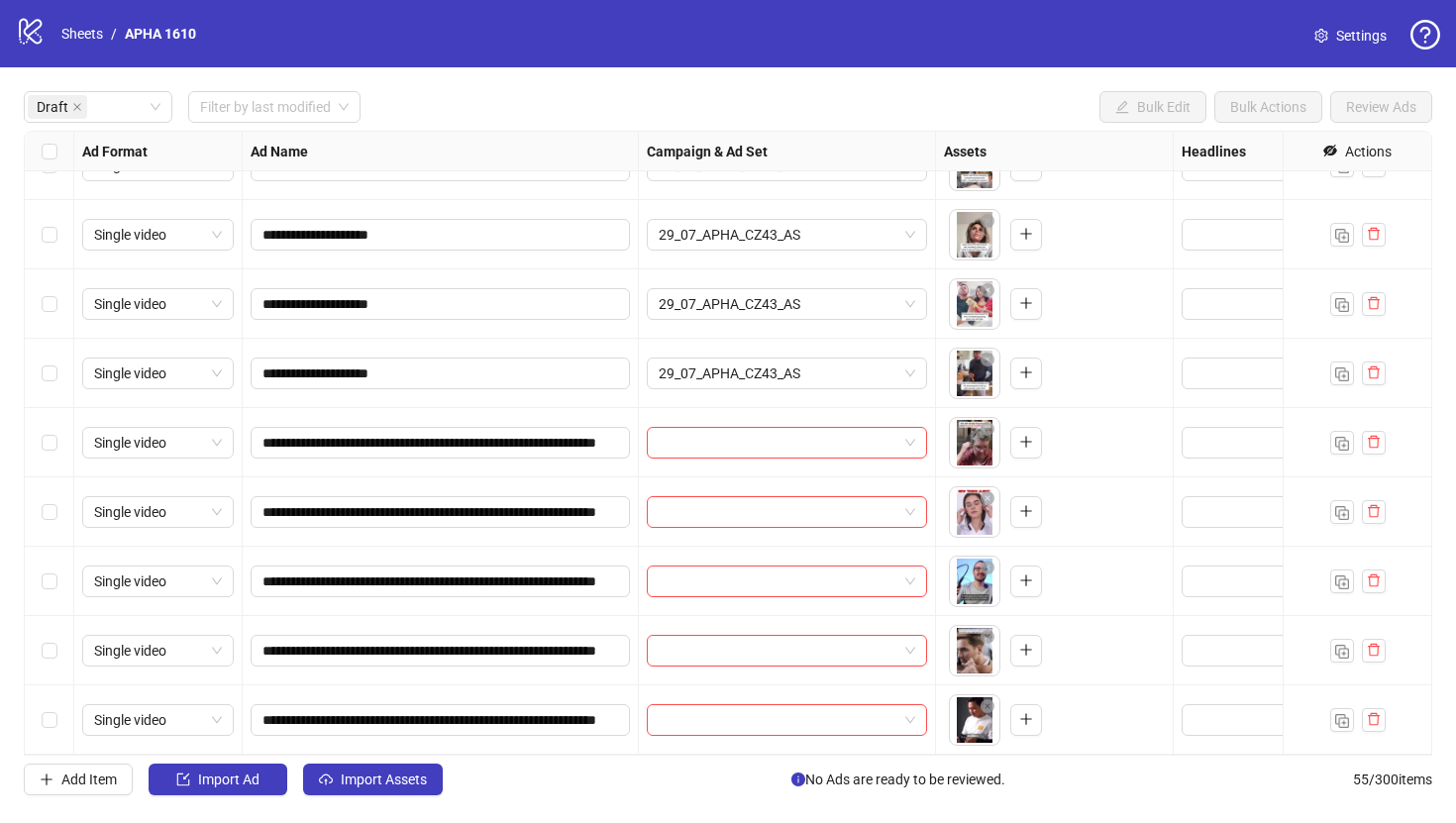 click at bounding box center [50, 443] 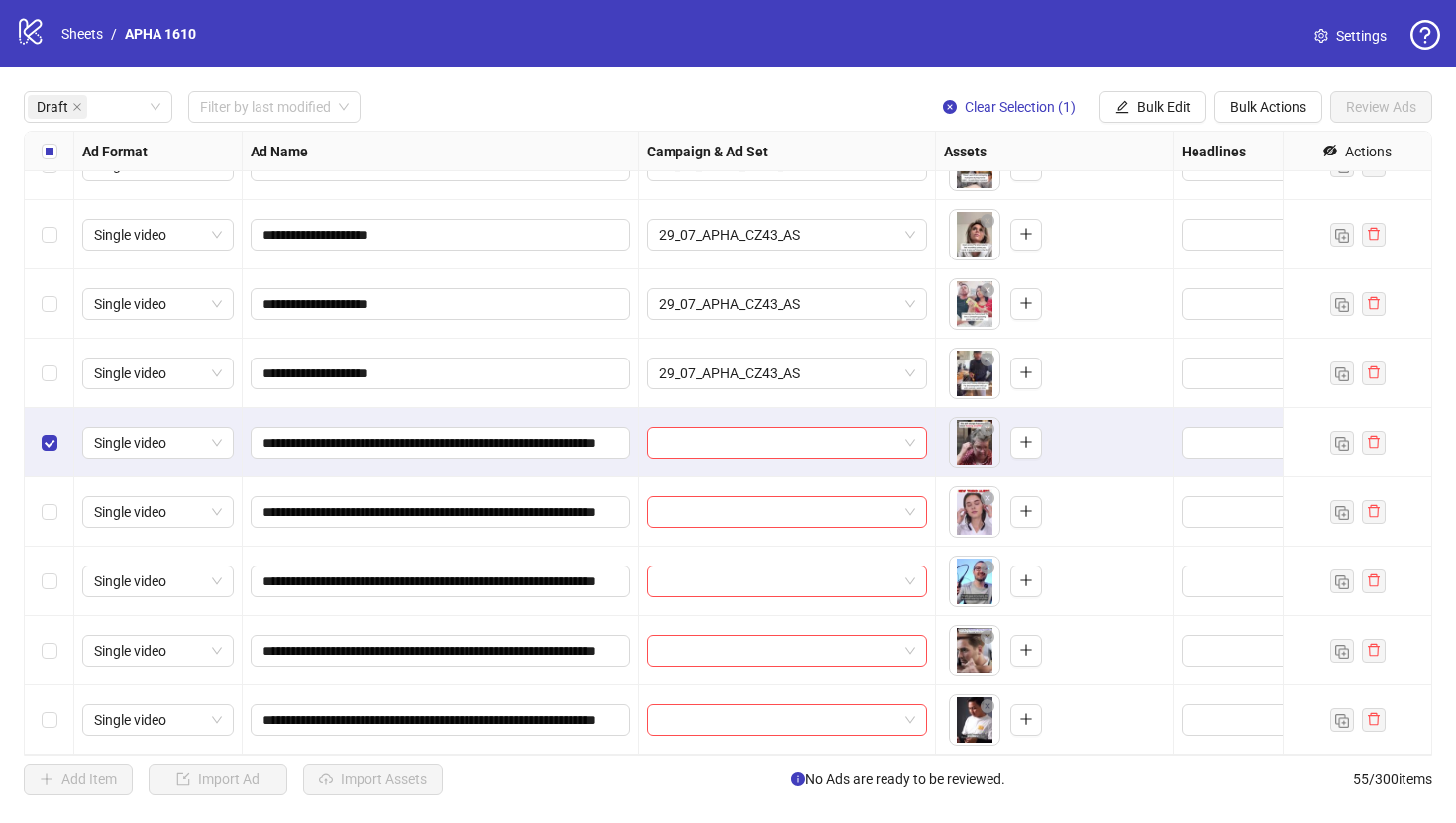 click at bounding box center [50, 720] 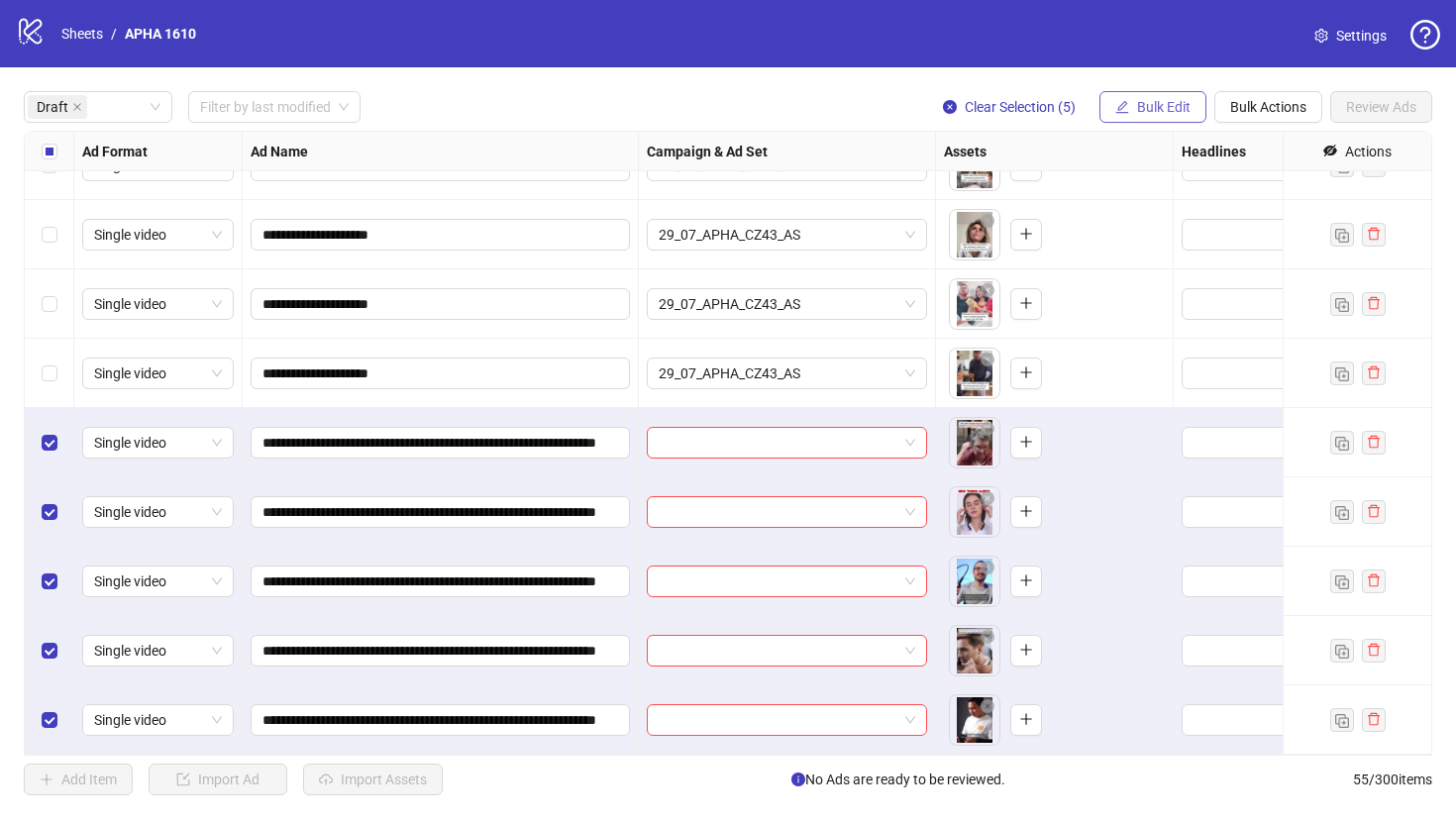 click on "Bulk Edit" at bounding box center (1153, 107) 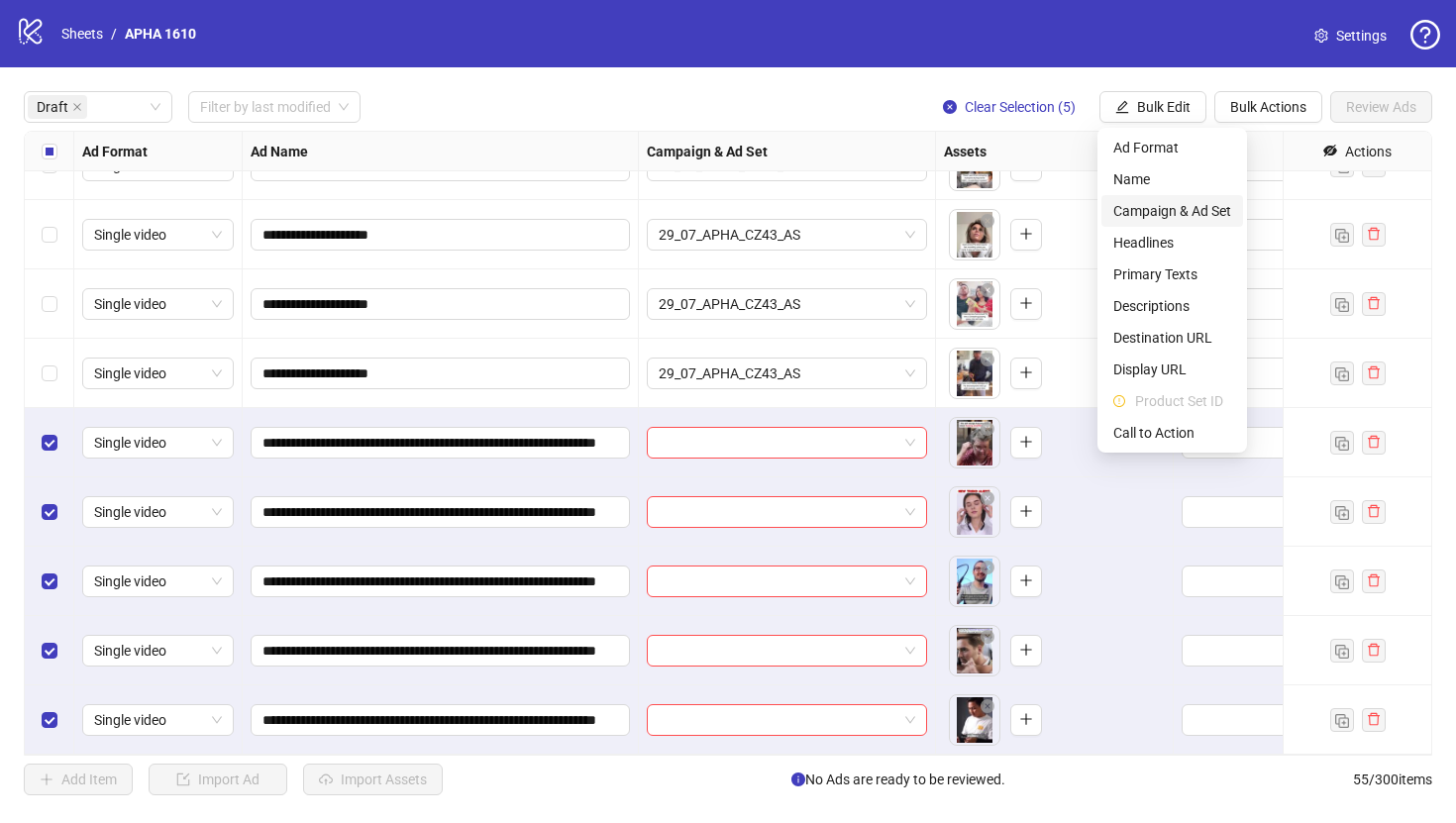 click on "Campaign & Ad Set" at bounding box center (1172, 211) 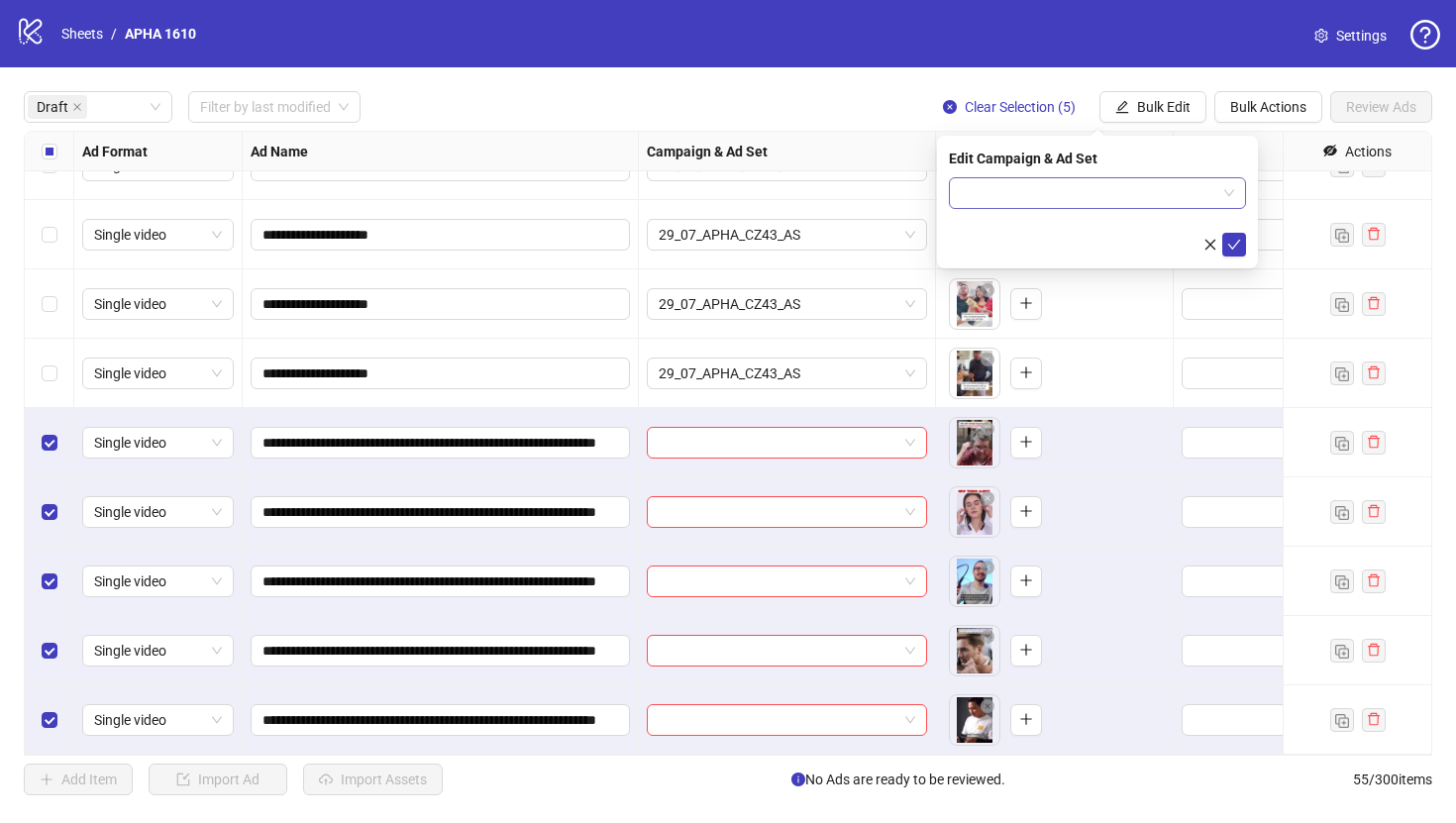 click at bounding box center [1089, 193] 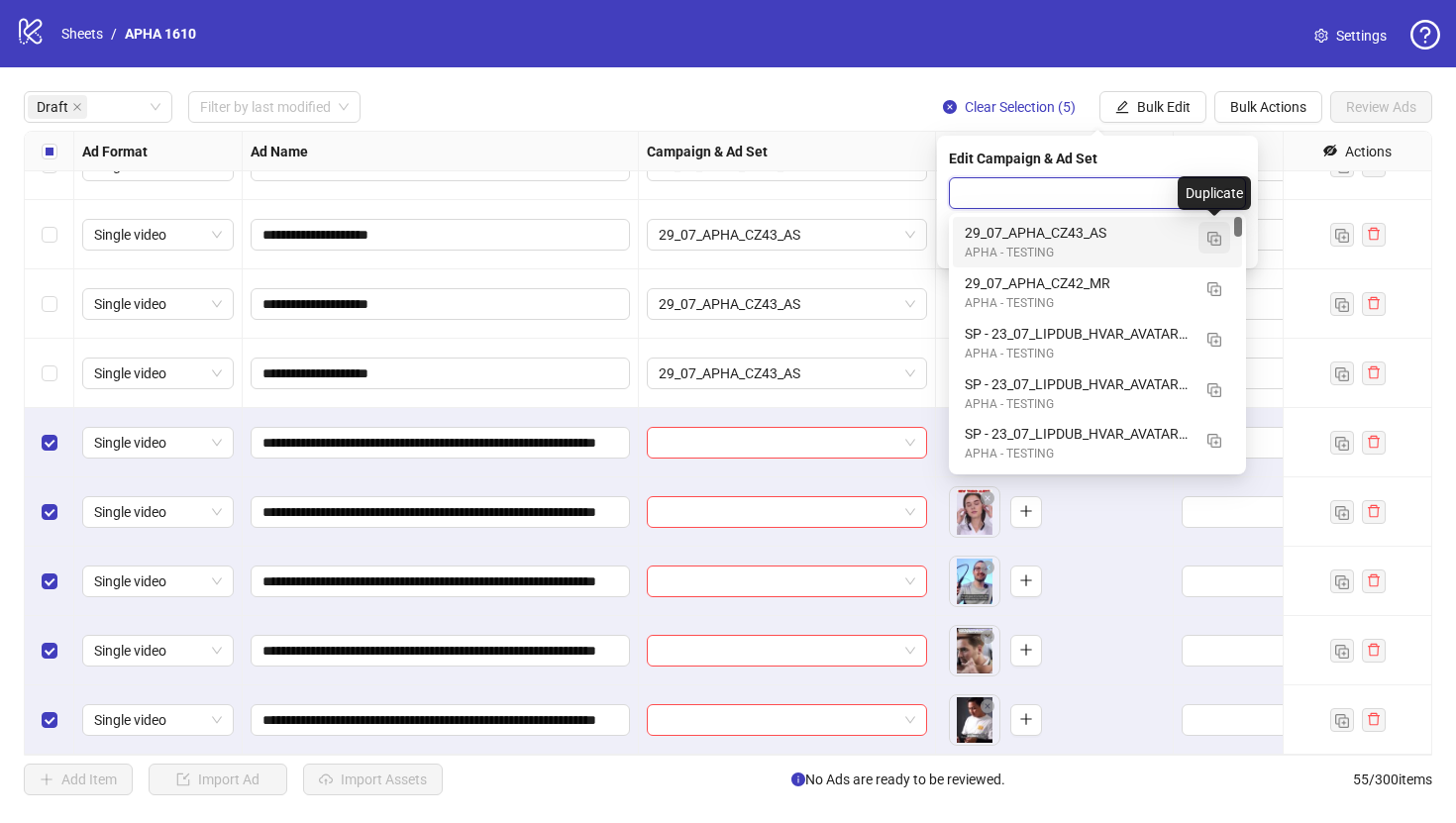 click at bounding box center [1214, 238] 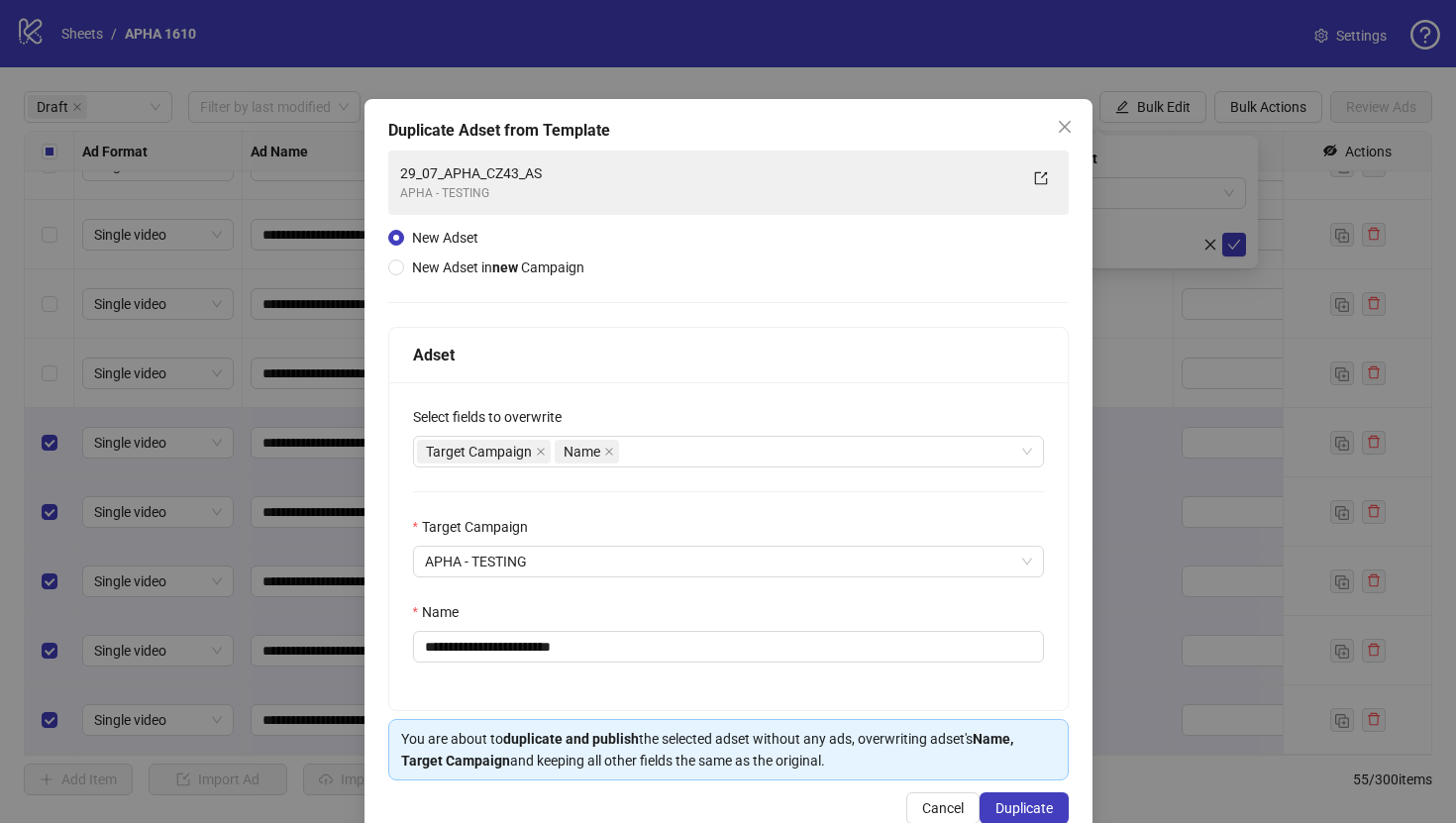 scroll, scrollTop: 24, scrollLeft: 0, axis: vertical 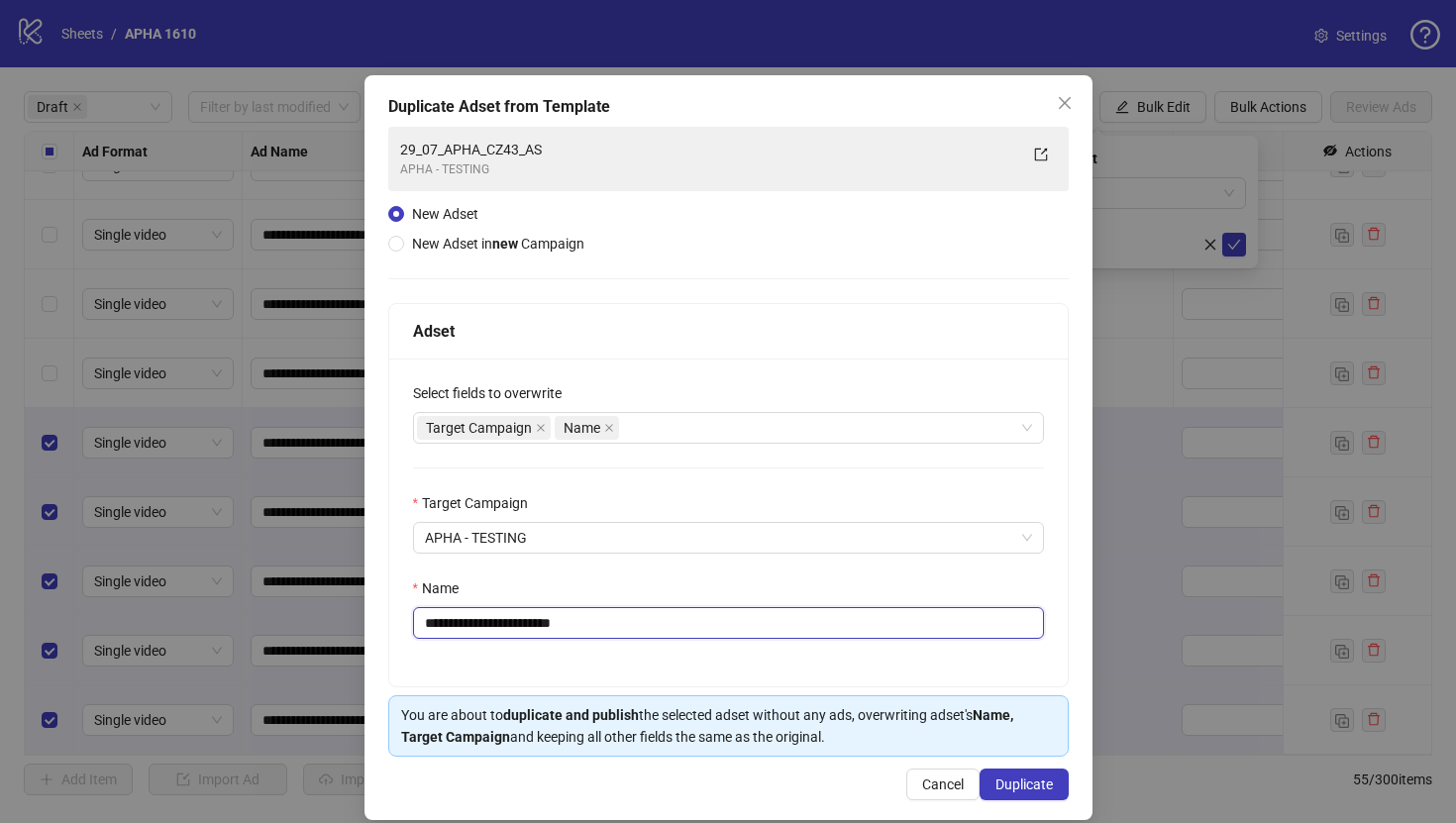 click on "**********" at bounding box center [728, 623] 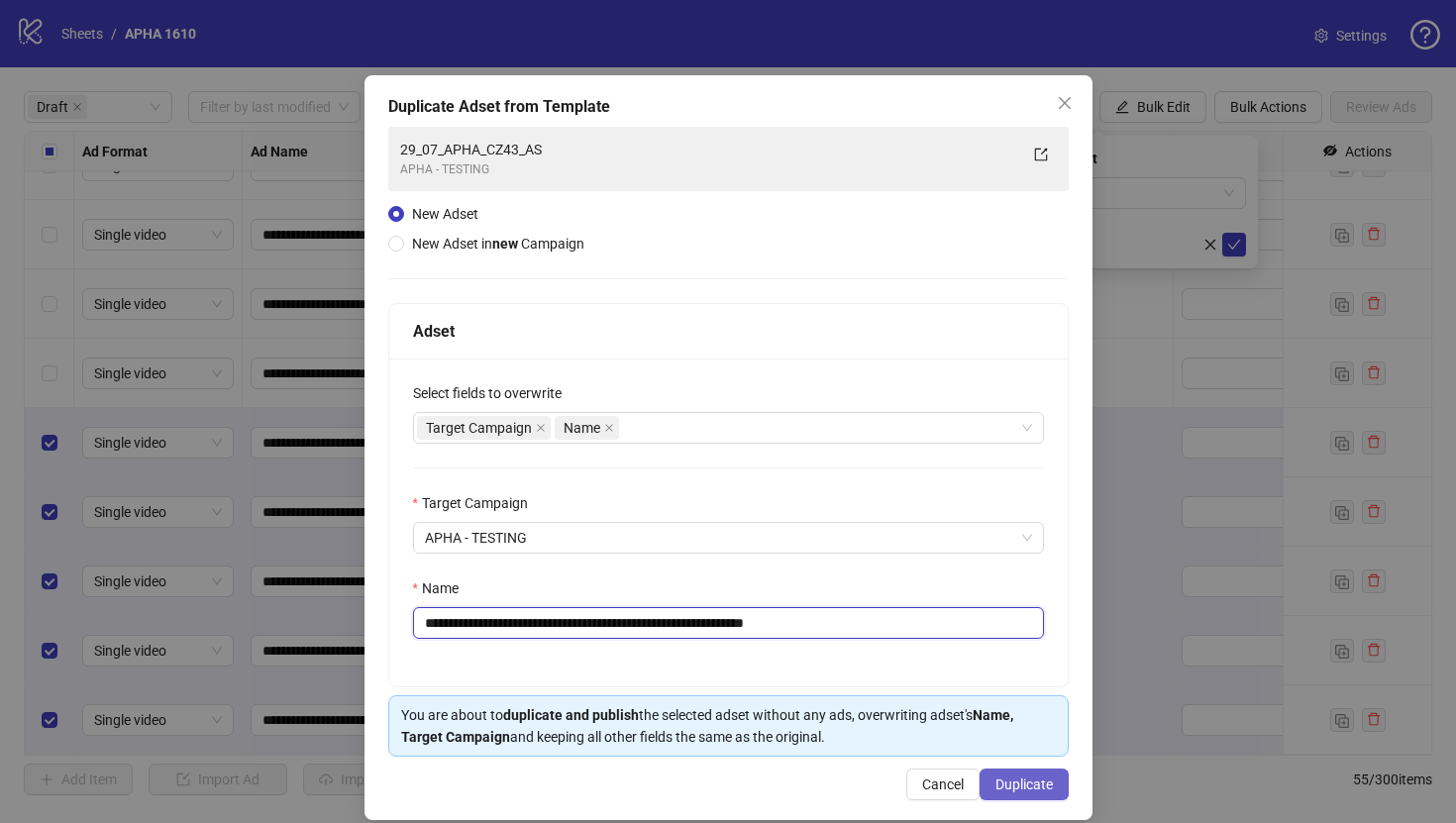 type on "**********" 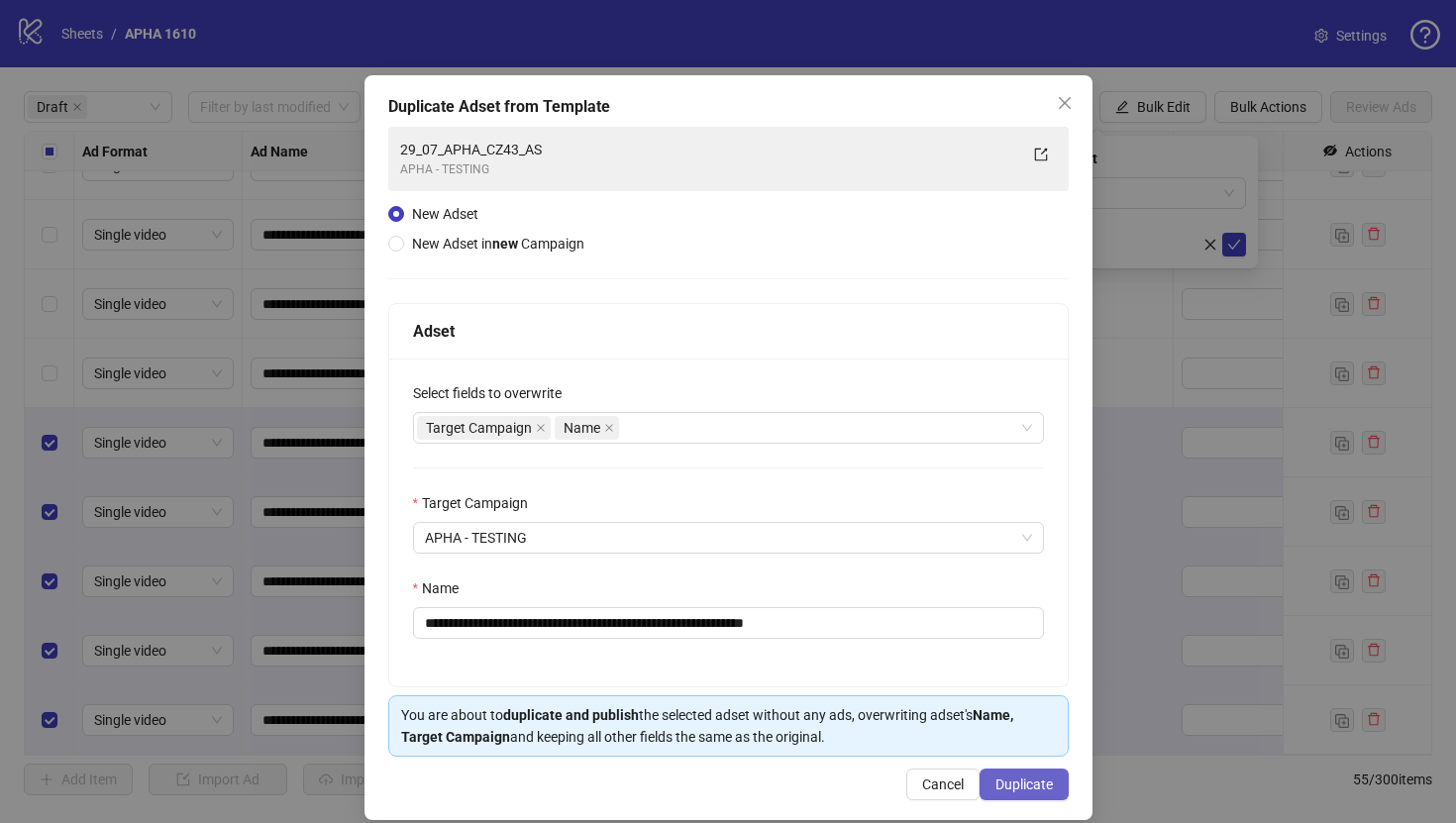 click on "Duplicate" at bounding box center (1024, 784) 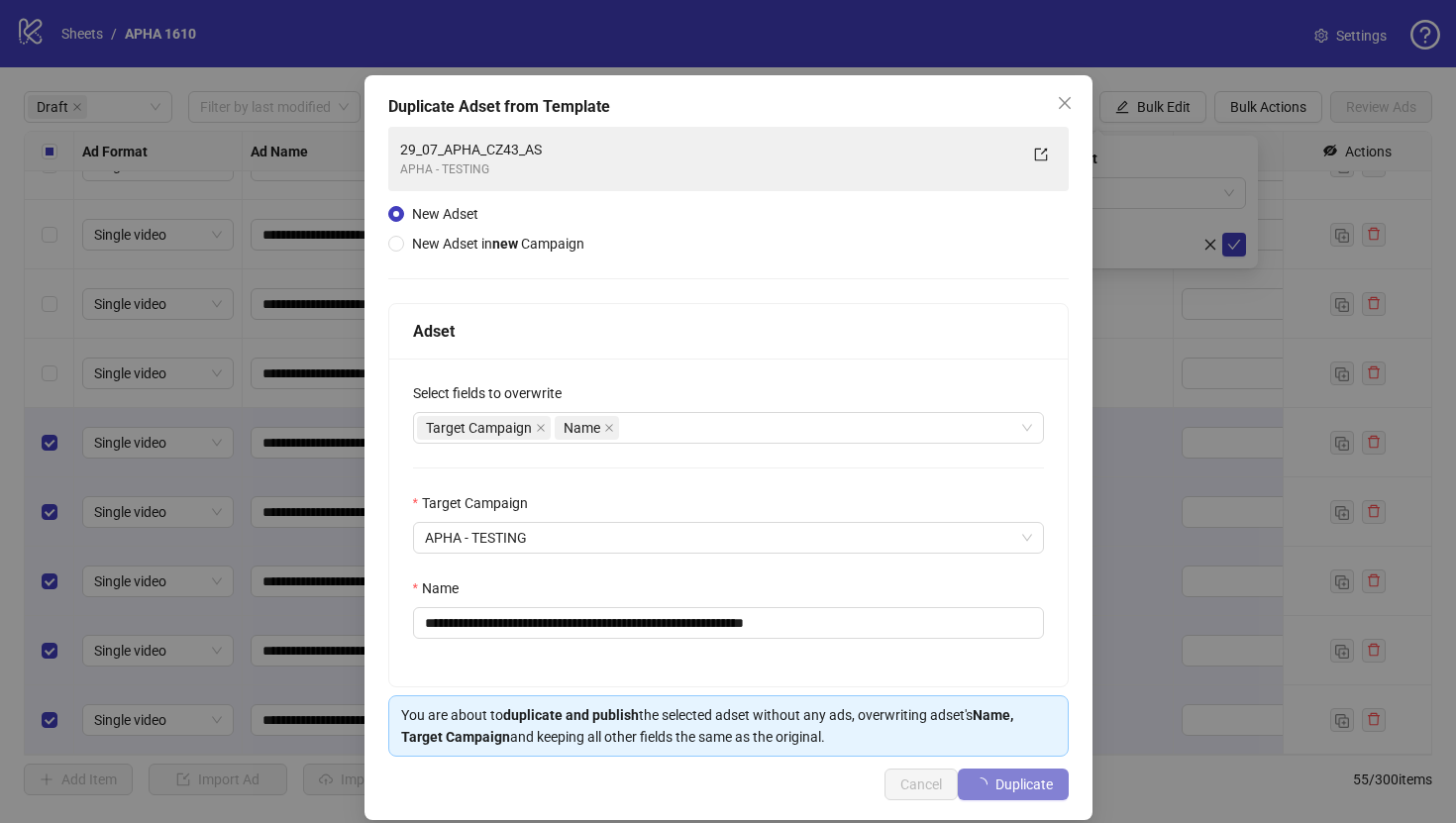 type 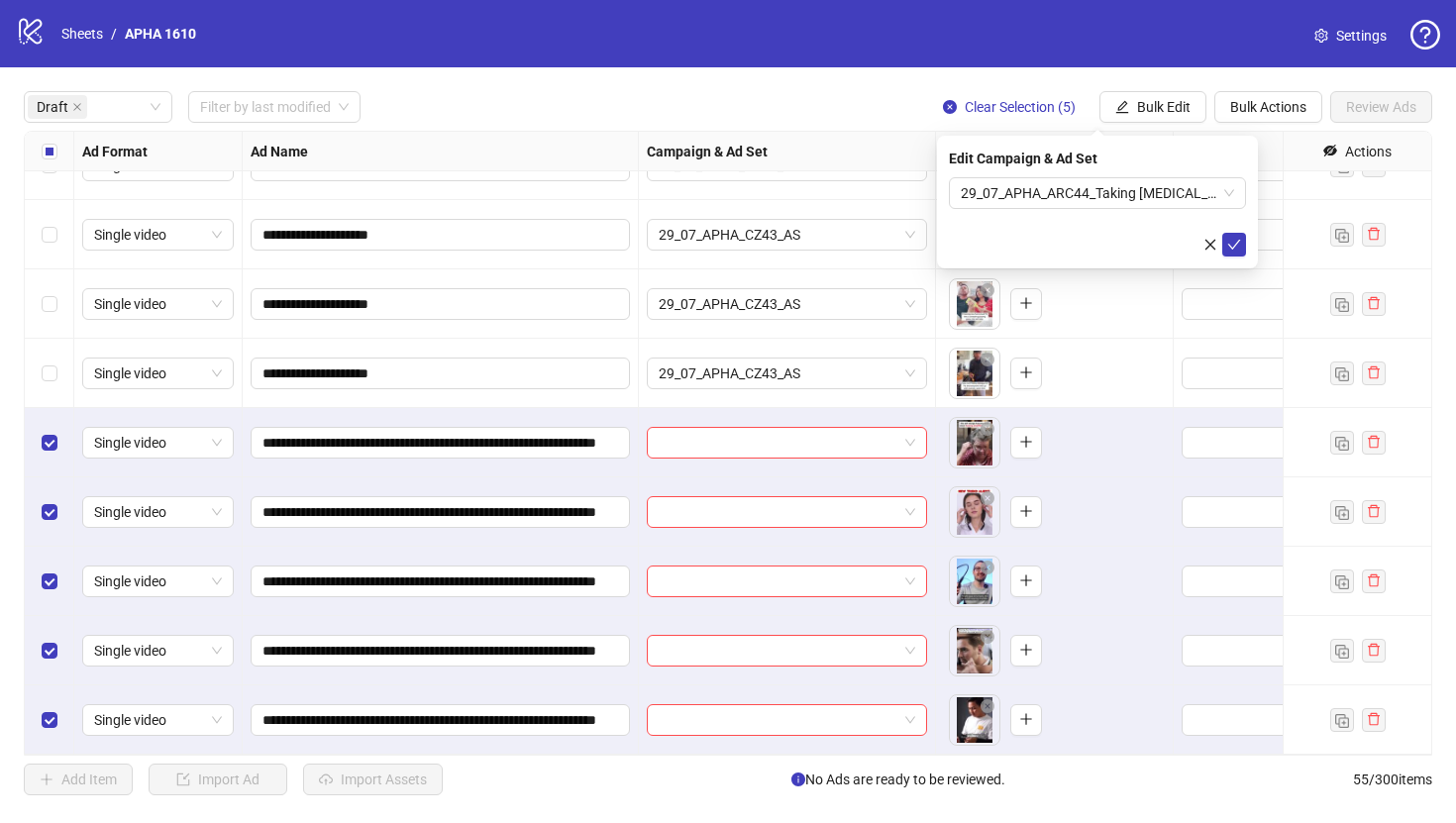 click 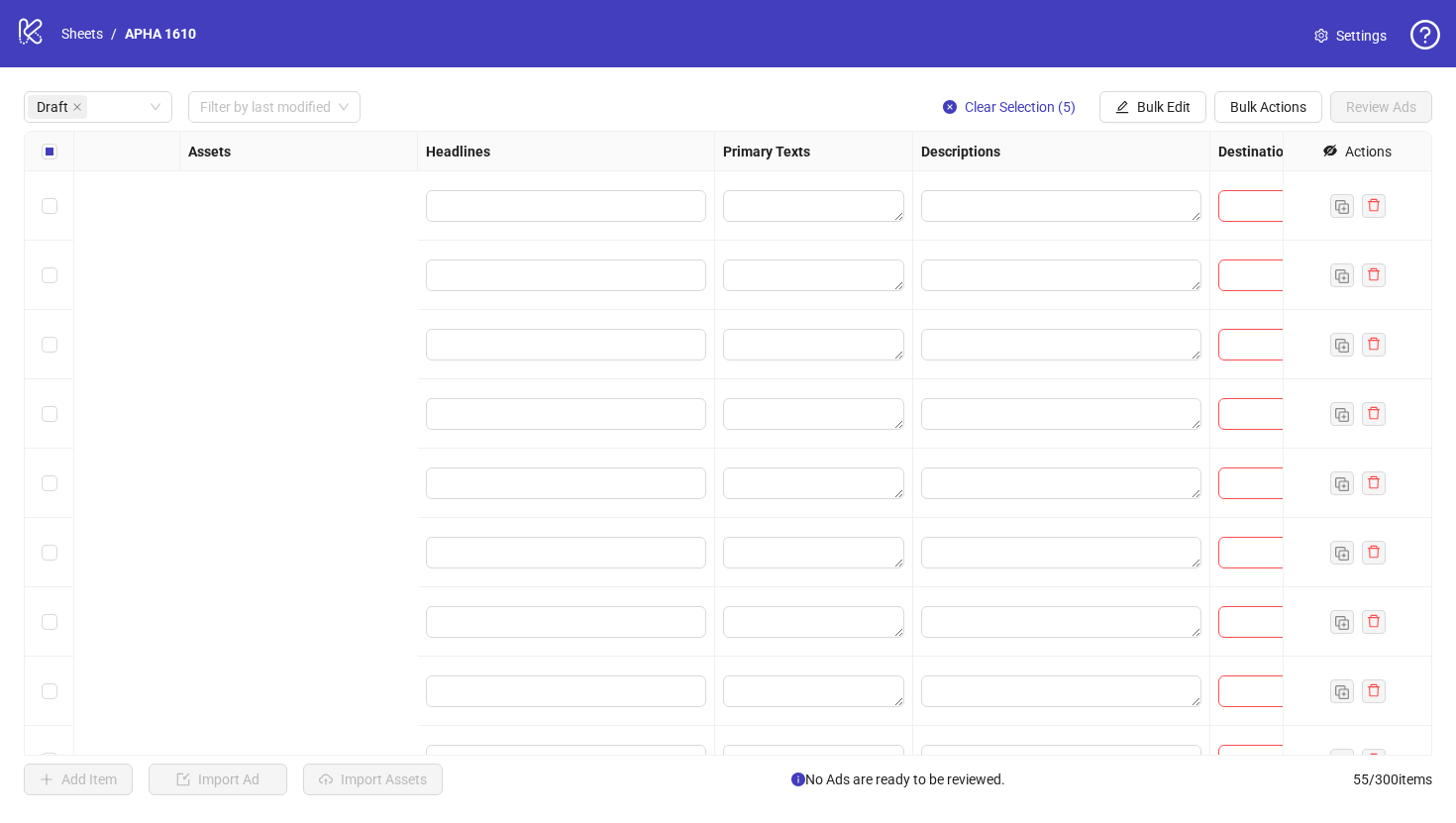scroll, scrollTop: 0, scrollLeft: 1448, axis: horizontal 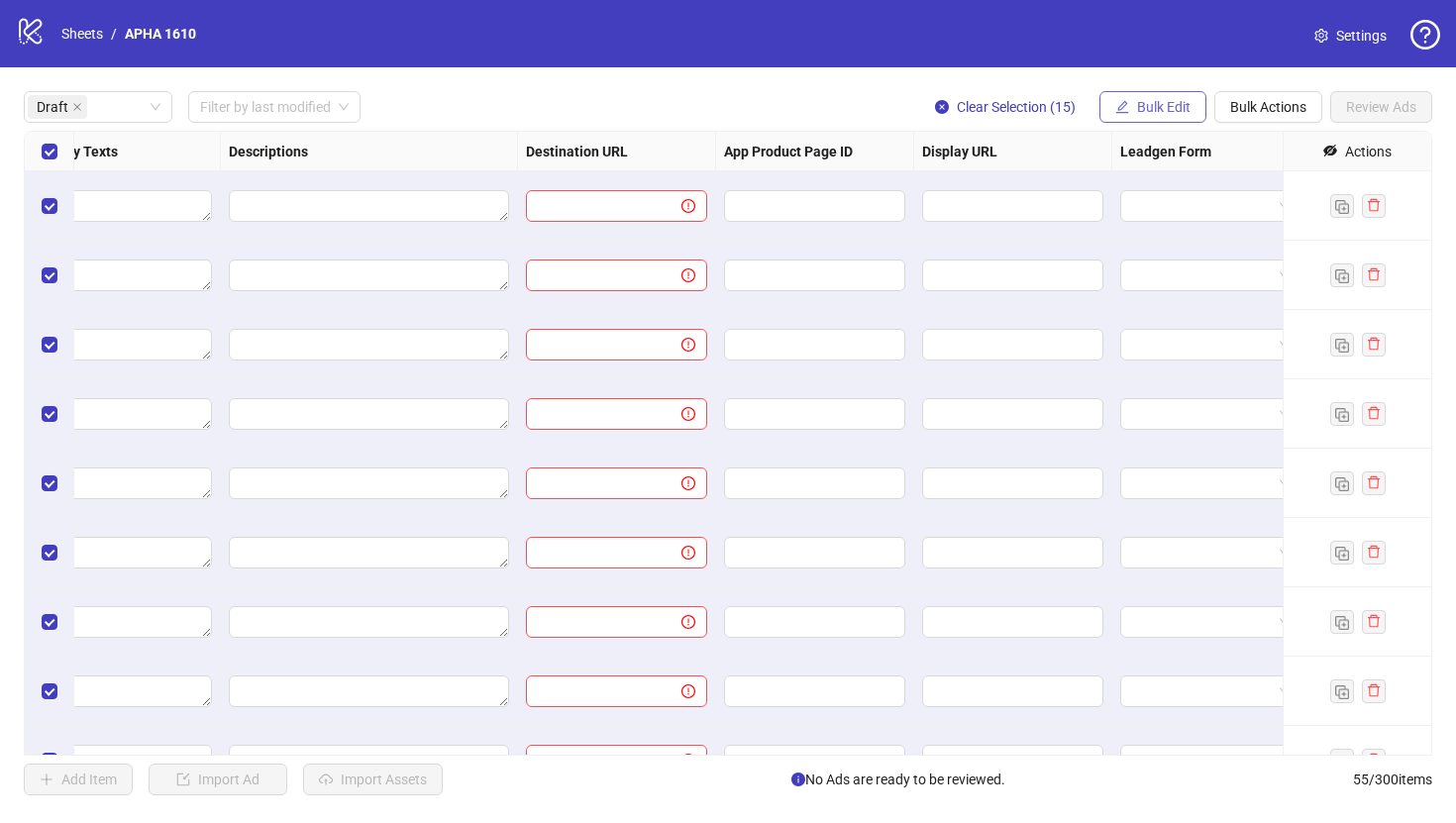 click on "Bulk Edit" at bounding box center (1153, 107) 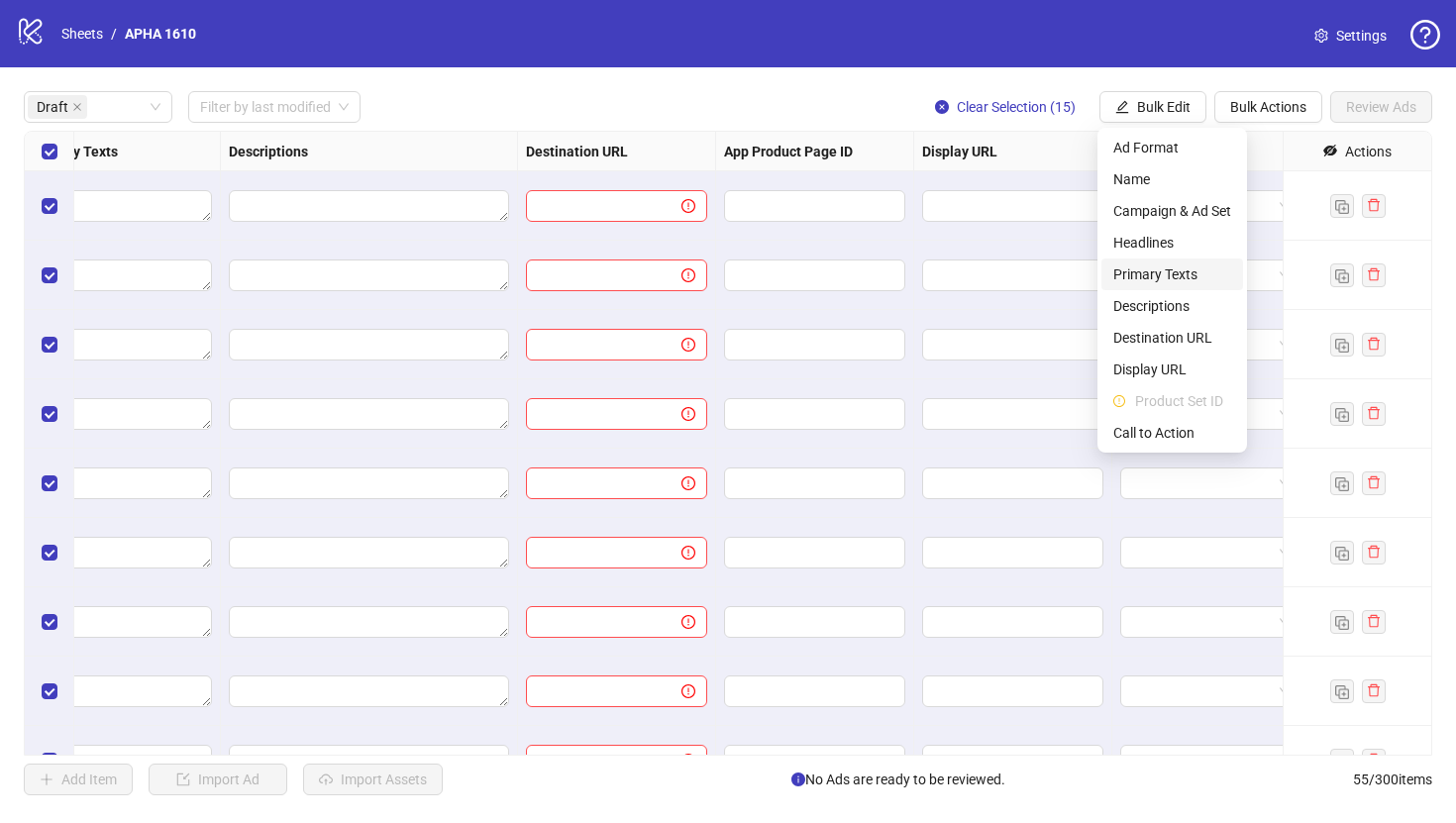 type 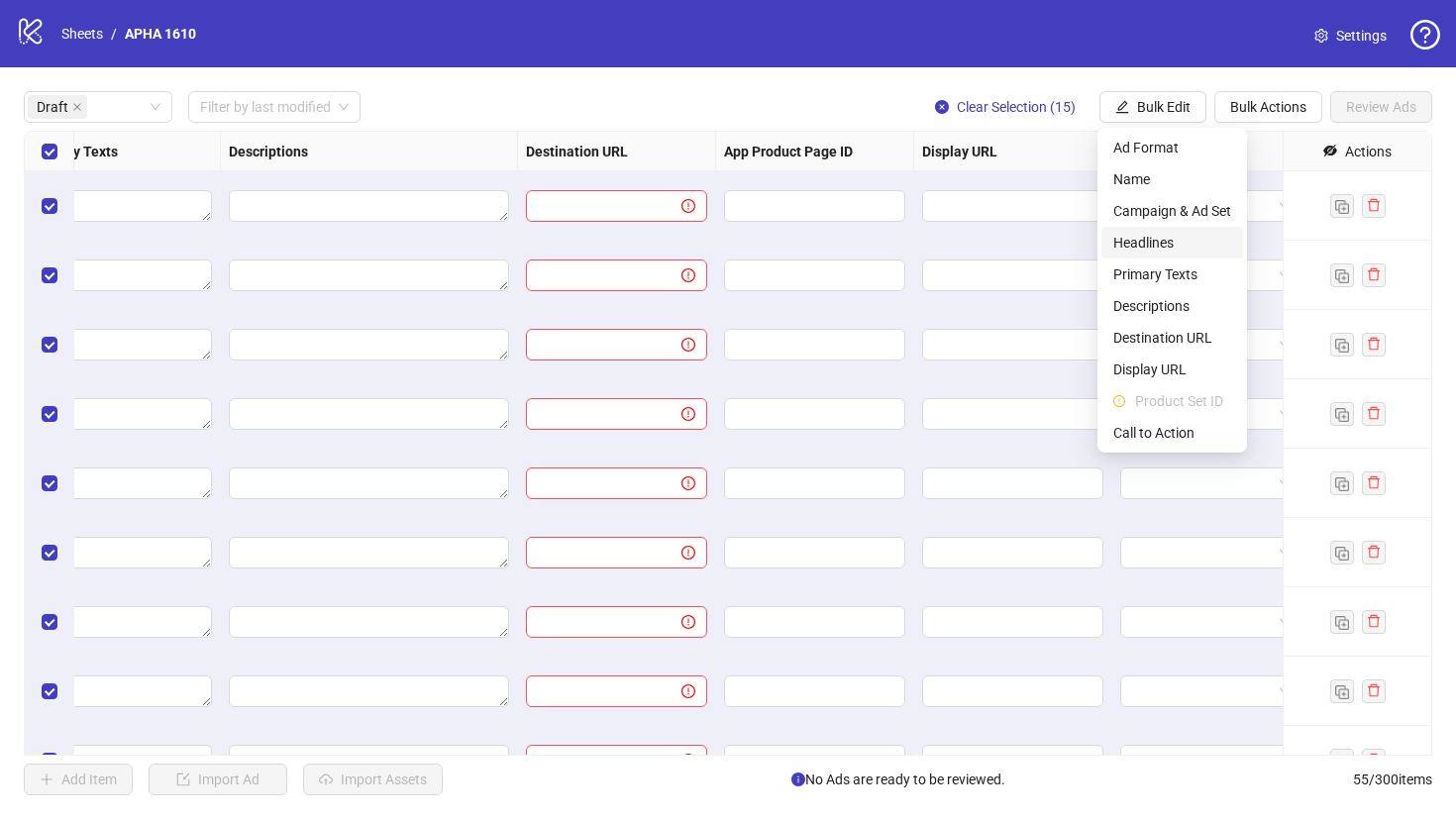 click on "Headlines" at bounding box center [1172, 243] 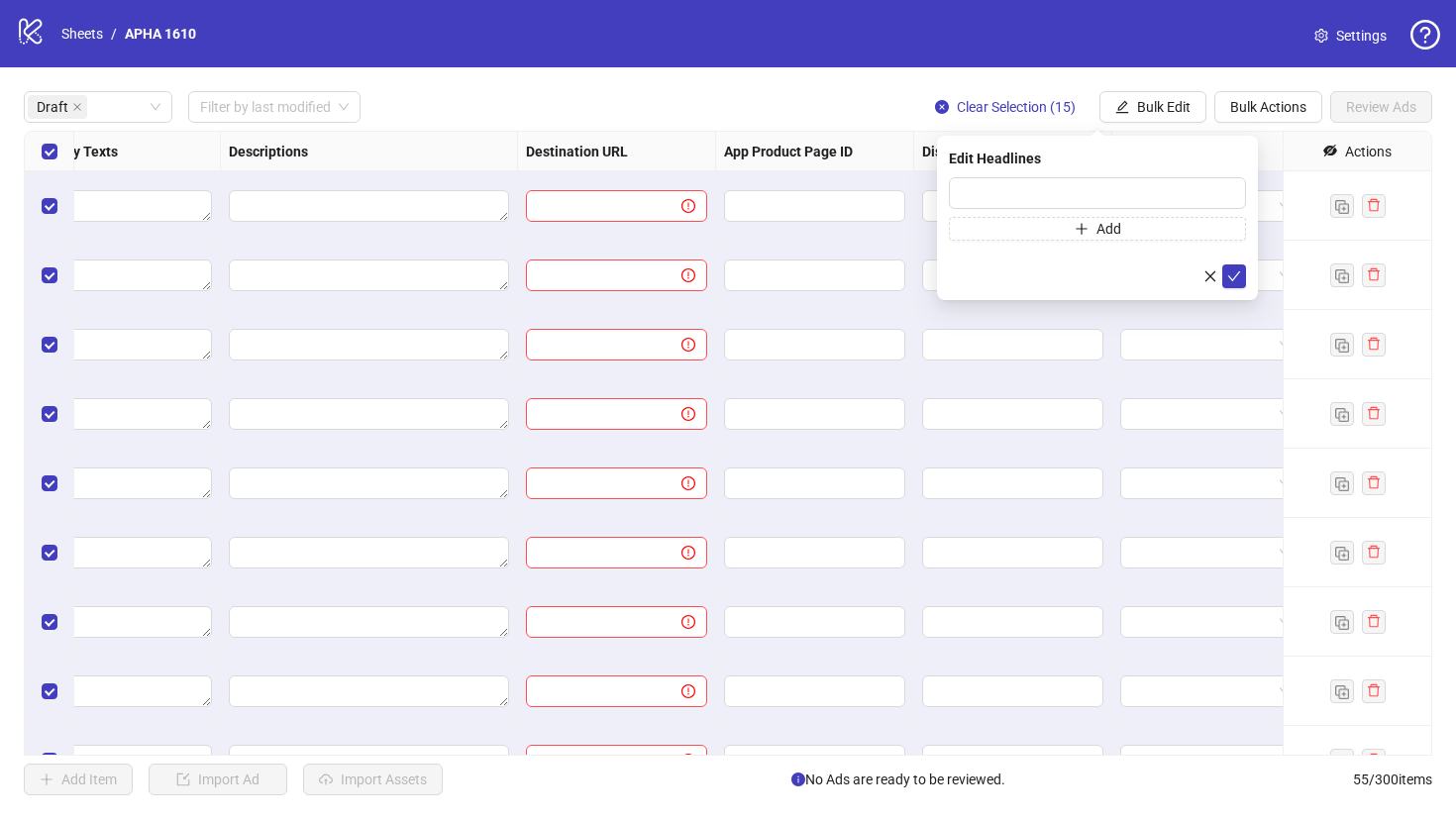 type 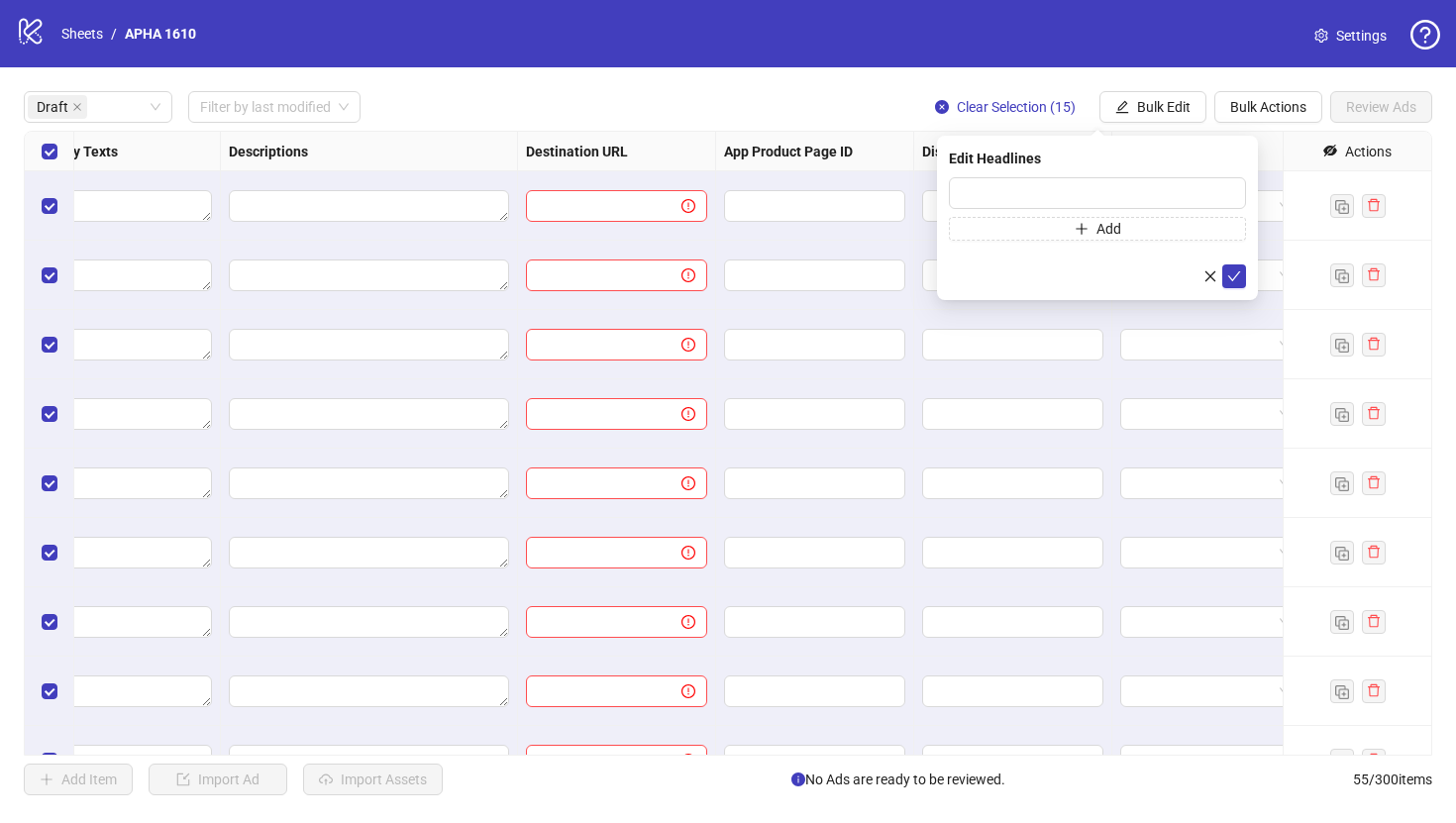 click on "Add" at bounding box center [1097, 209] 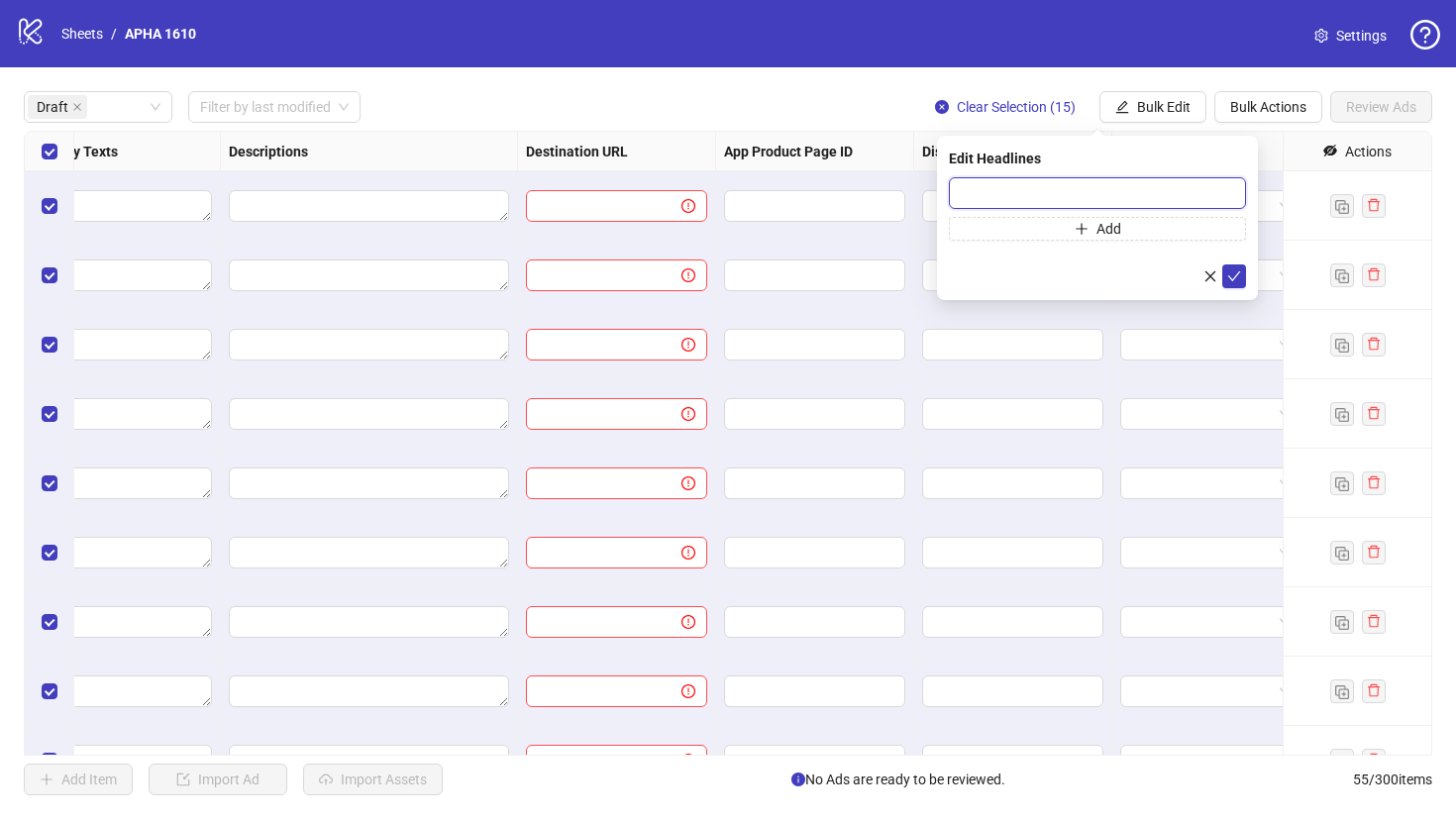 click at bounding box center [1097, 193] 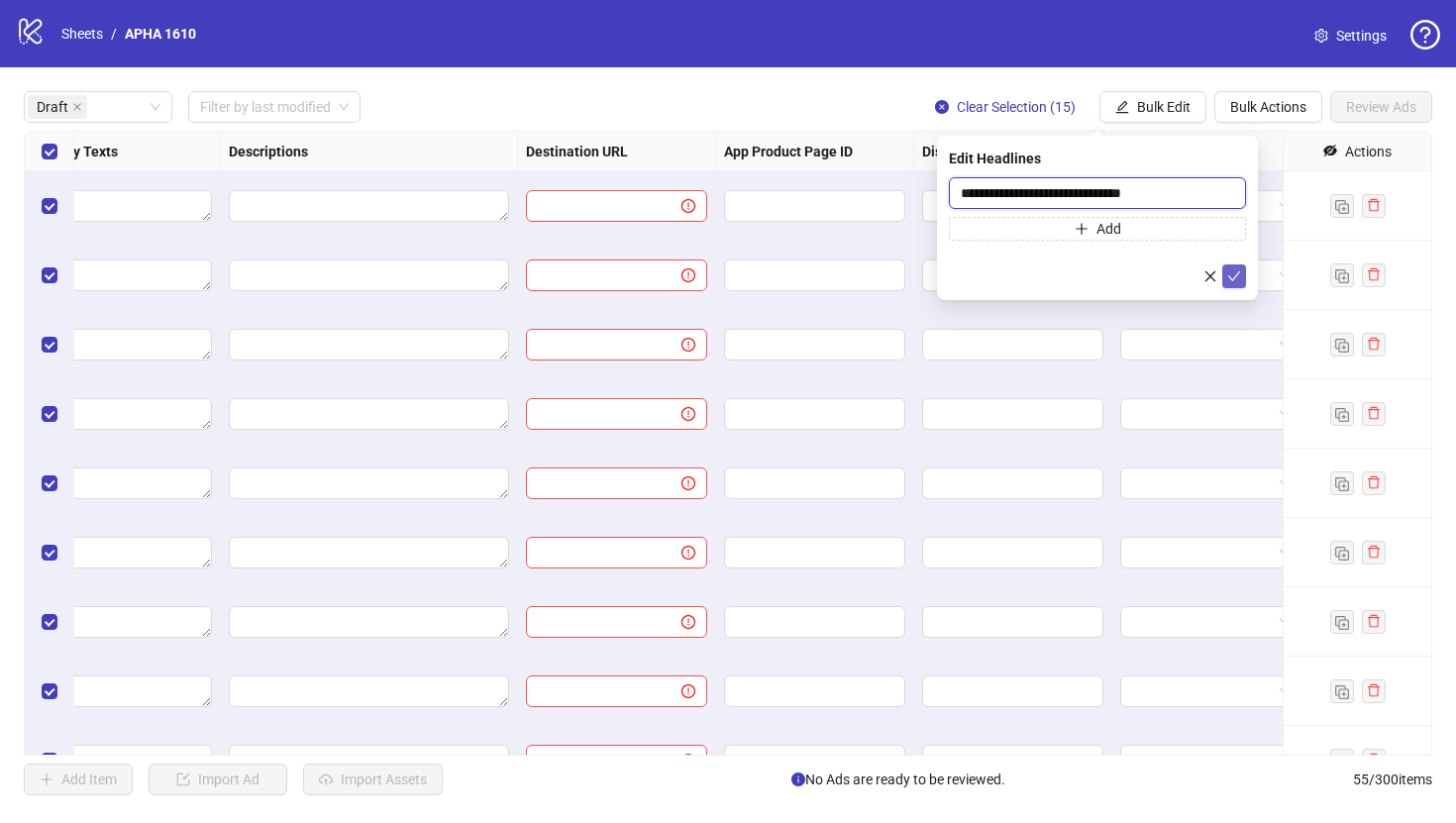 type on "**********" 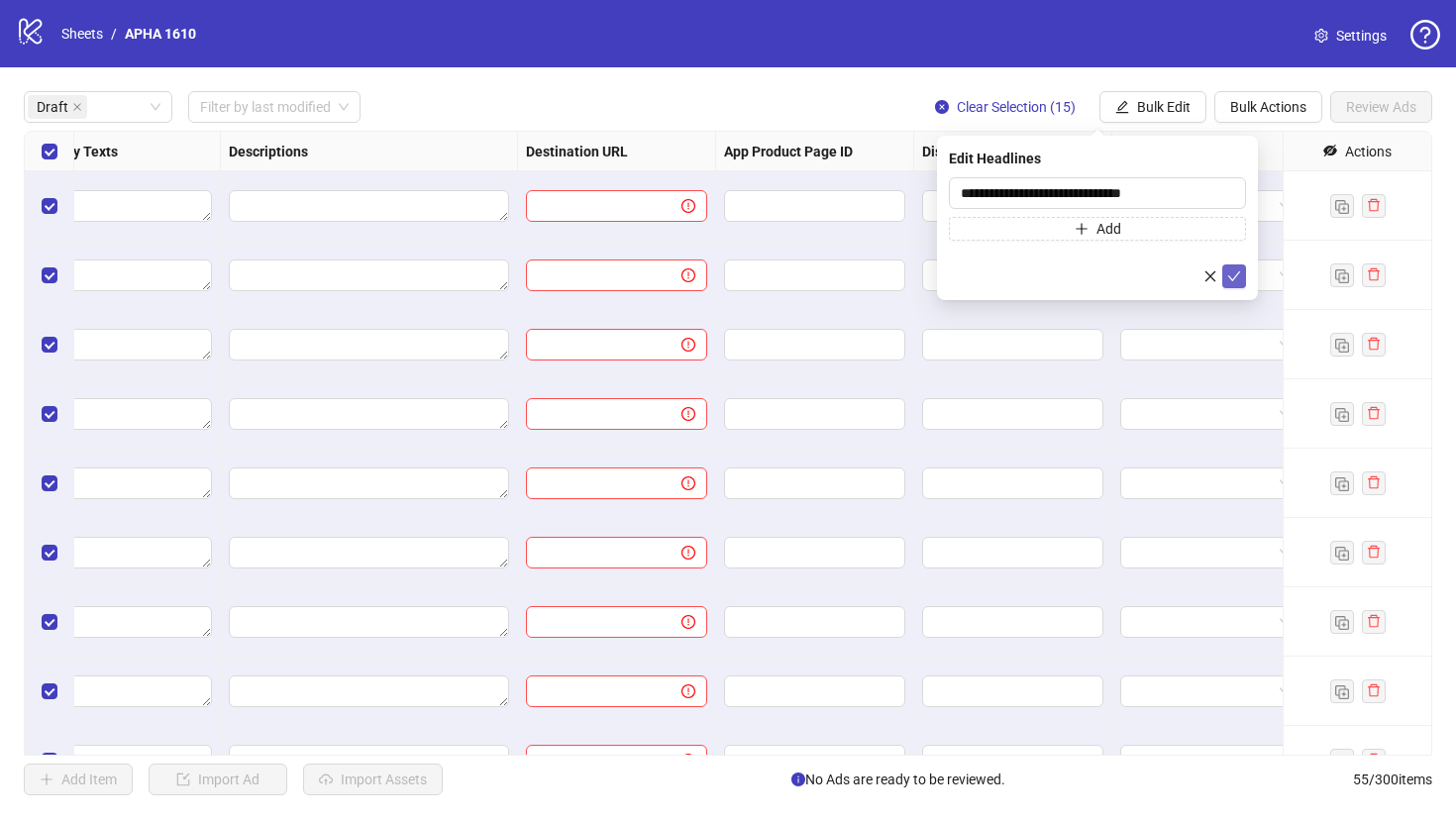 click at bounding box center [1234, 276] 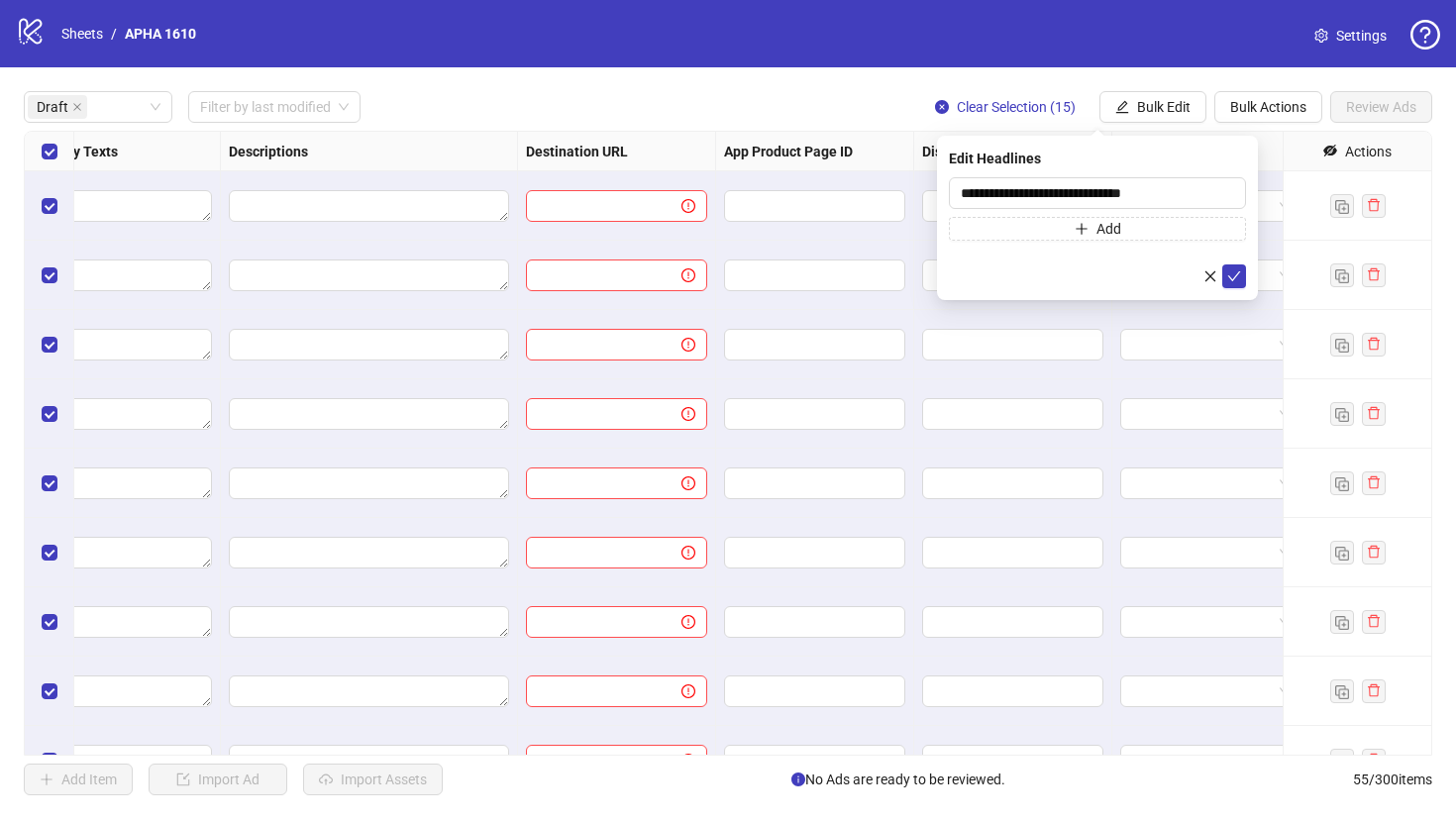 type 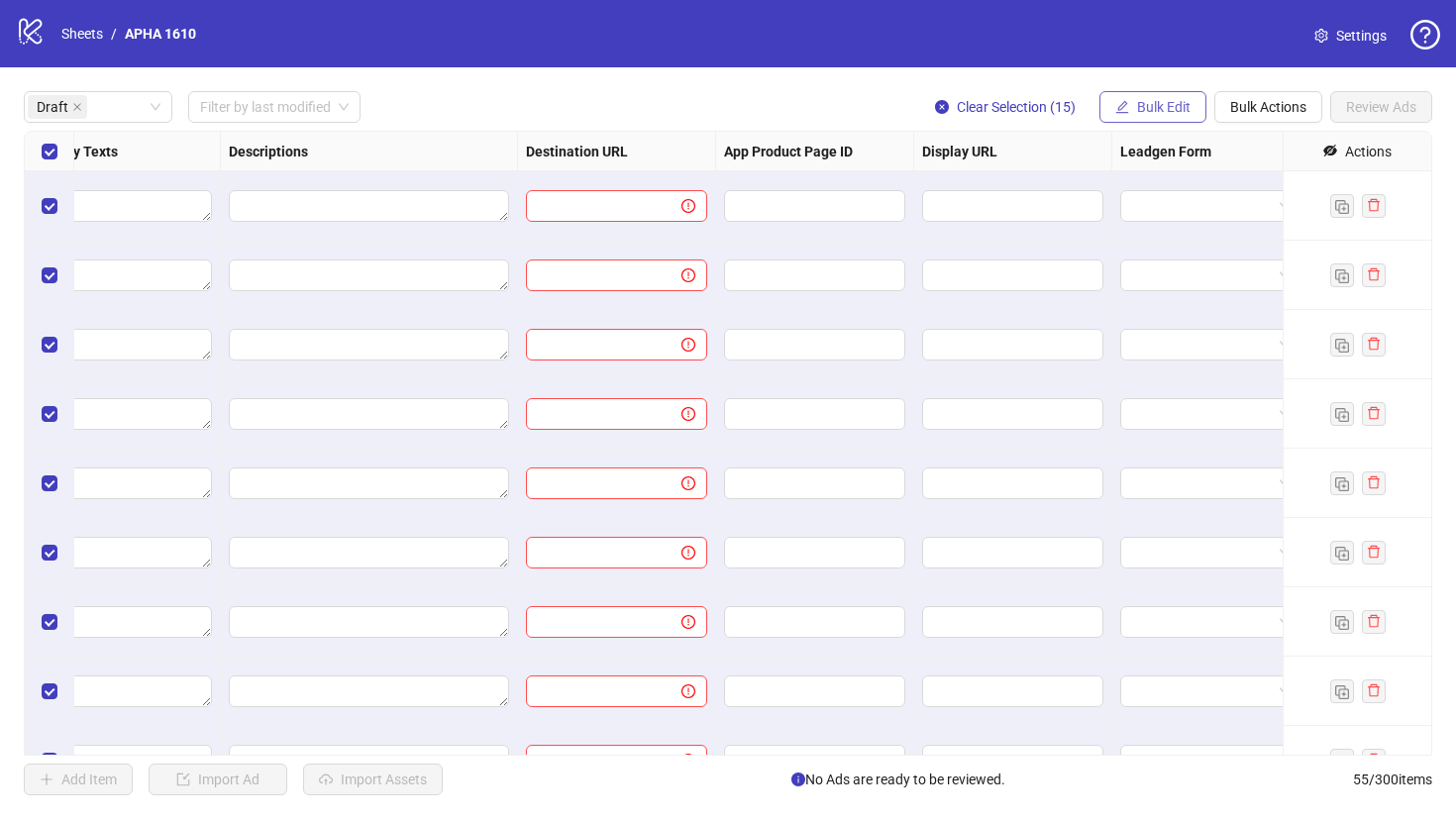 click on "Bulk Edit" at bounding box center [1164, 107] 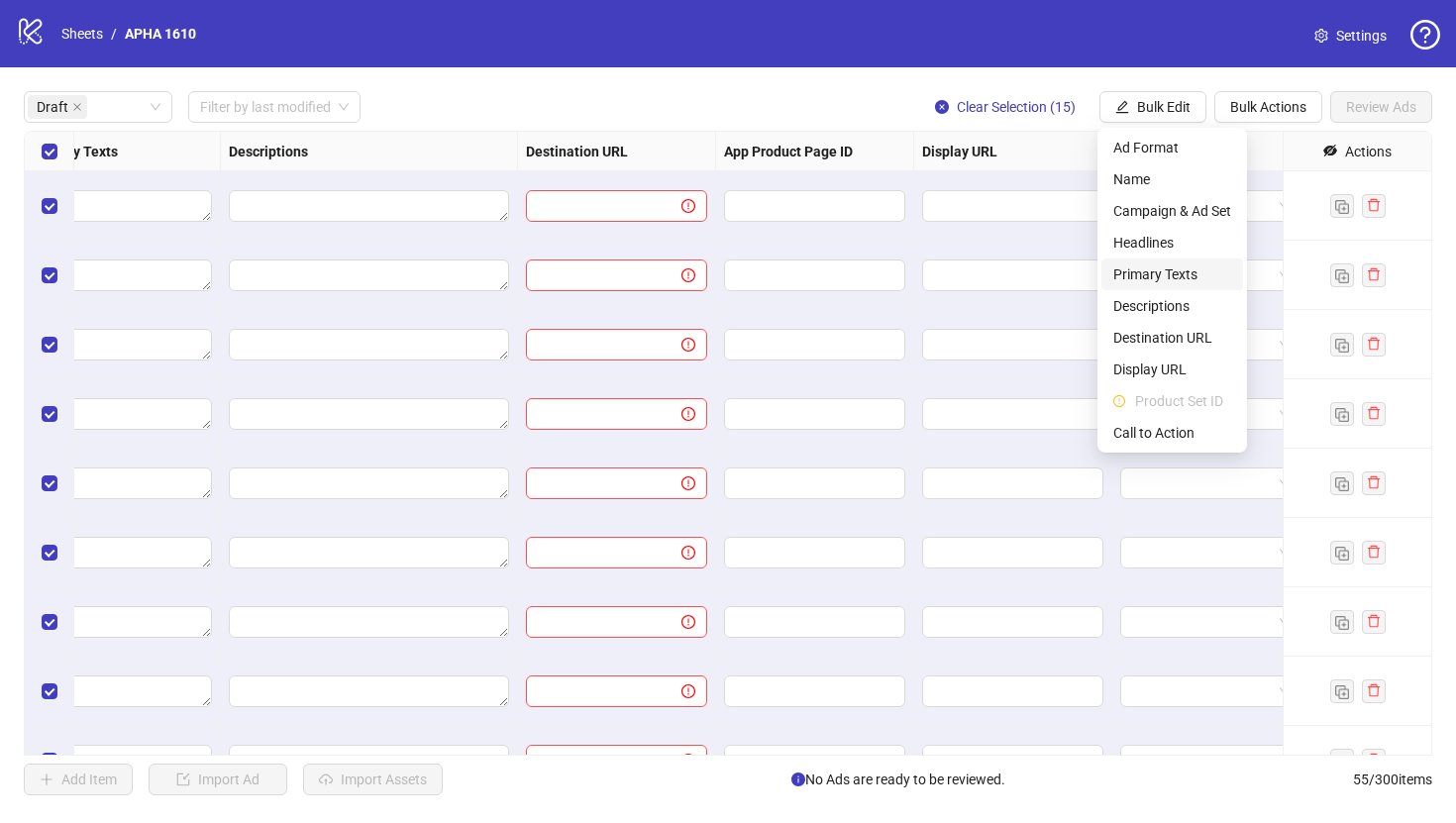 click on "Primary Texts" at bounding box center [1172, 274] 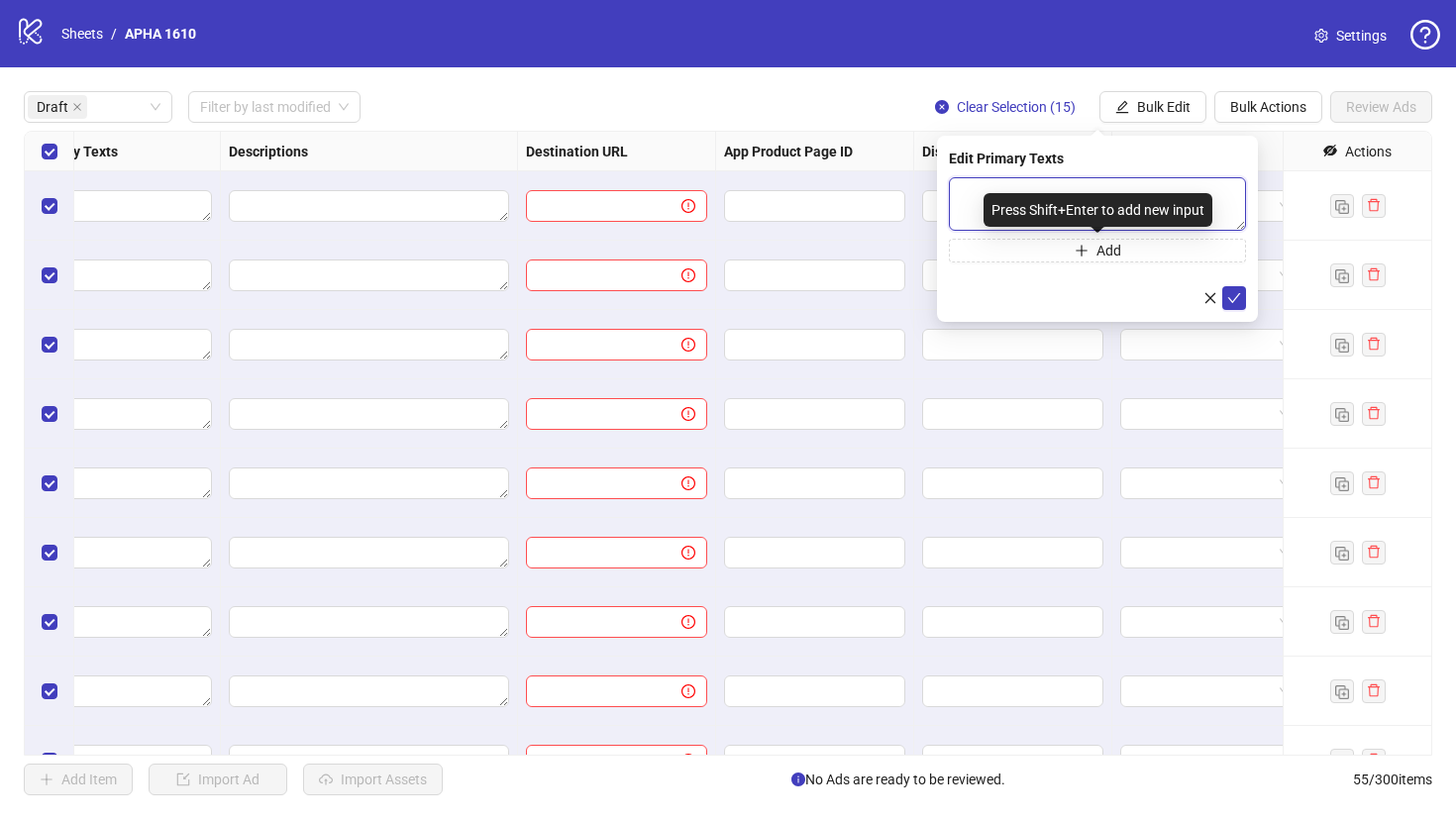 click at bounding box center [1097, 204] 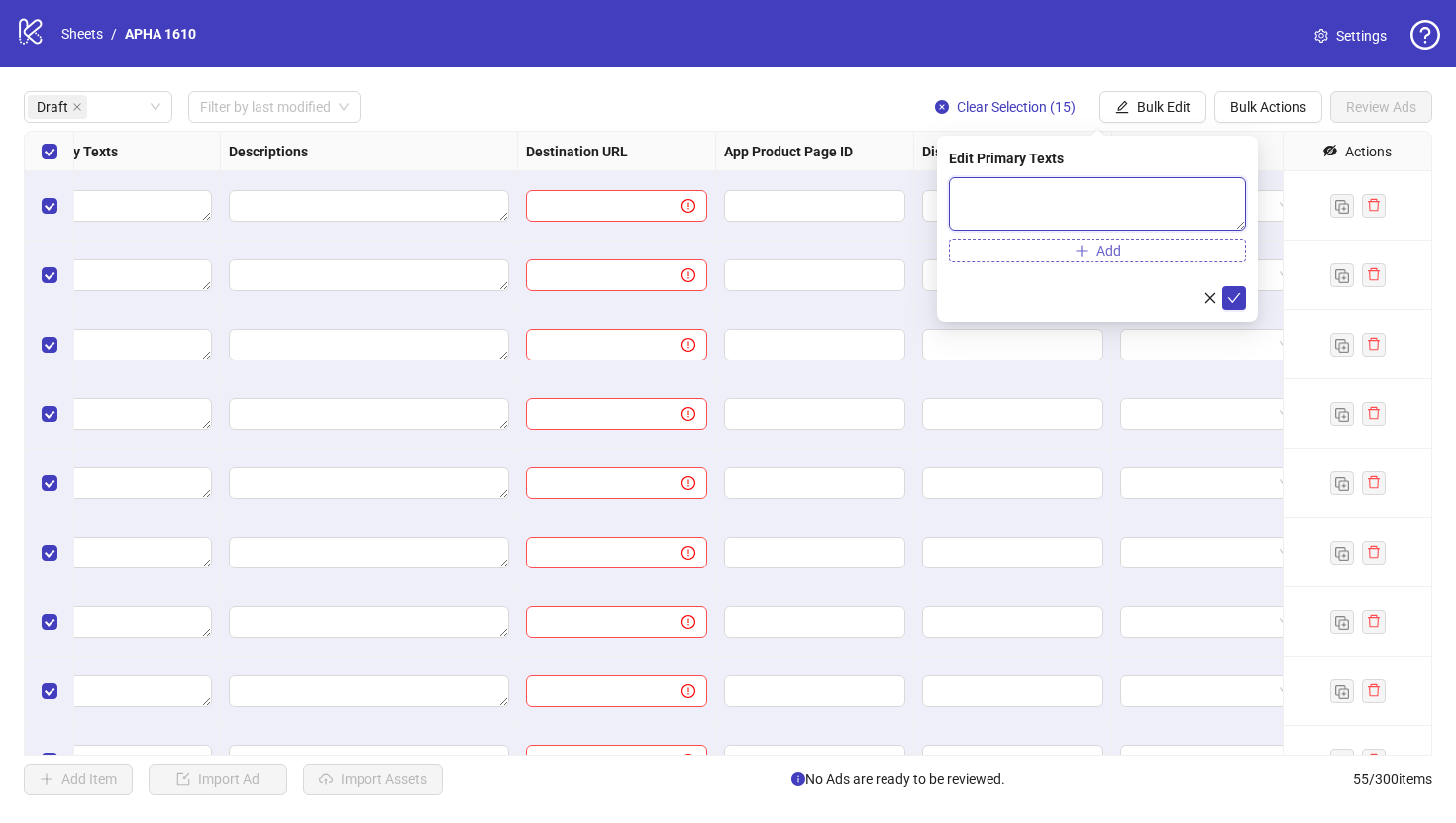paste on "**********" 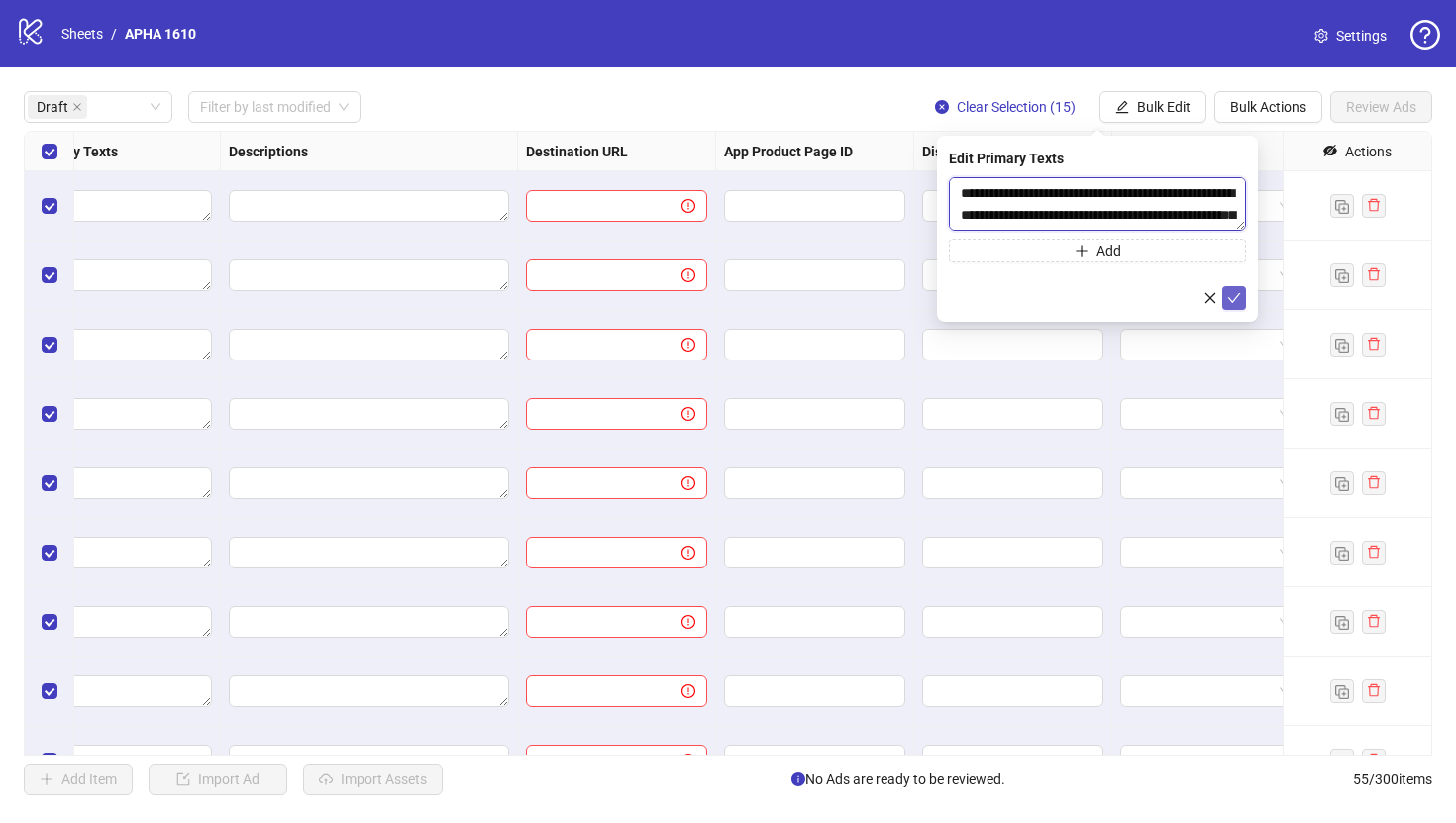 scroll, scrollTop: 472, scrollLeft: 0, axis: vertical 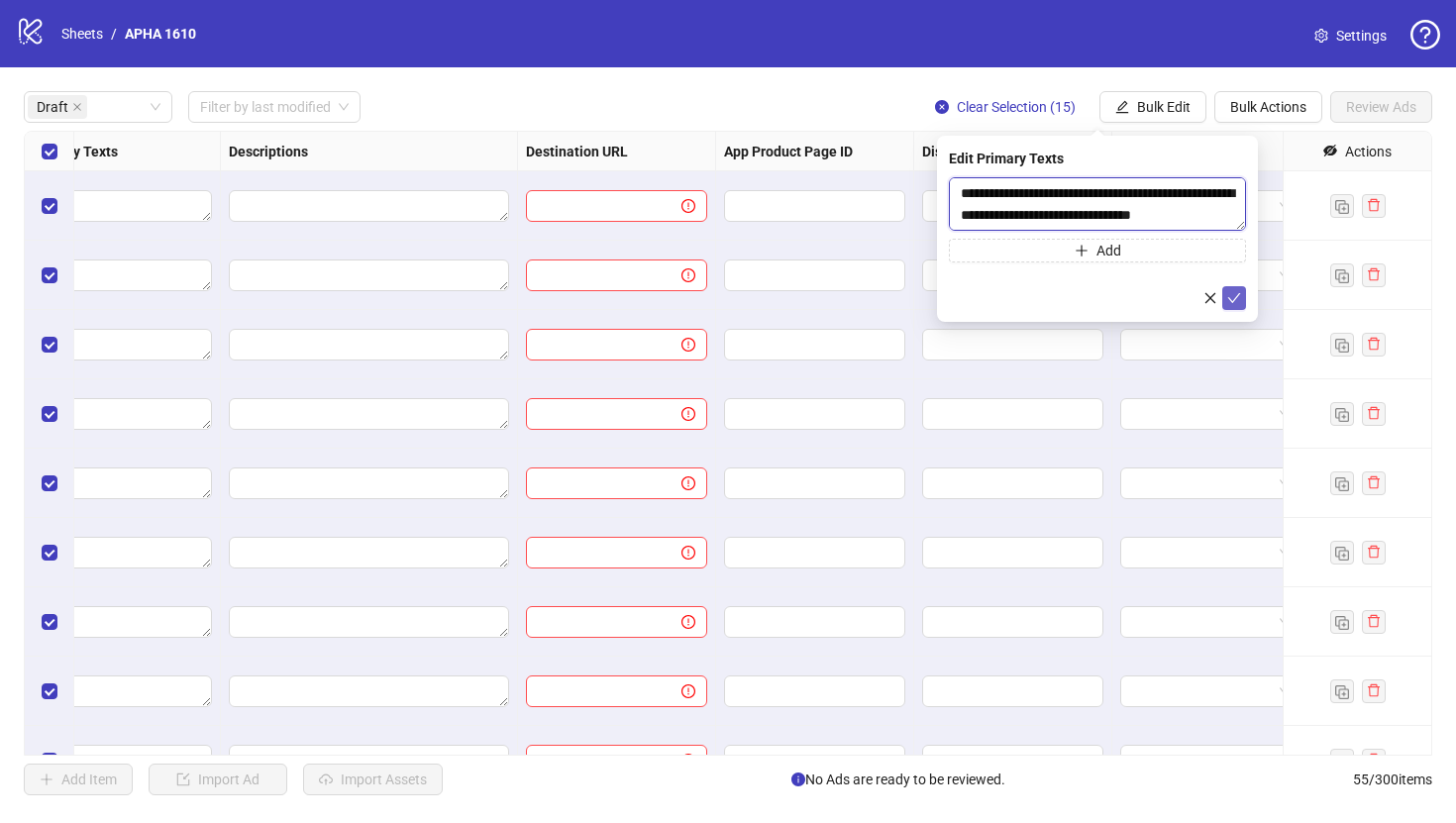 type on "**********" 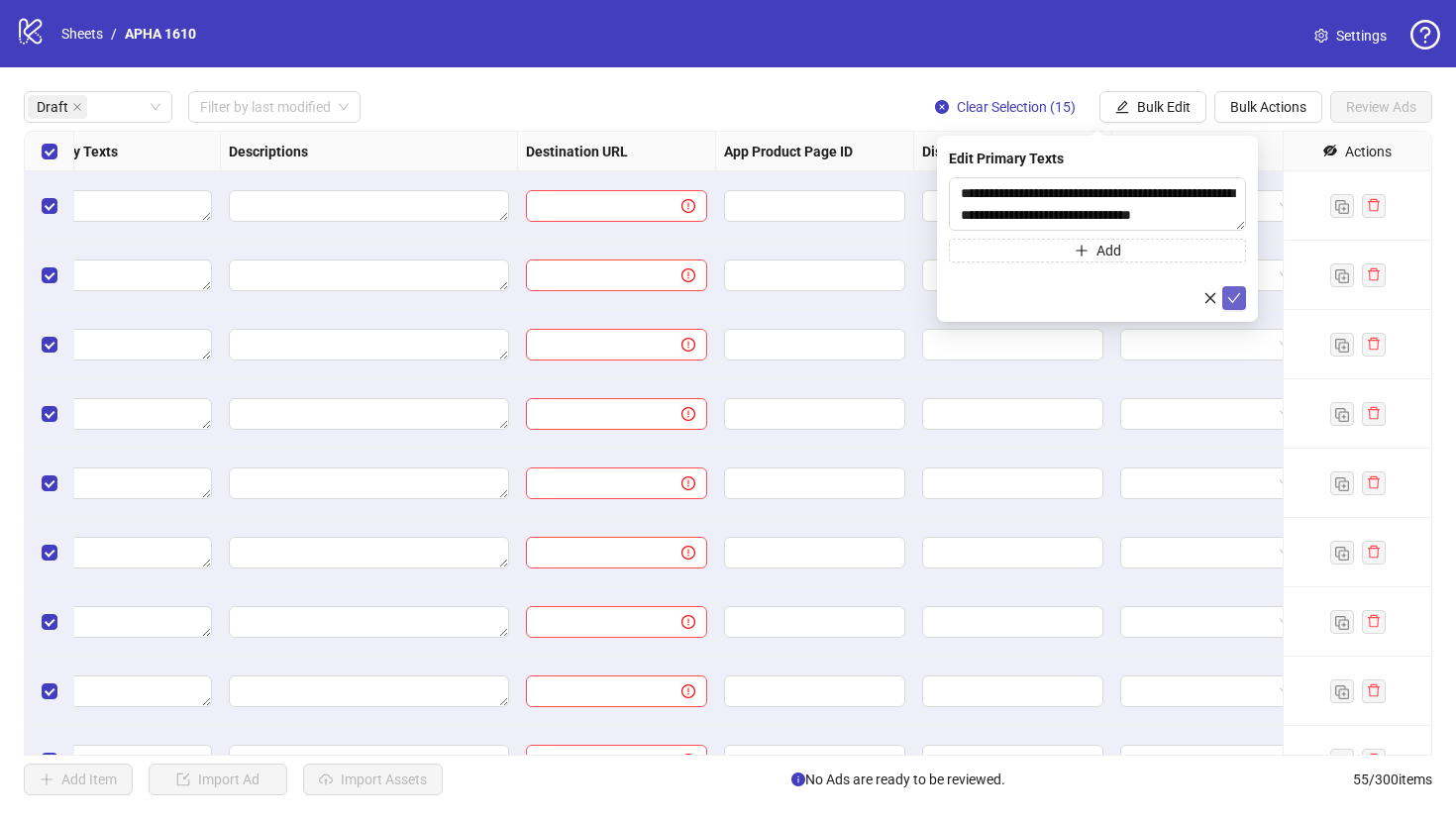 click 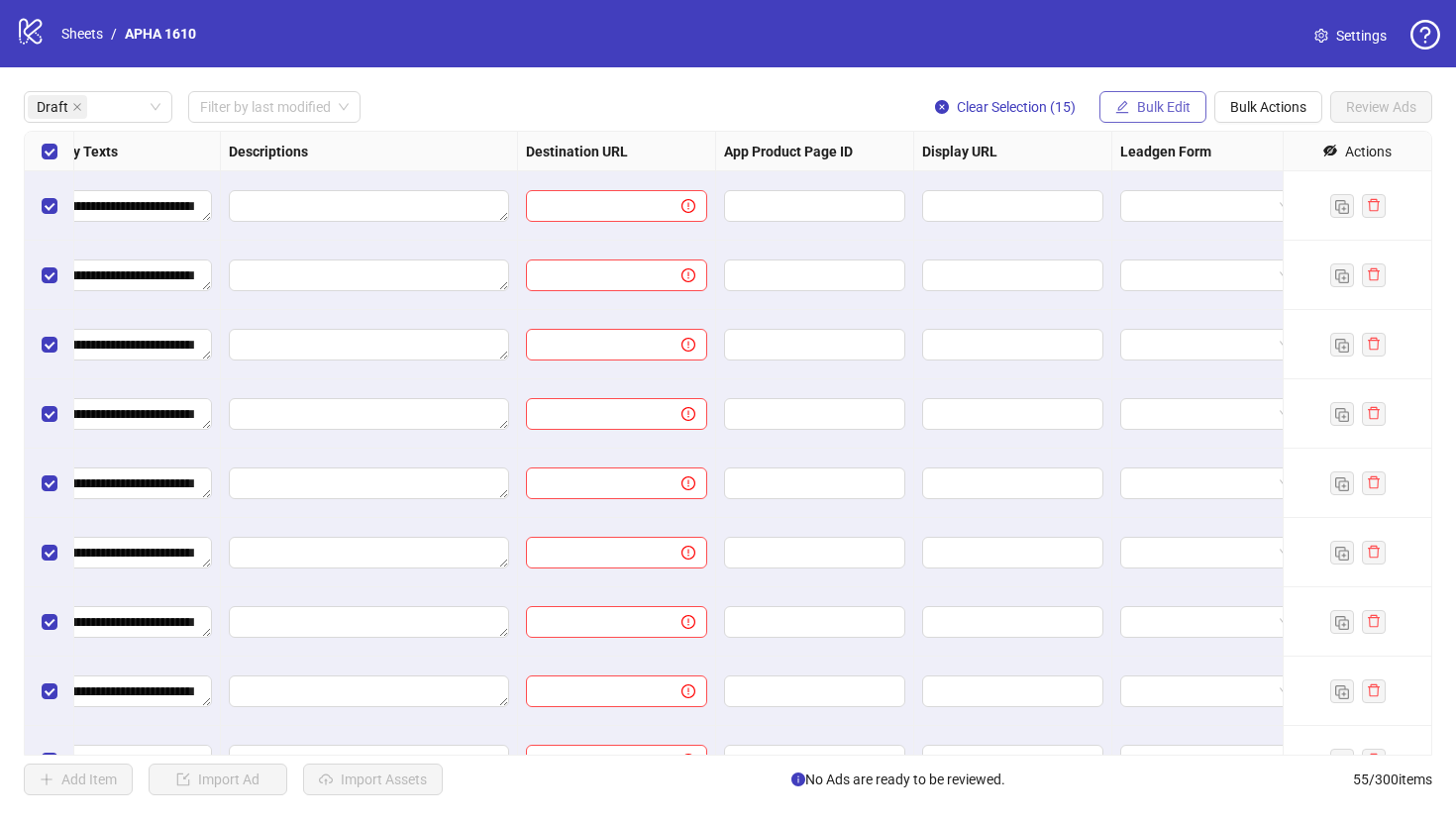 click on "Bulk Edit" at bounding box center [1164, 107] 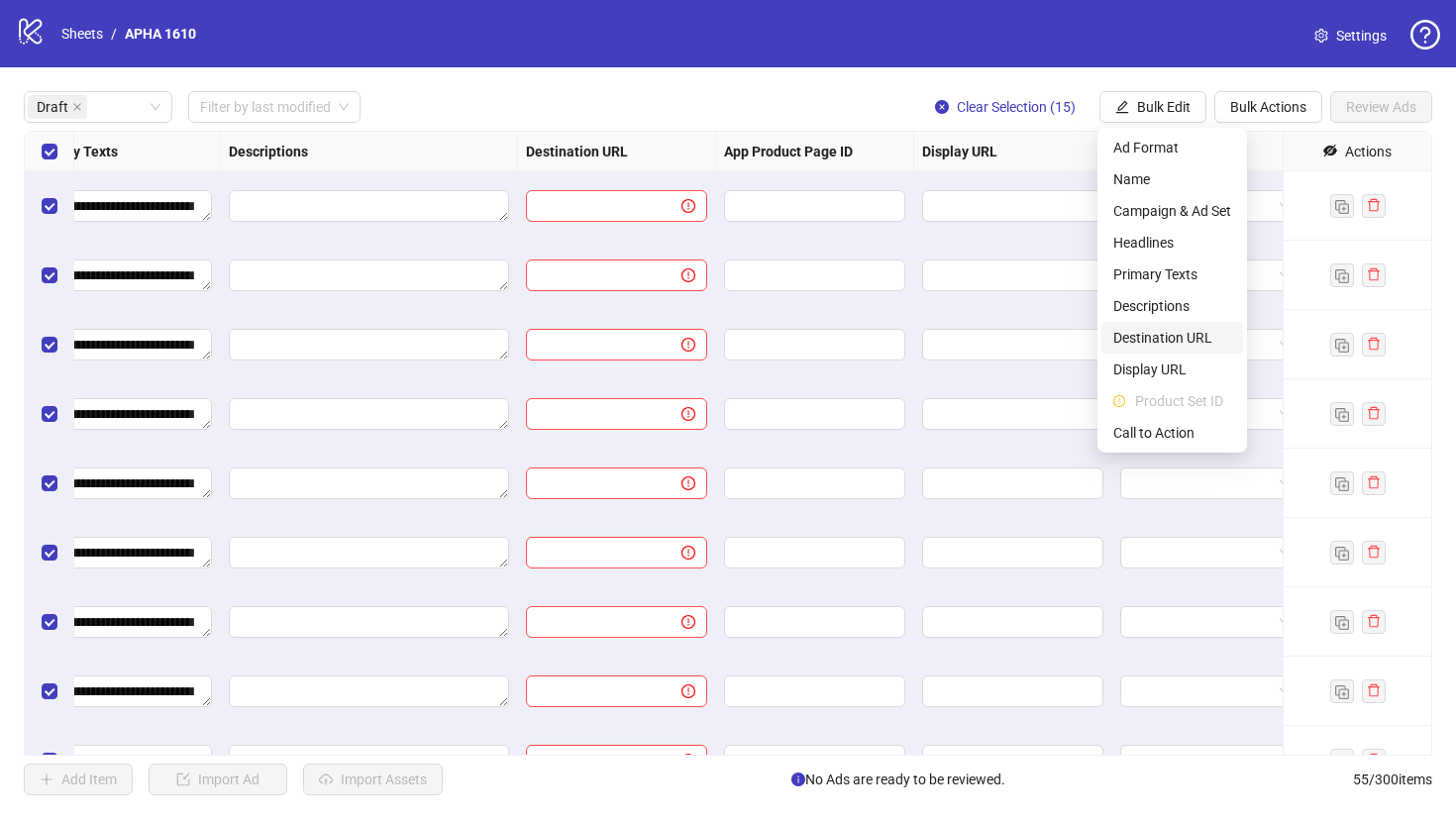 click on "Destination URL" at bounding box center (1172, 338) 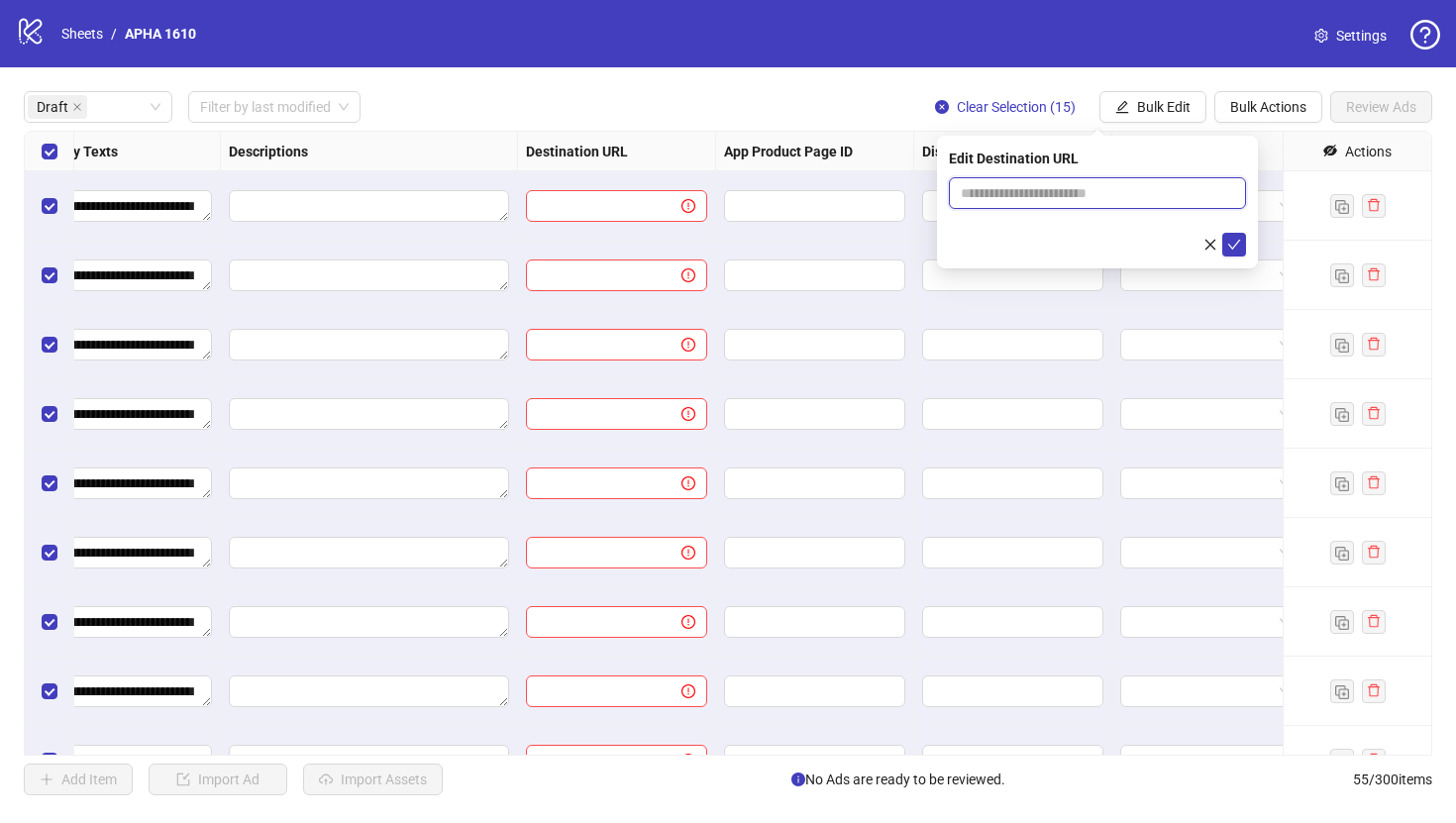 click at bounding box center [1090, 193] 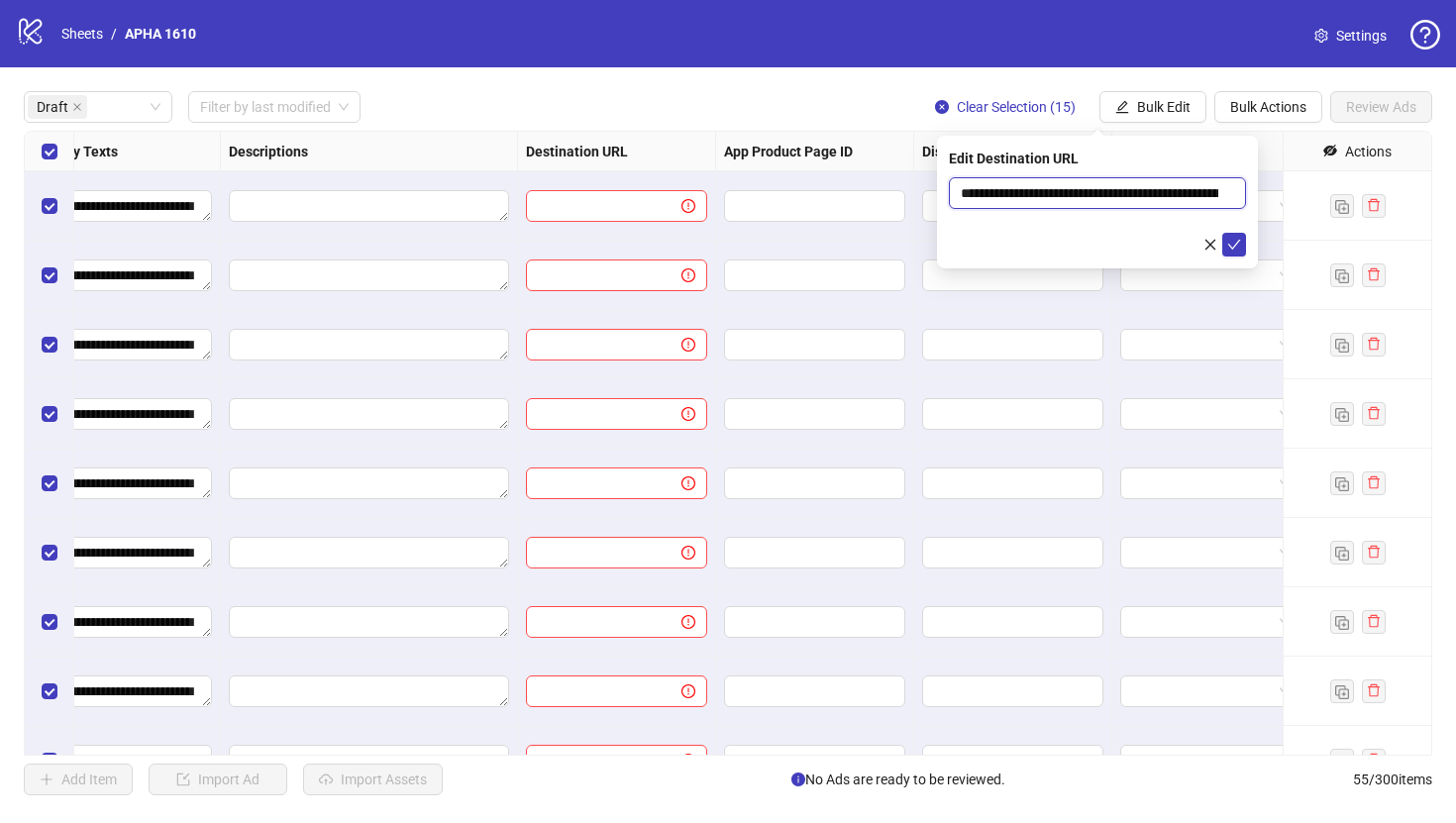 scroll, scrollTop: 0, scrollLeft: 746, axis: horizontal 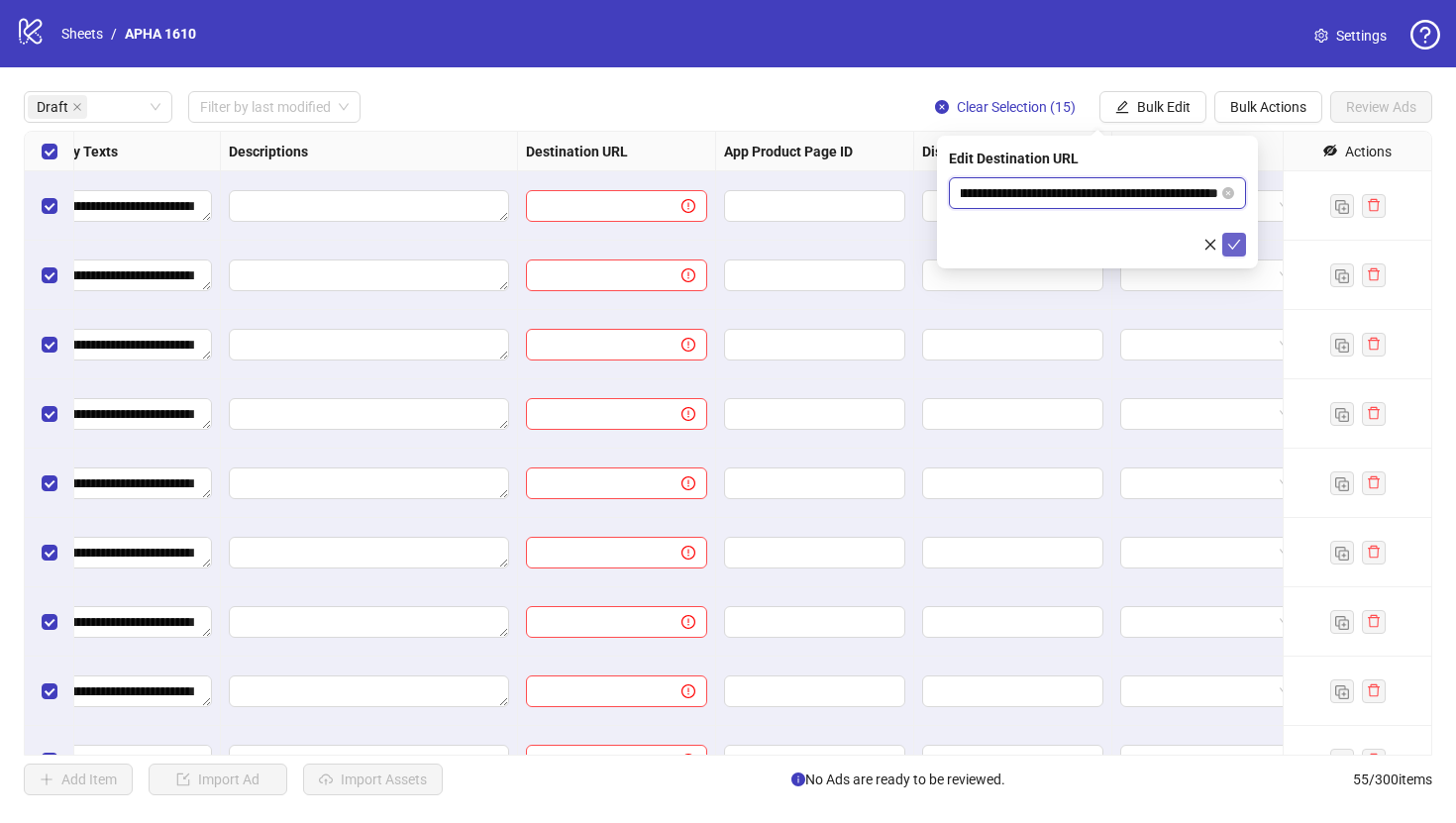 type on "**********" 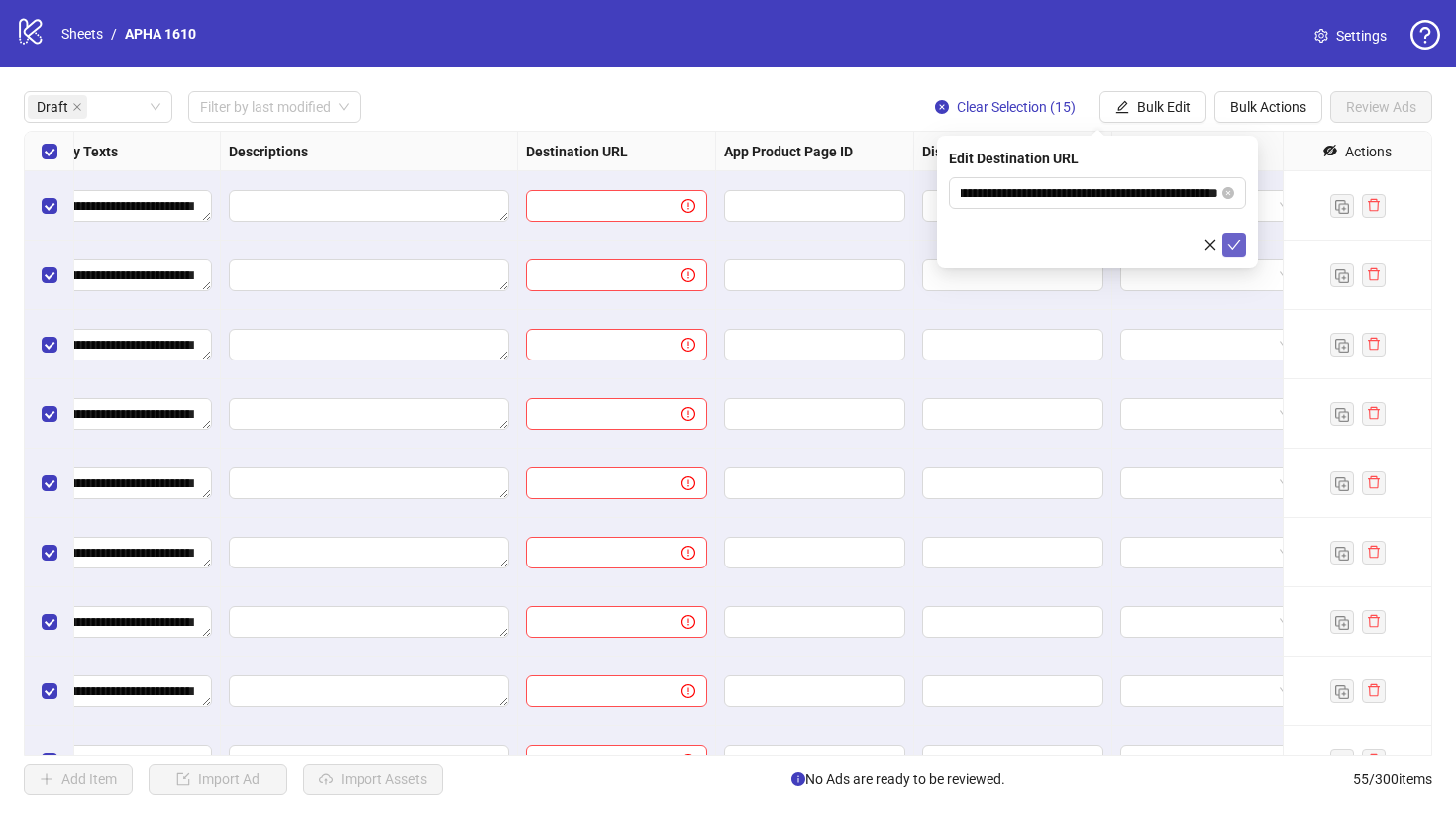 click at bounding box center [1234, 245] 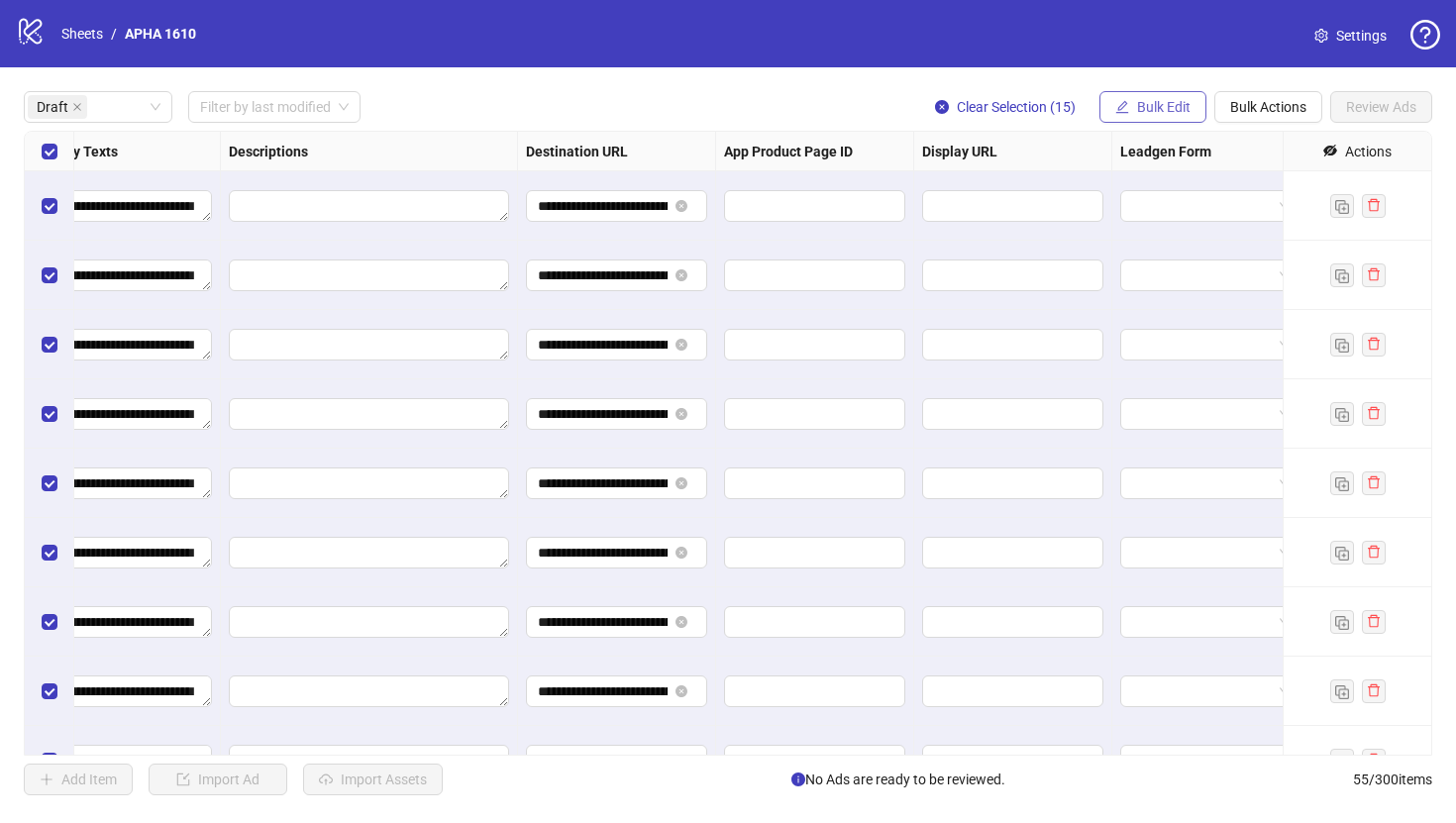 click on "Bulk Edit" at bounding box center [1164, 107] 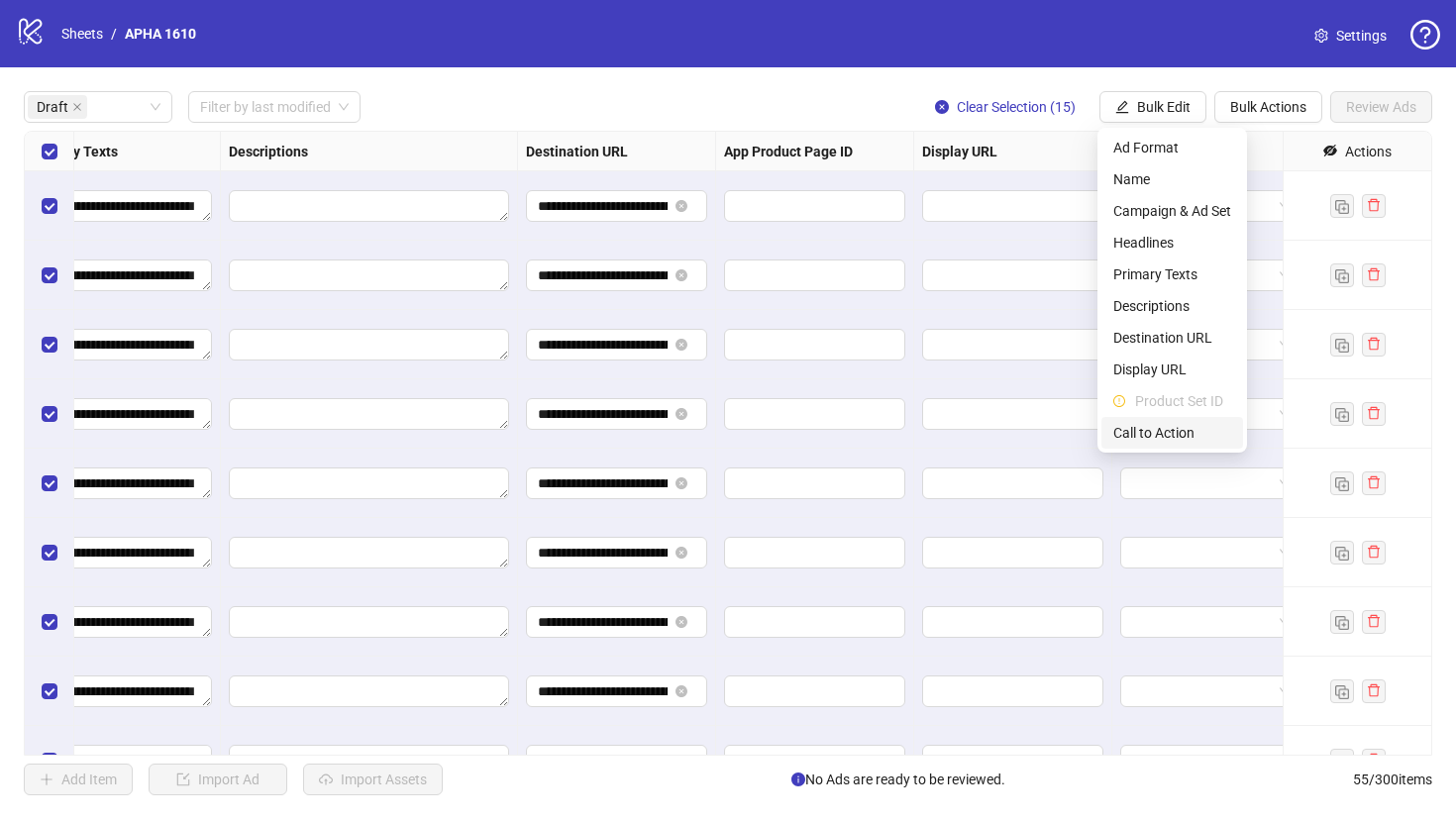 click on "Call to Action" at bounding box center [1172, 433] 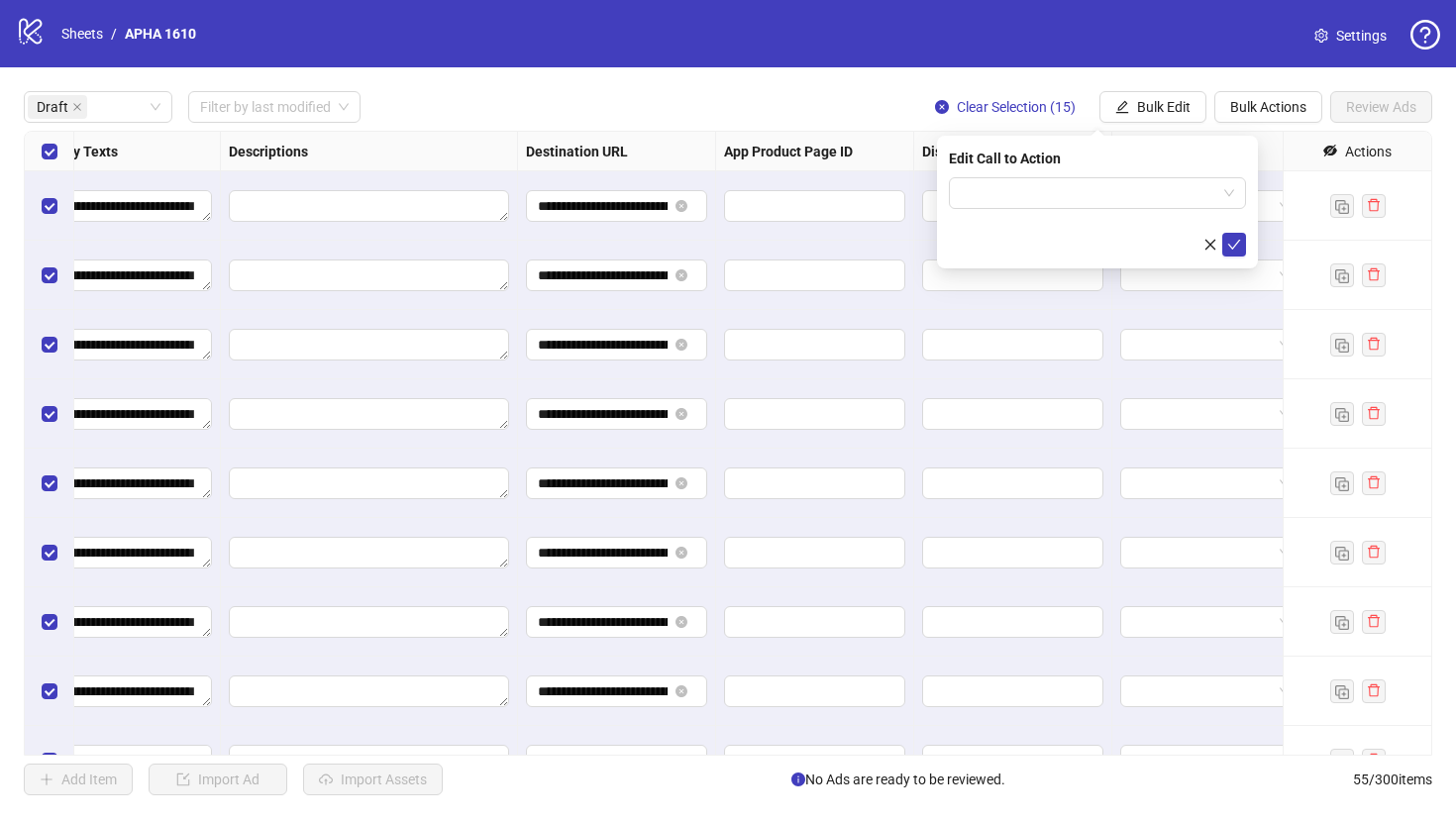 click on "Edit Call to Action" at bounding box center (1097, 202) 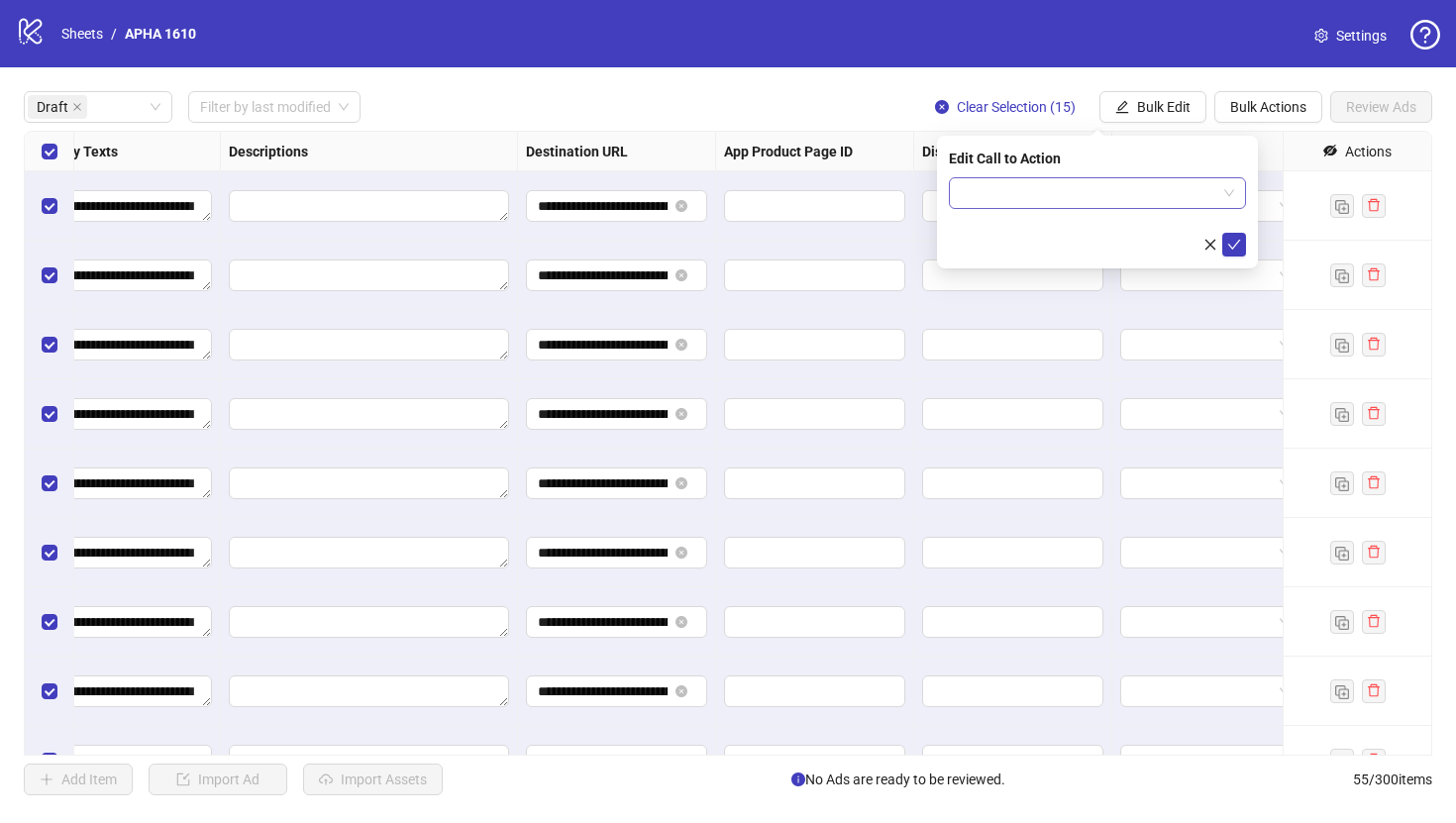 click at bounding box center [1089, 193] 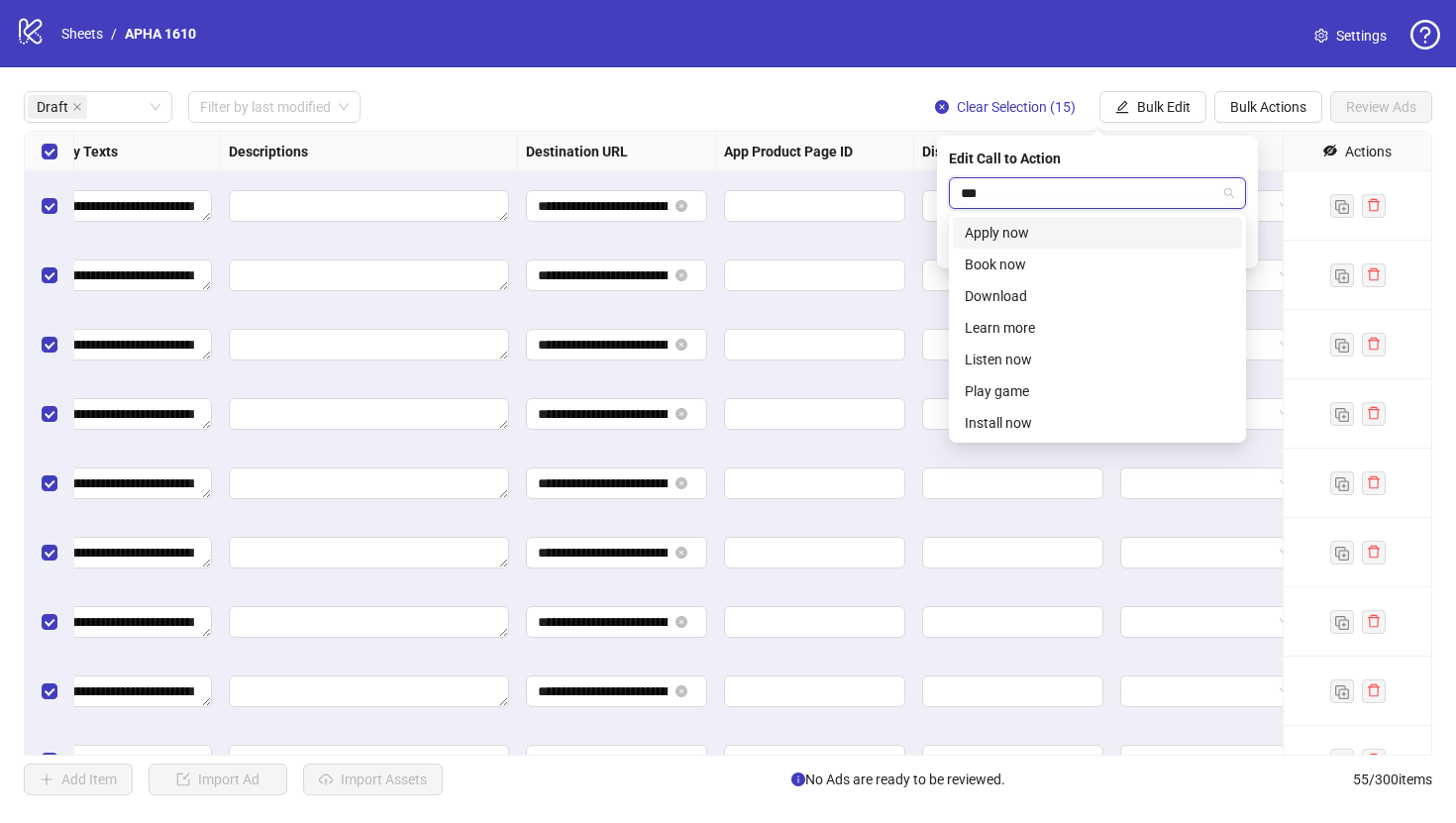 type on "****" 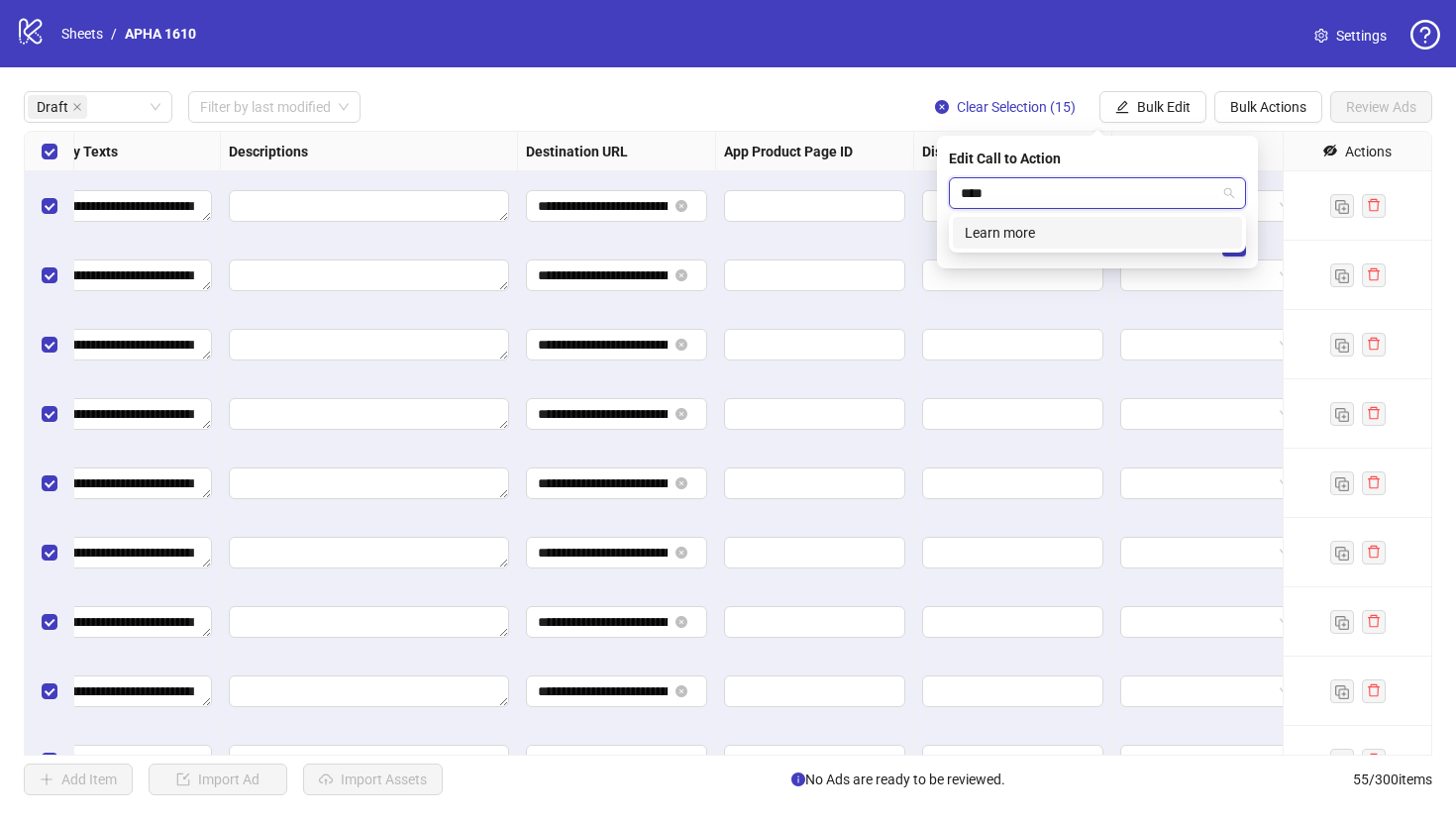 click on "Learn more" at bounding box center [1097, 233] 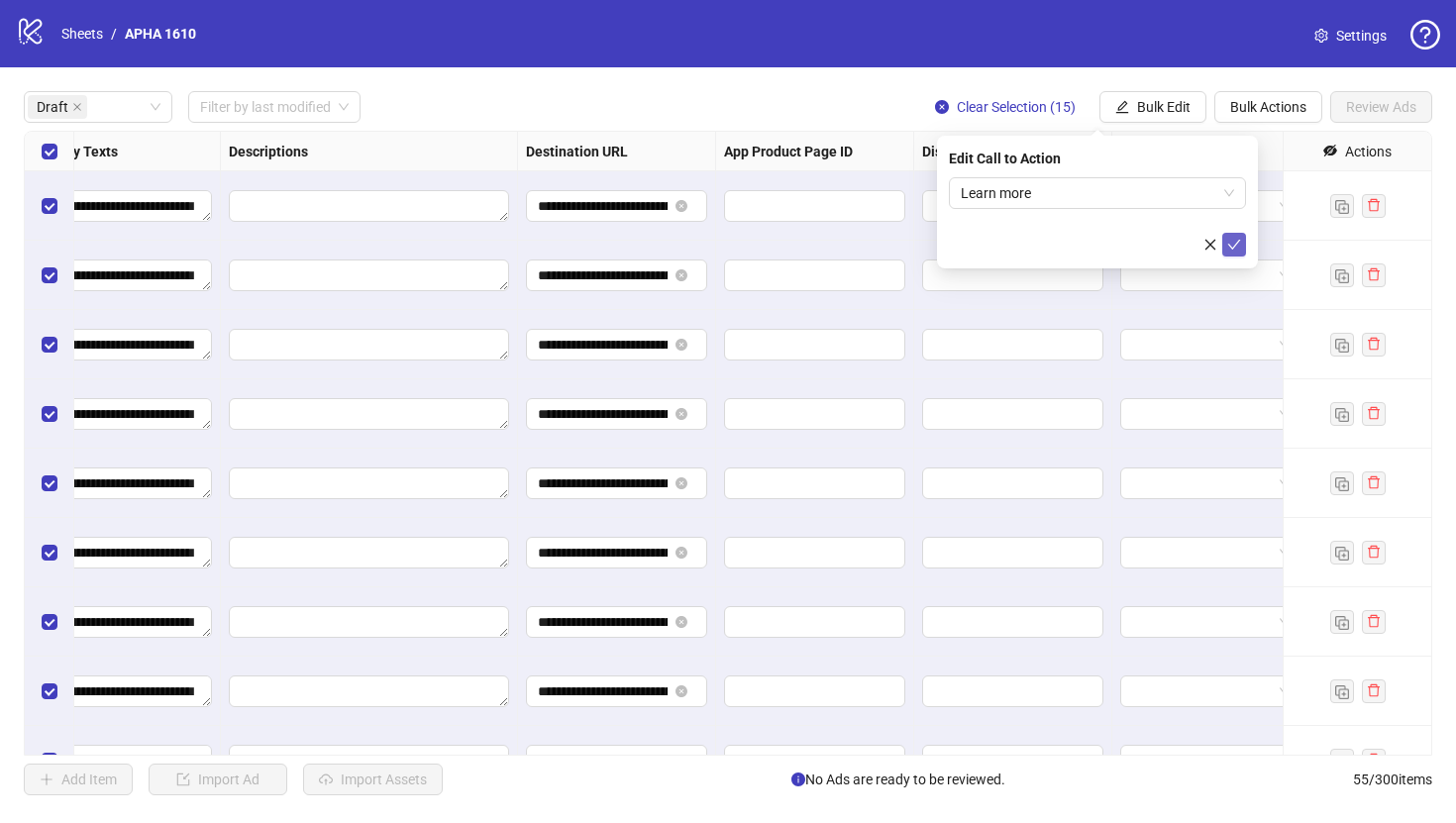 click 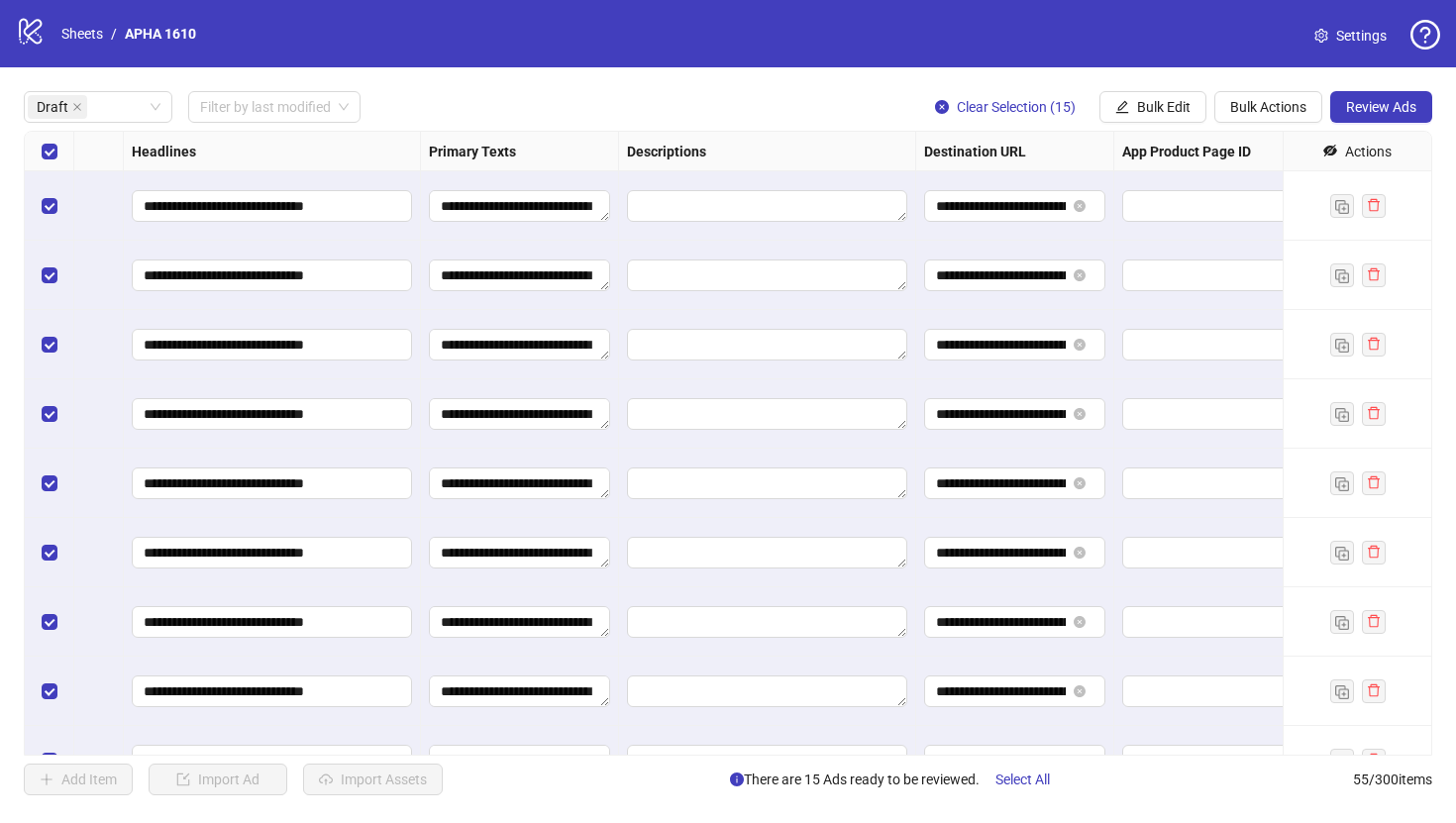 scroll, scrollTop: 0, scrollLeft: 1832, axis: horizontal 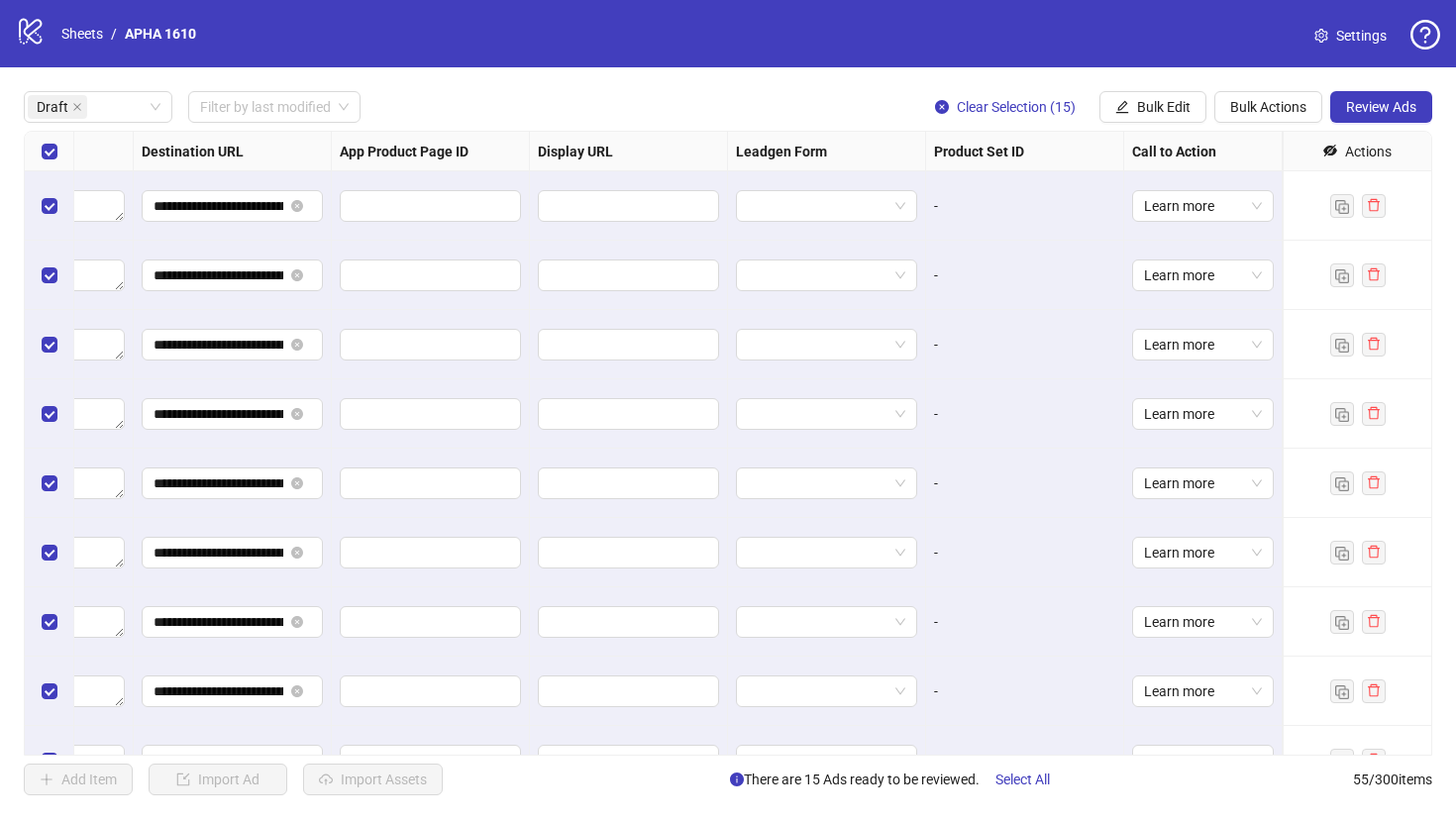 click on "**********" at bounding box center (728, 443) 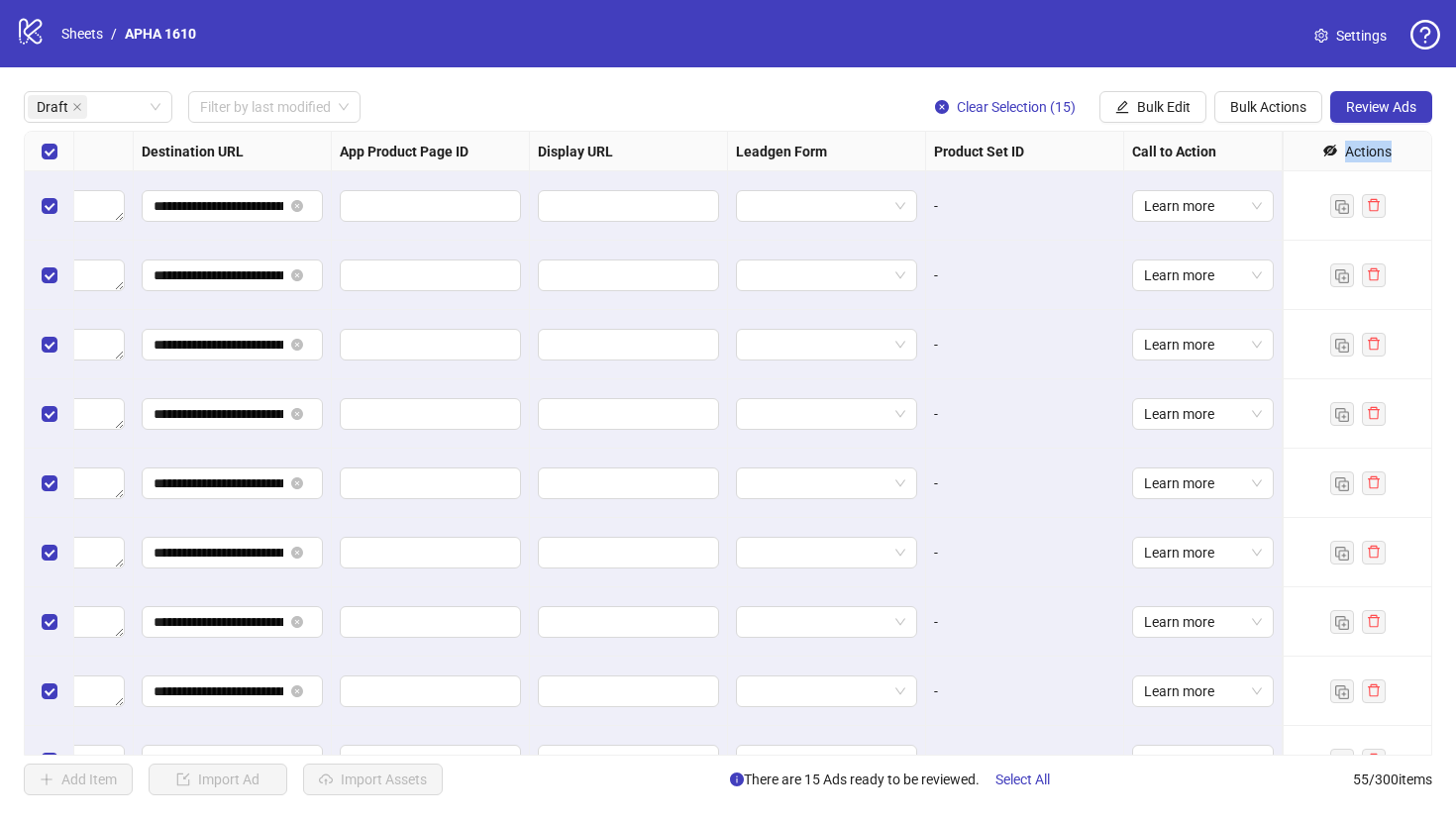 click on "**********" at bounding box center [728, 443] 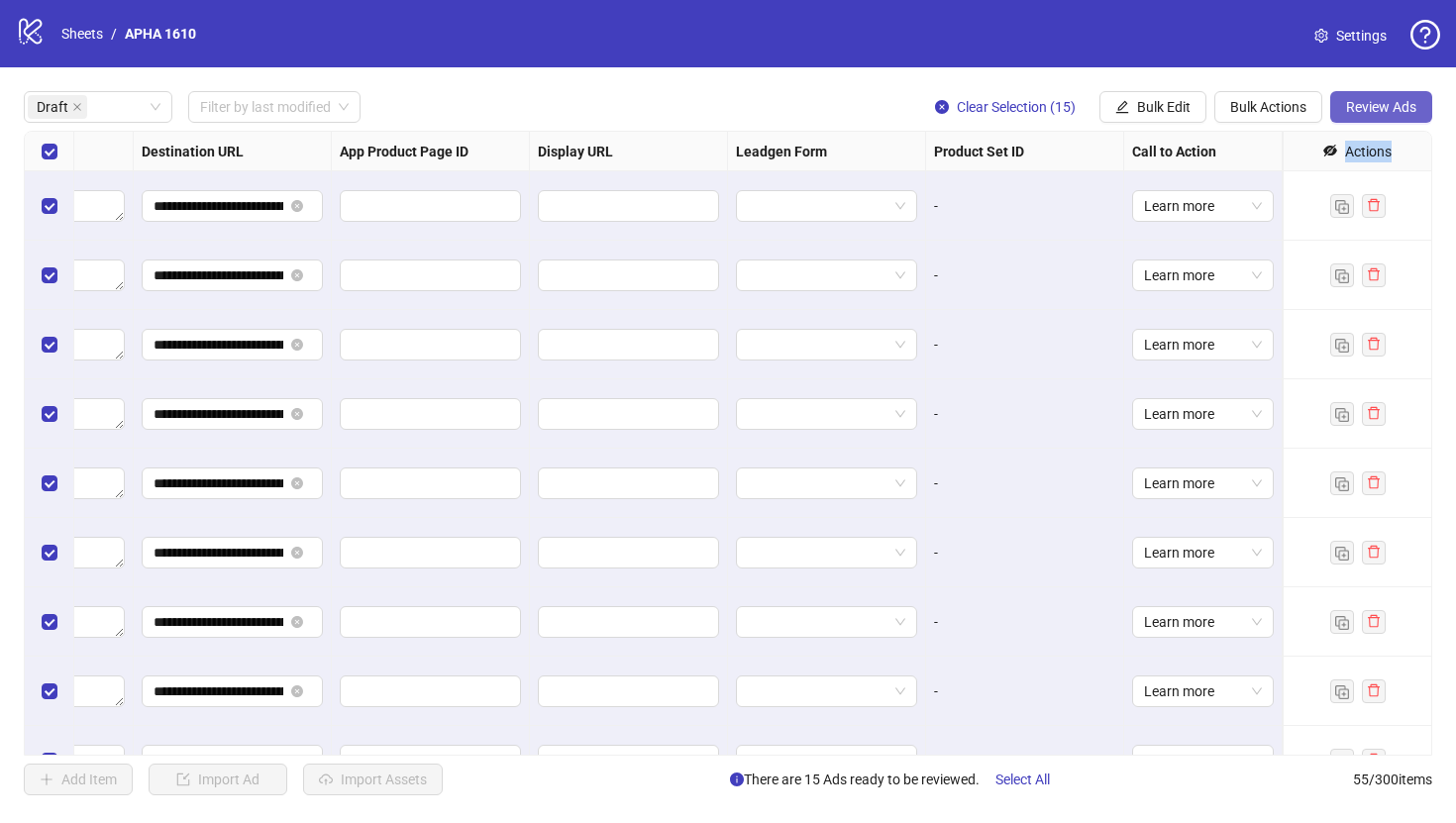 click on "Review Ads" at bounding box center (1381, 107) 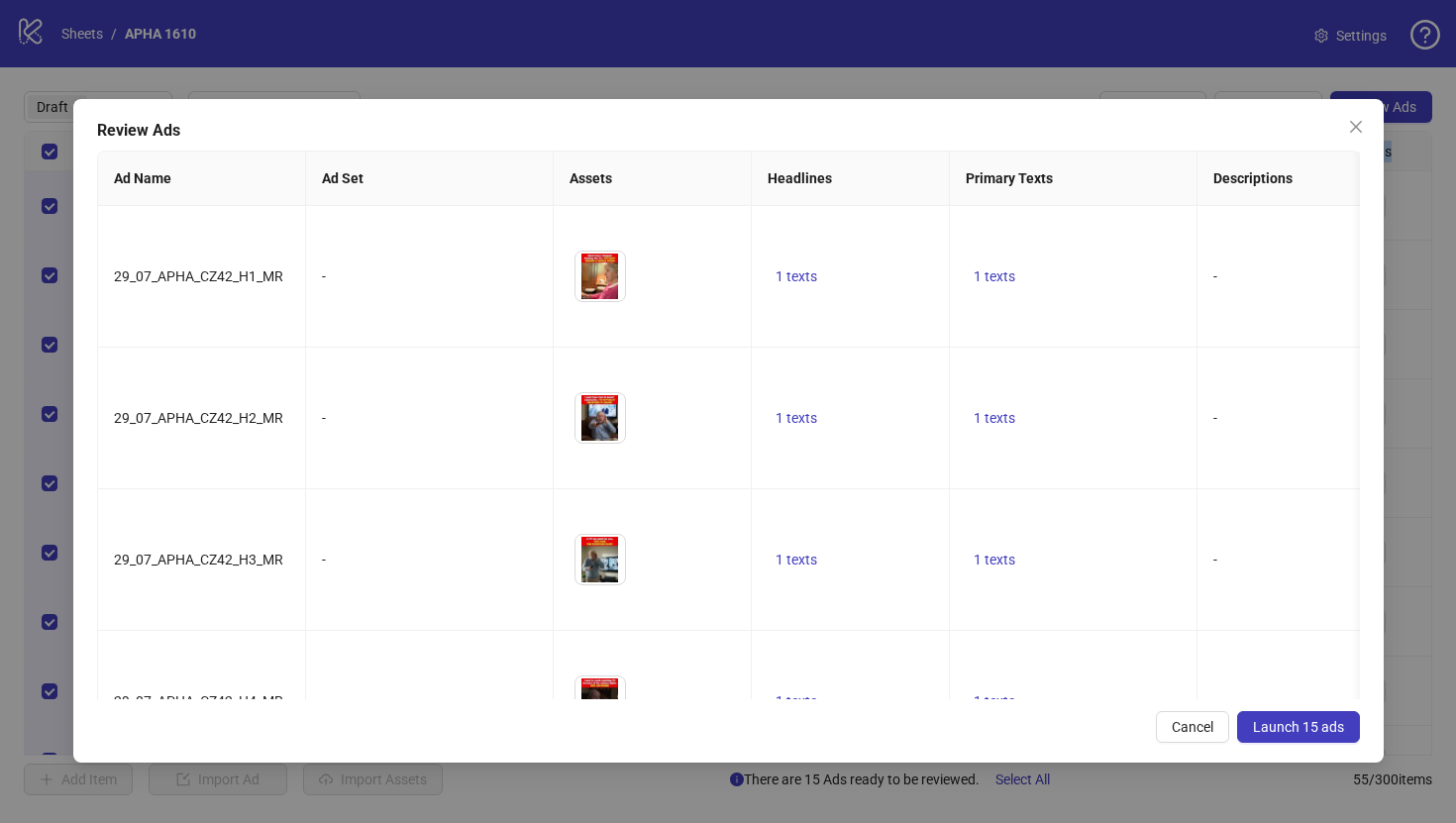 click on "Launch 15 ads" at bounding box center (1299, 727) 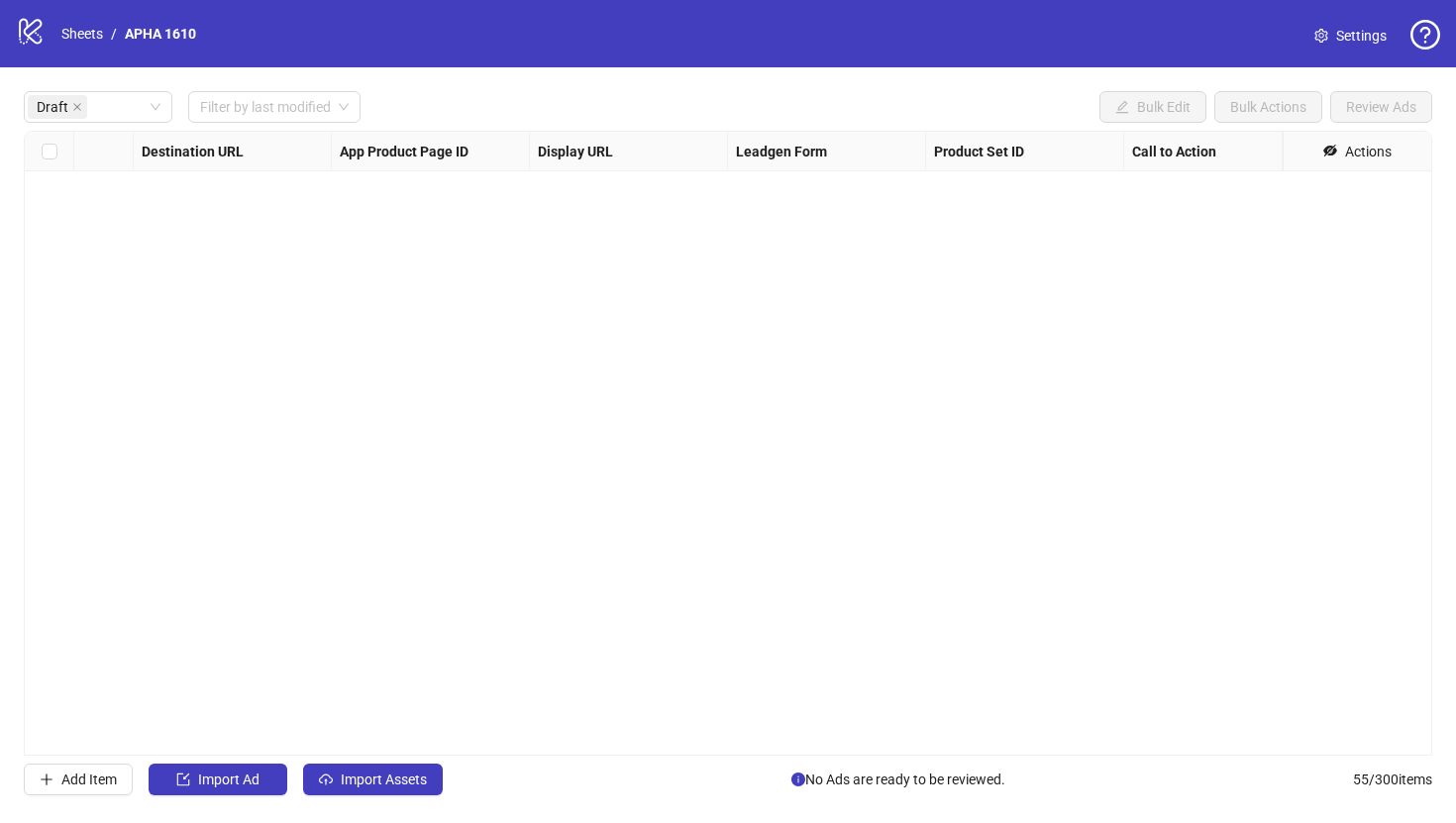 click on "Ad Format Ad Name Campaign & Ad Set Assets Headlines Primary Texts Descriptions Destination URL App Product Page ID Display URL Leadgen Form Product Set ID Call to Action Actions" at bounding box center [728, 443] 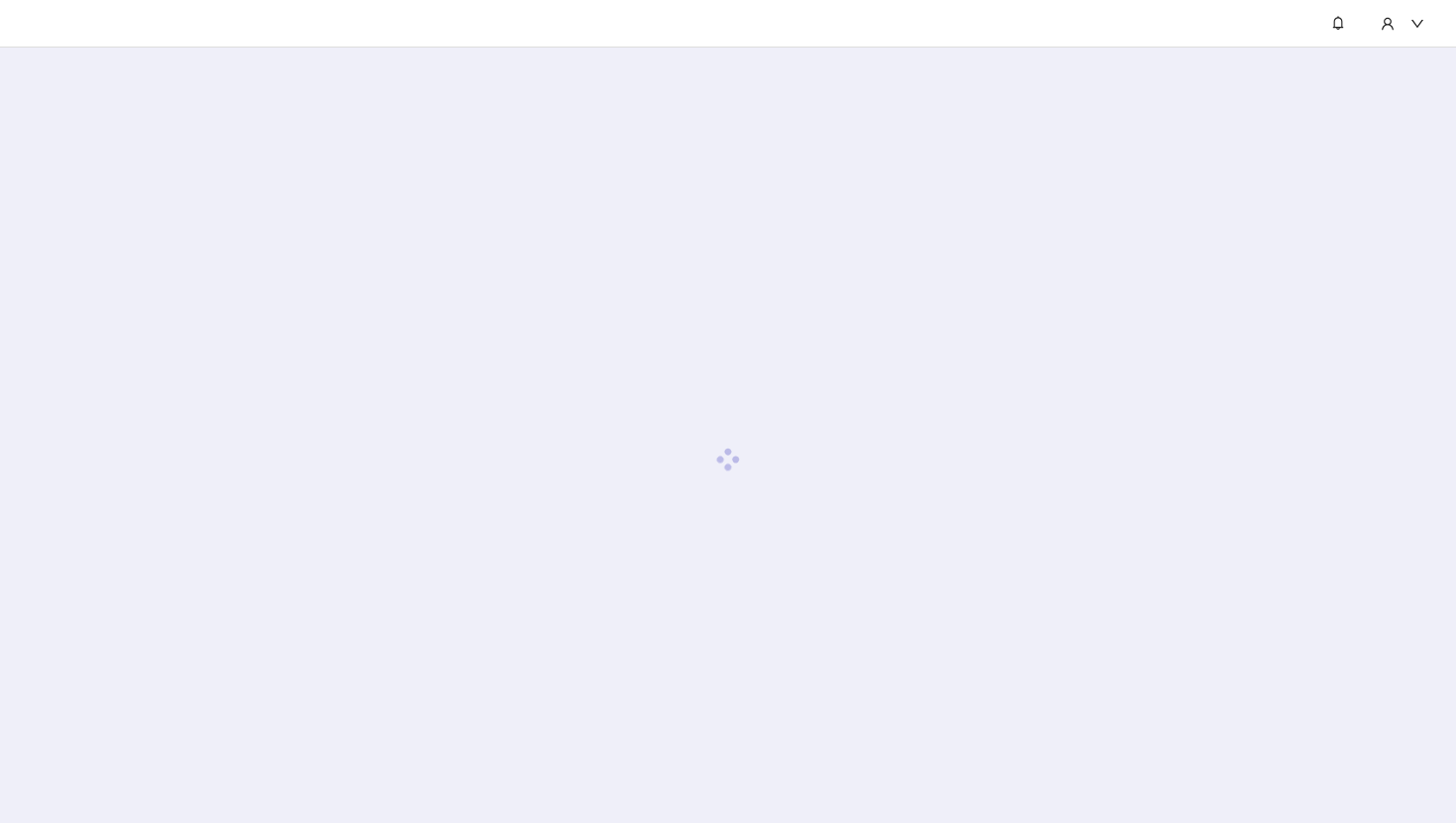 scroll, scrollTop: 0, scrollLeft: 0, axis: both 